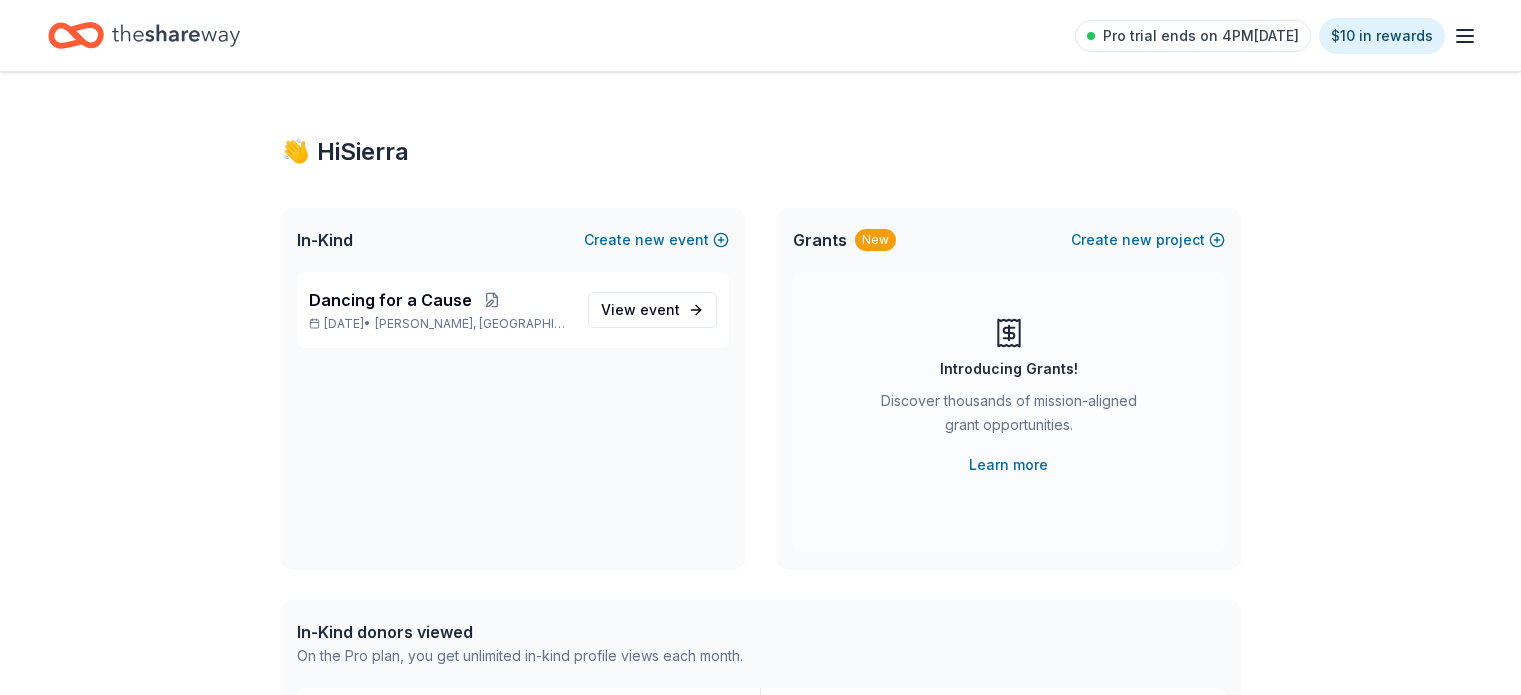 scroll, scrollTop: 0, scrollLeft: 0, axis: both 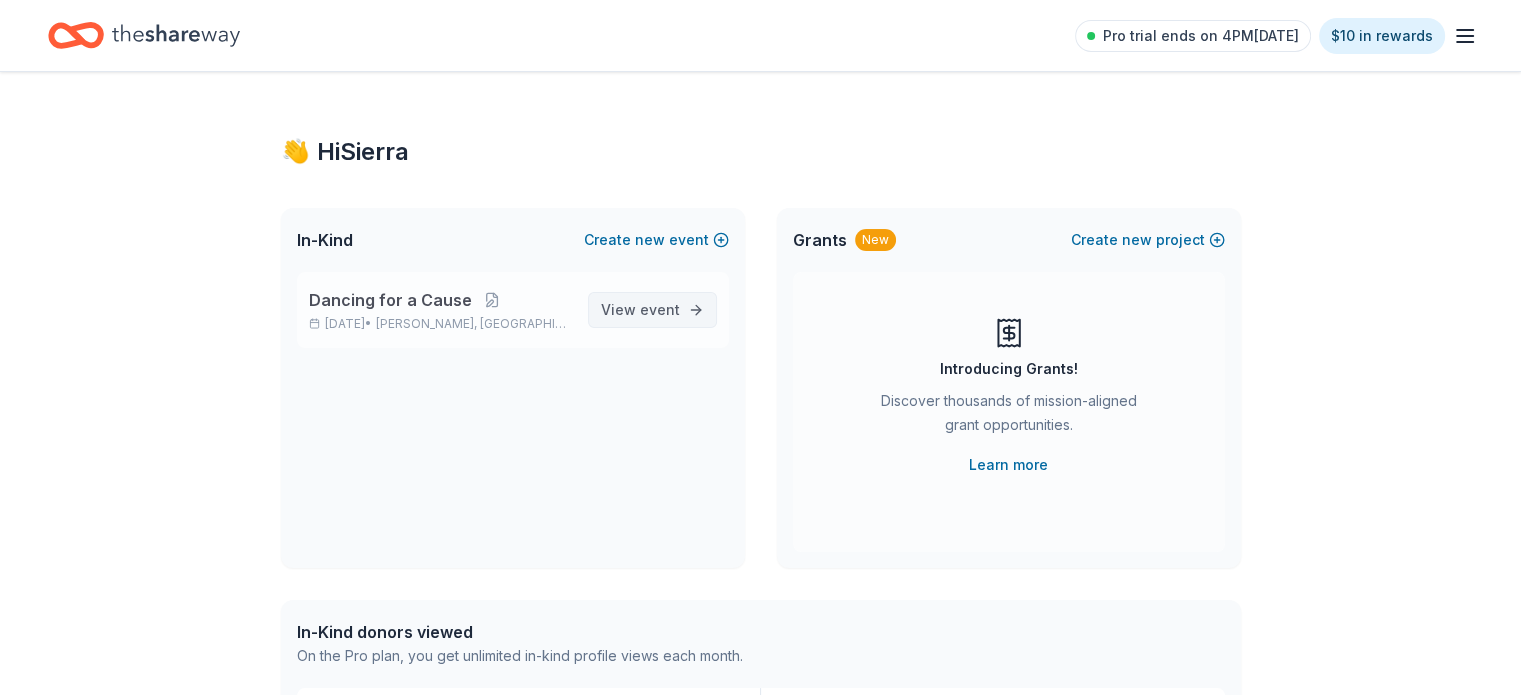 click on "event" at bounding box center (660, 309) 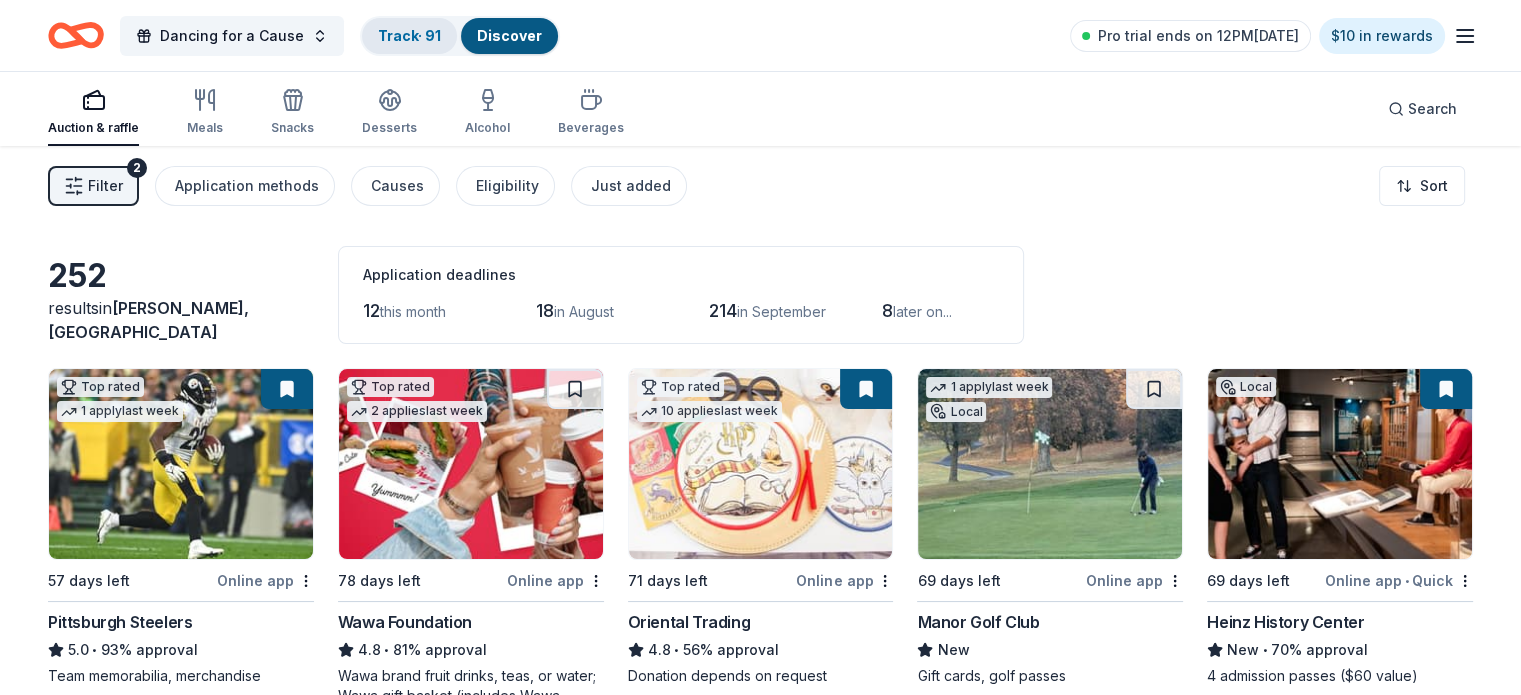 click on "Track  · 91" at bounding box center [409, 35] 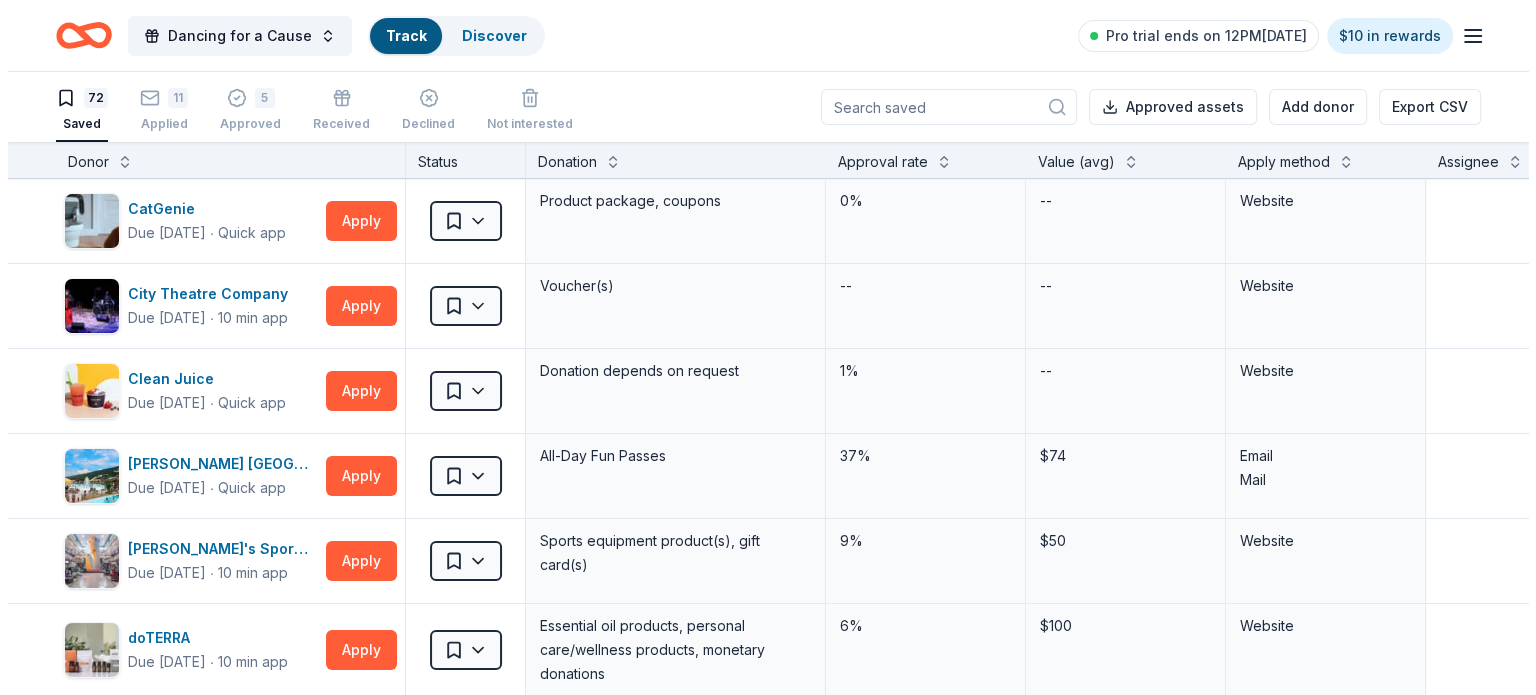 scroll, scrollTop: 0, scrollLeft: 0, axis: both 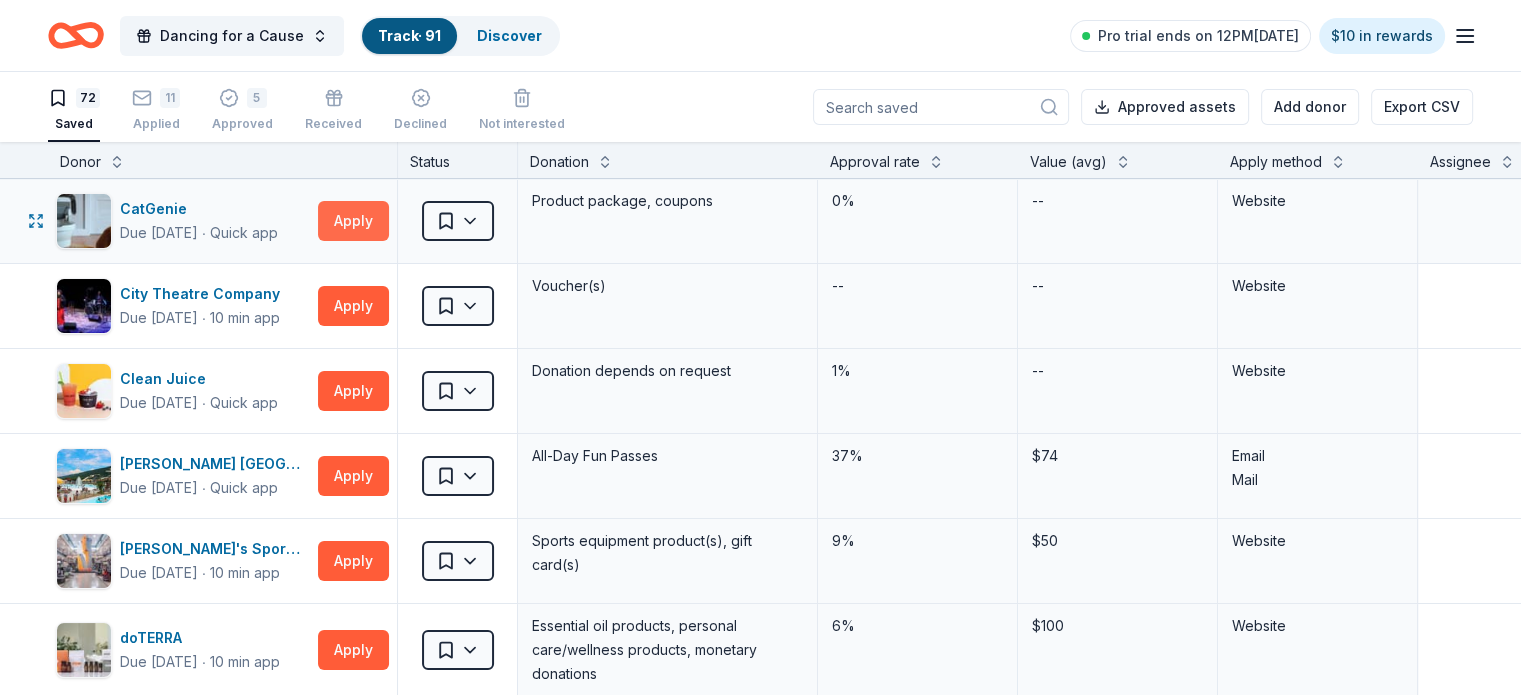 click on "Apply" at bounding box center (353, 221) 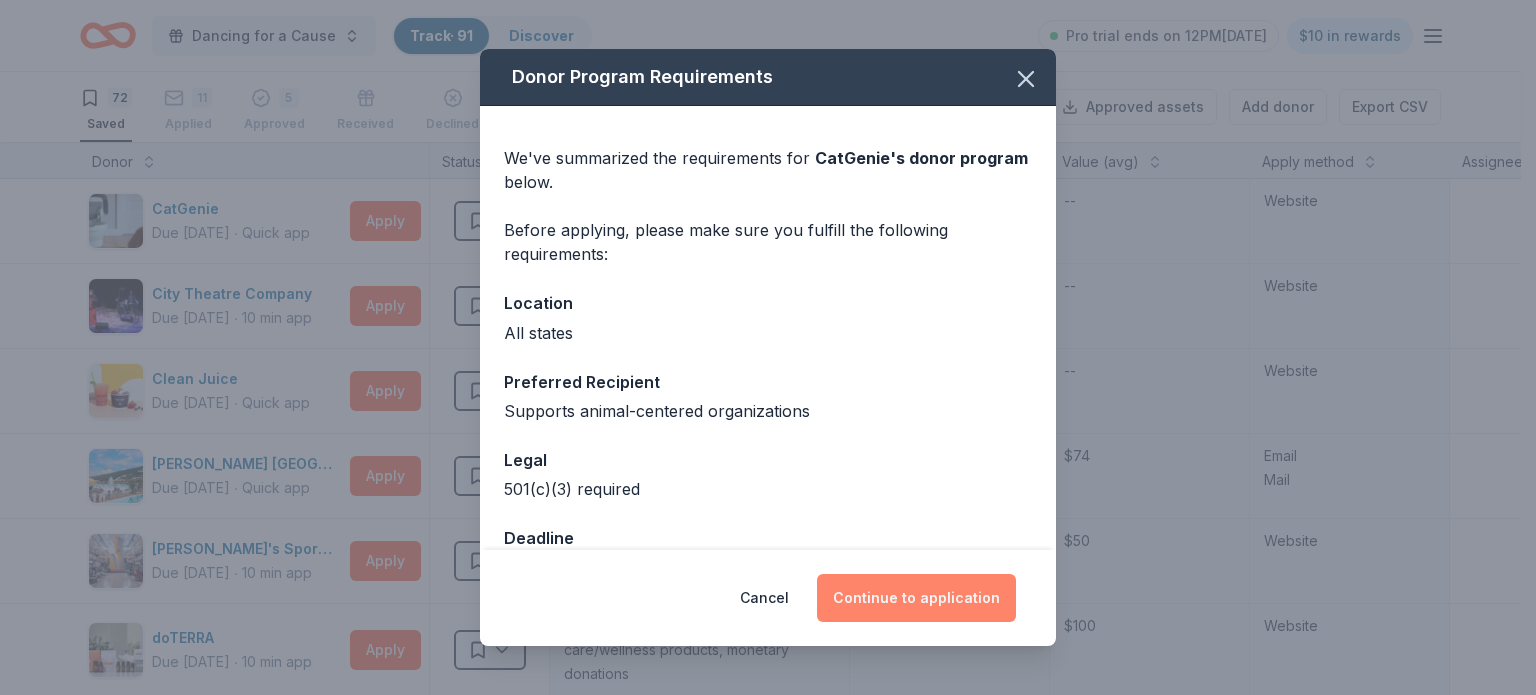 click on "Continue to application" at bounding box center [916, 598] 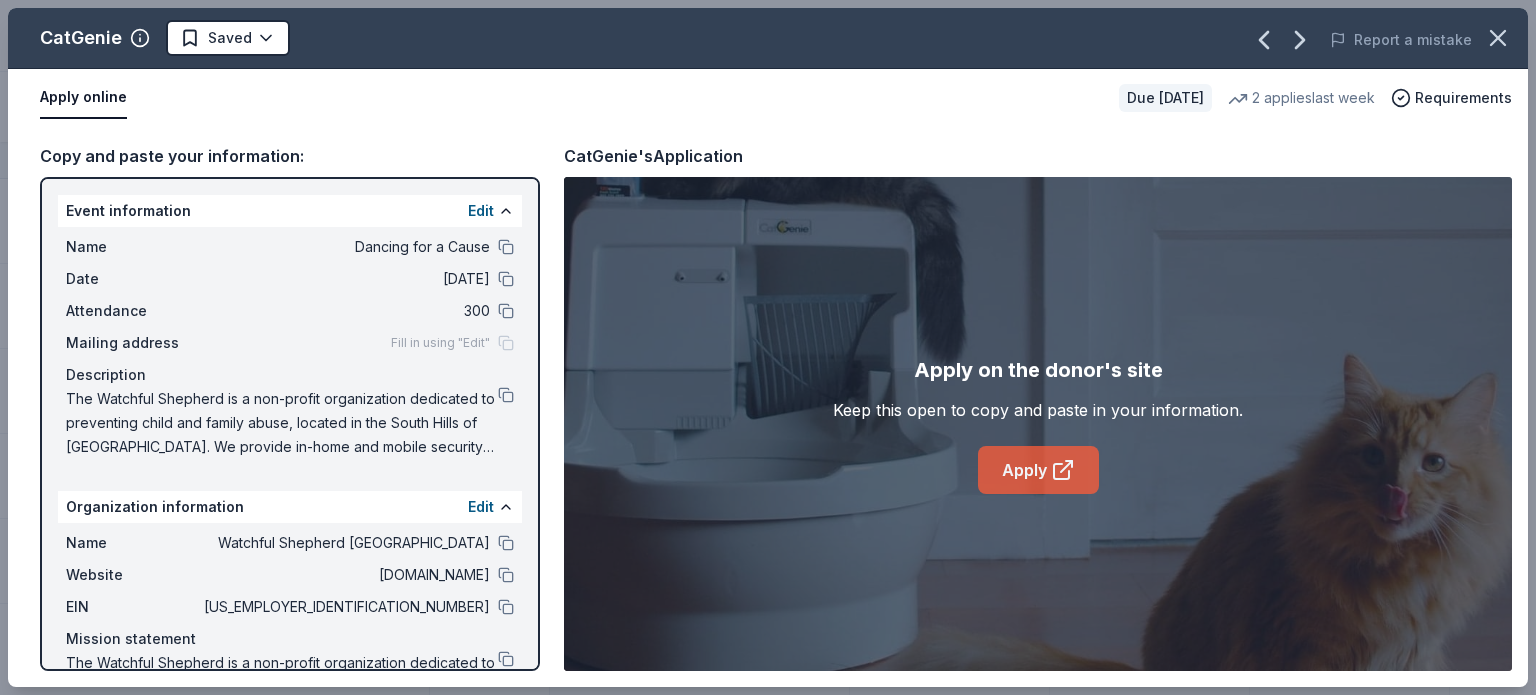 click 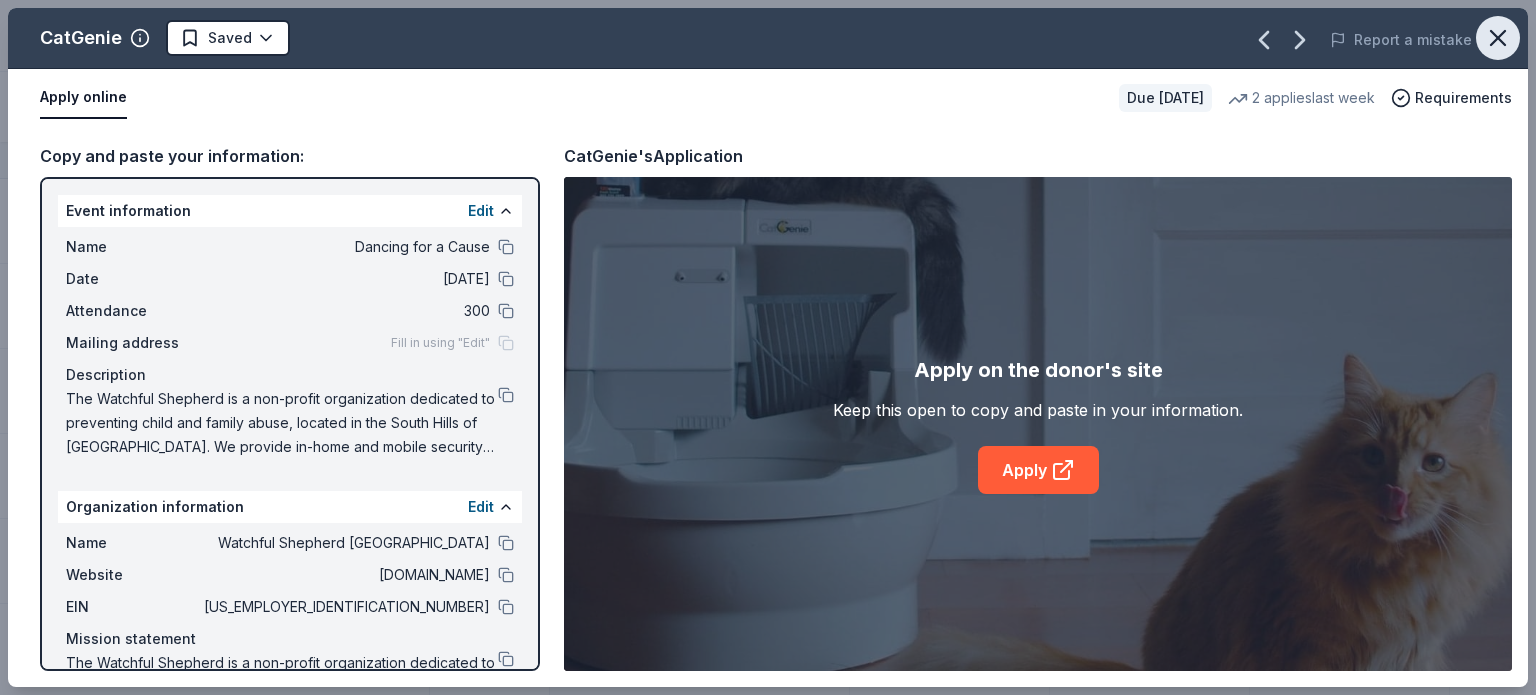click 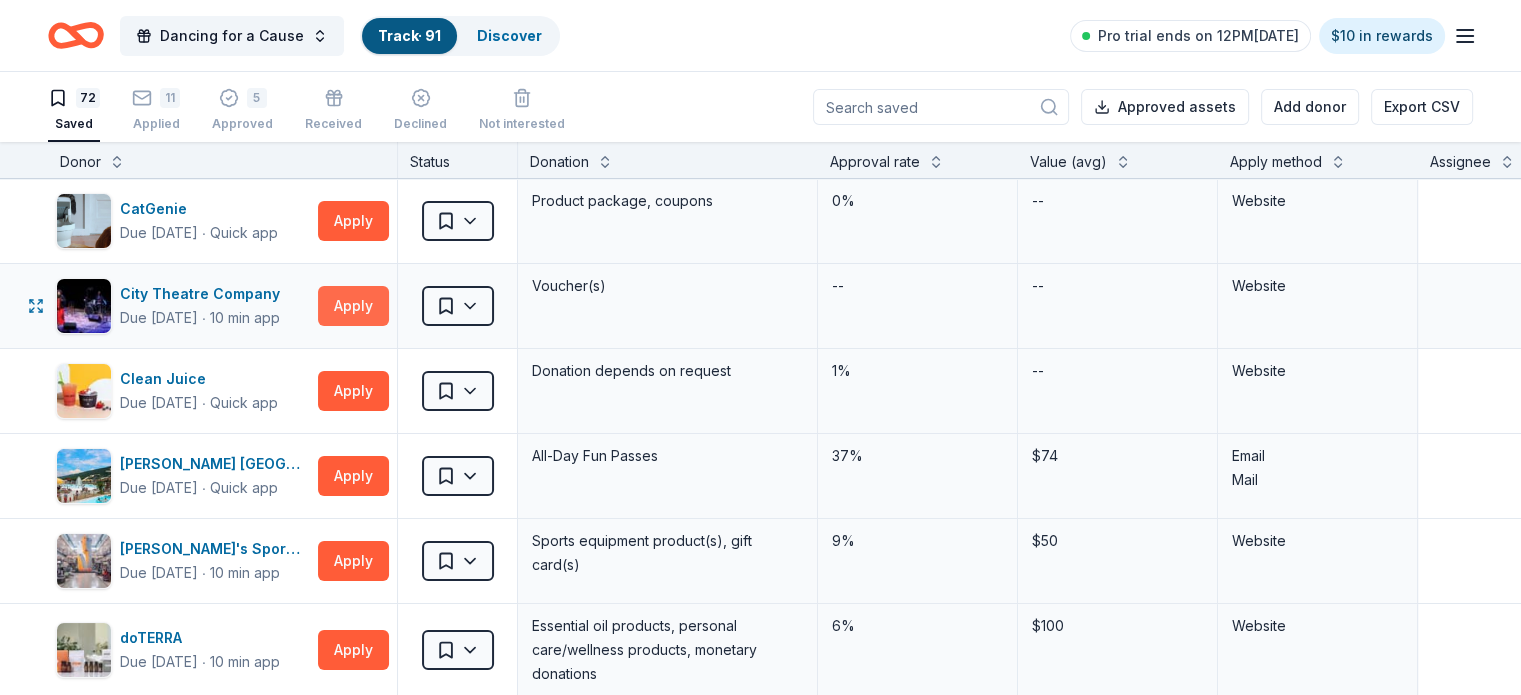 click on "Apply" at bounding box center [353, 306] 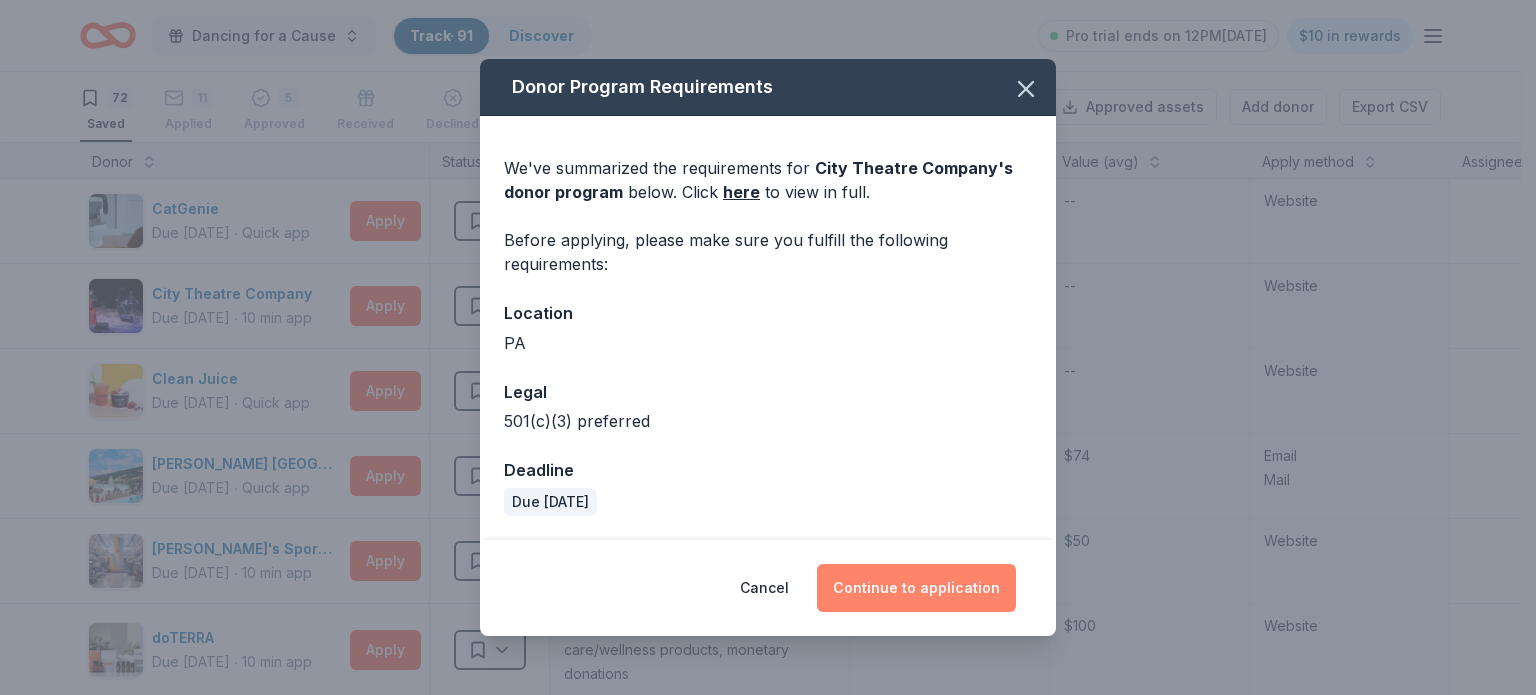 click on "Continue to application" at bounding box center [916, 588] 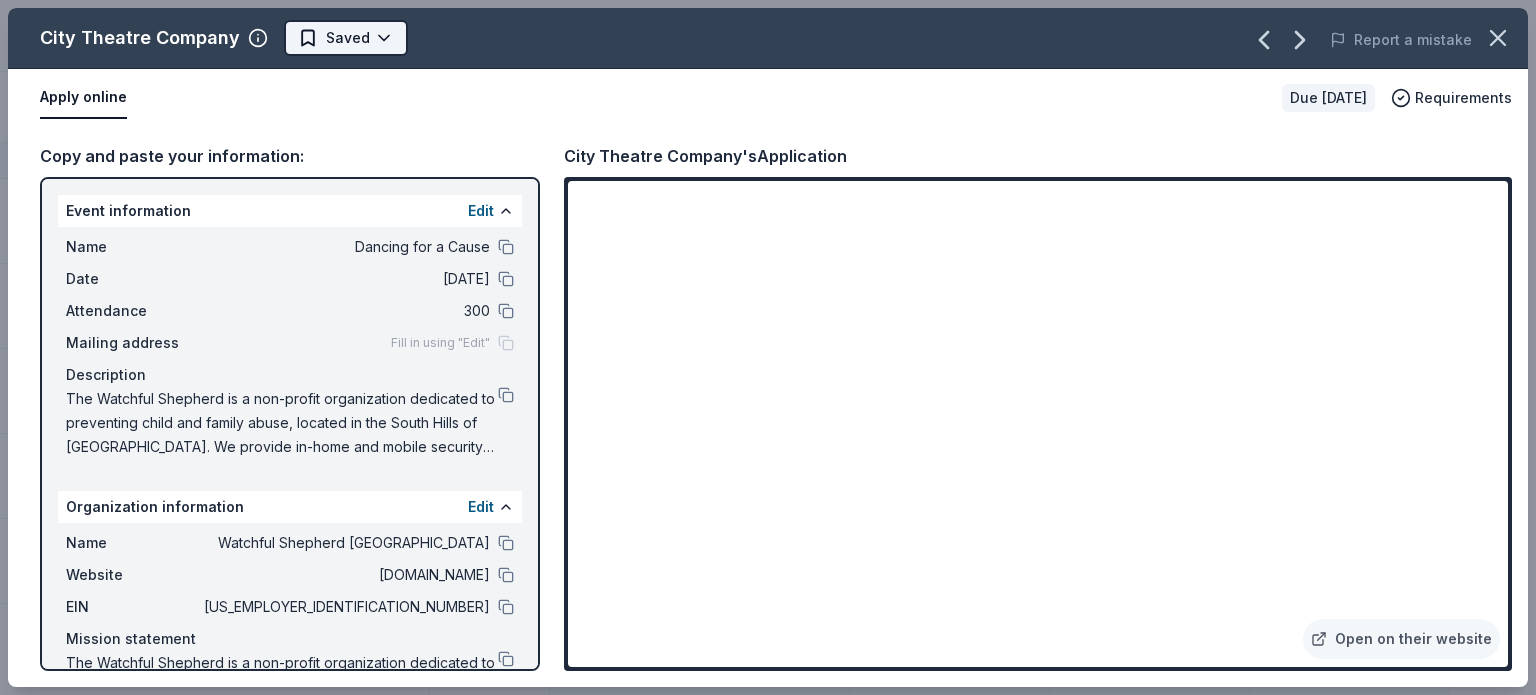 click on "Dancing for a Cause Track  · 91 Discover Pro trial ends on 12PM[DATE] $10 in rewards 72 Saved 11 Applied 5 Approved Received Declined Not interested  Approved assets Add donor Export CSV Donor Status Donation Approval rate Value (avg) Apply method Assignee Notes CatGenie Due [DATE] ∙ Quick app Apply Saved Product package, coupons 0% -- Website City Theatre Company Due [DATE] ∙ 10 min app Apply Saved Voucher(s) -- -- Website Clean Juice Due [DATE] ∙ Quick app Apply Saved Donation depends on request 1% -- Website [PERSON_NAME] Amusement Park and [GEOGRAPHIC_DATA] Due [DATE] ∙ Quick app Apply Saved  All-Day Fun Passes 37% $74 Email Mail Dick's Sporting Goods Due [DATE] ∙ 10 min app Apply Saved Sports equipment product(s), gift card(s) 9% $50 Website doTERRA Due [DATE] ∙ 10 min app Apply Saved Essential oil products, personal care/wellness products, monetary donations 6% $100 Website Drybar Due [DATE] ∙ Quick app Apply Saved 1% $143 Website Email [PERSON_NAME] Sports ∙" at bounding box center [768, 347] 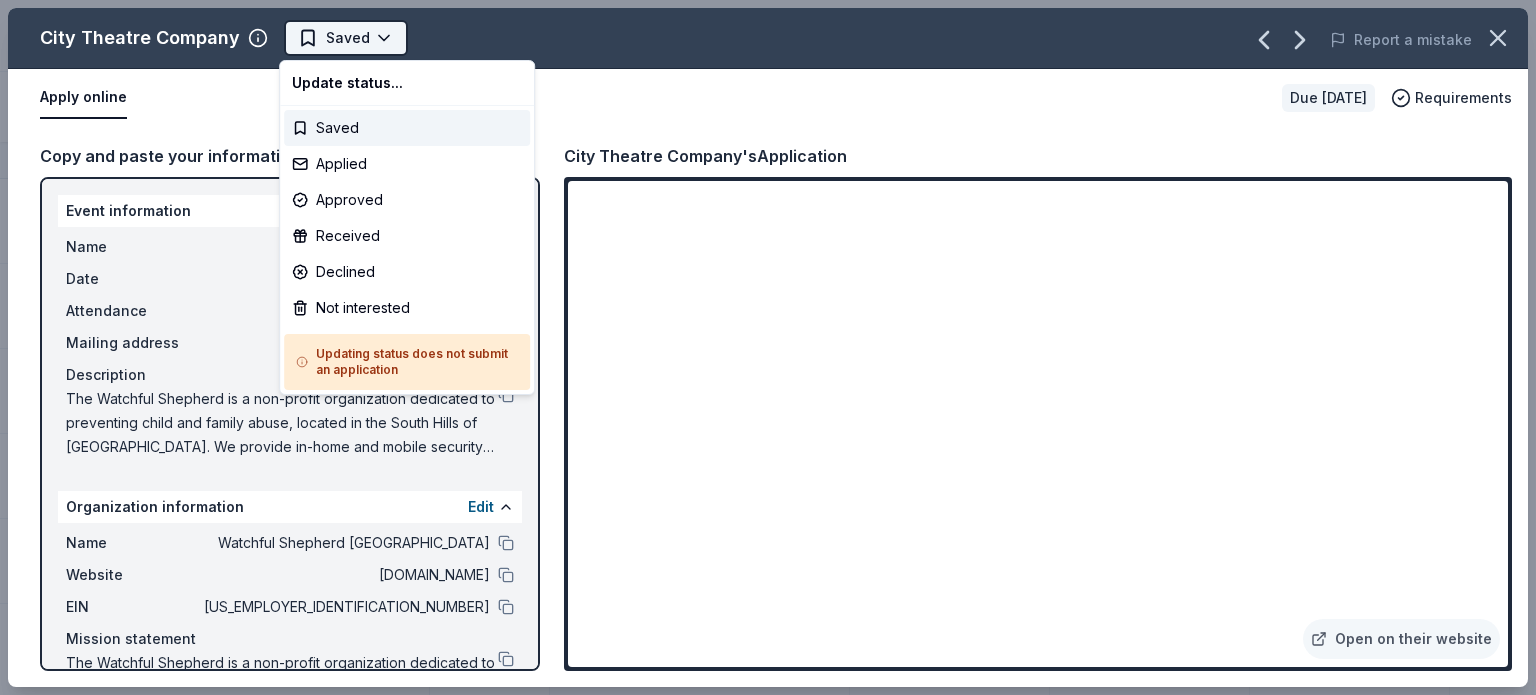 scroll, scrollTop: 0, scrollLeft: 0, axis: both 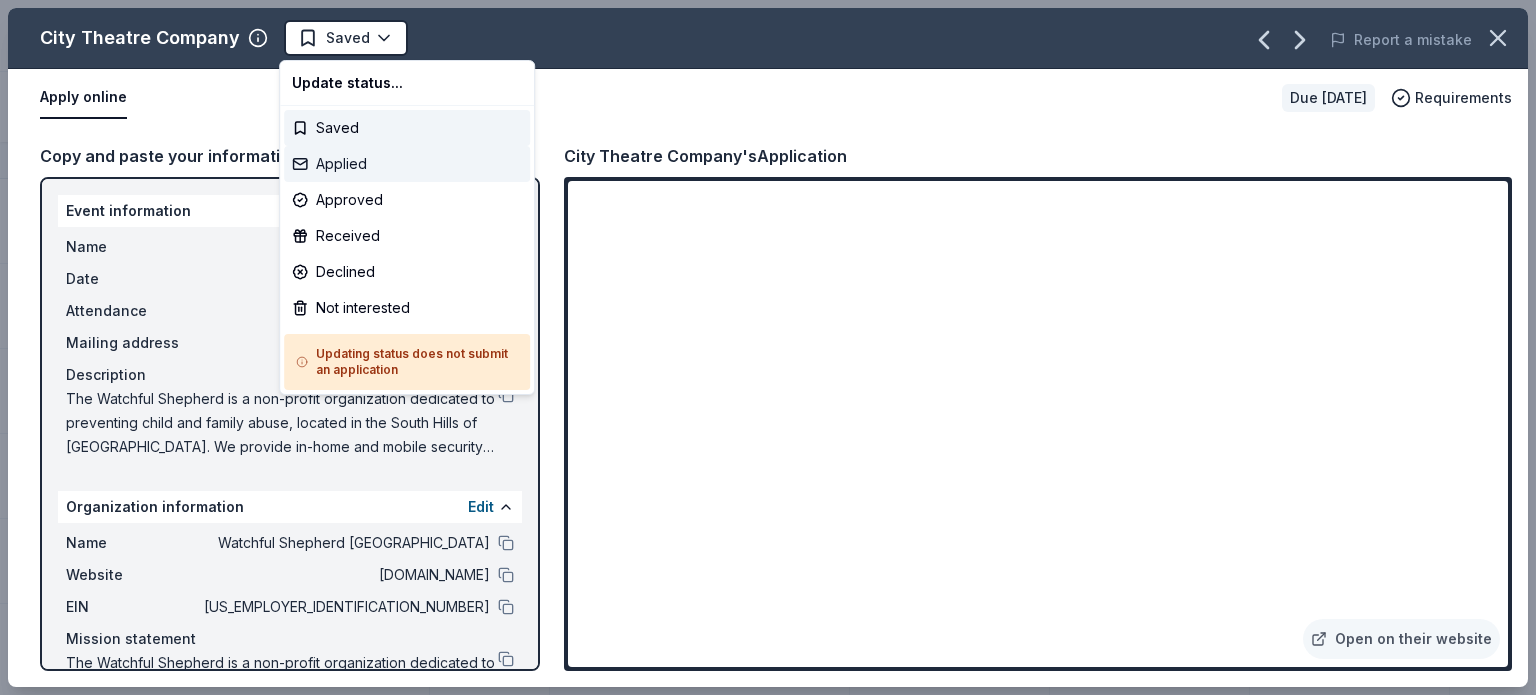 click on "Applied" at bounding box center (407, 164) 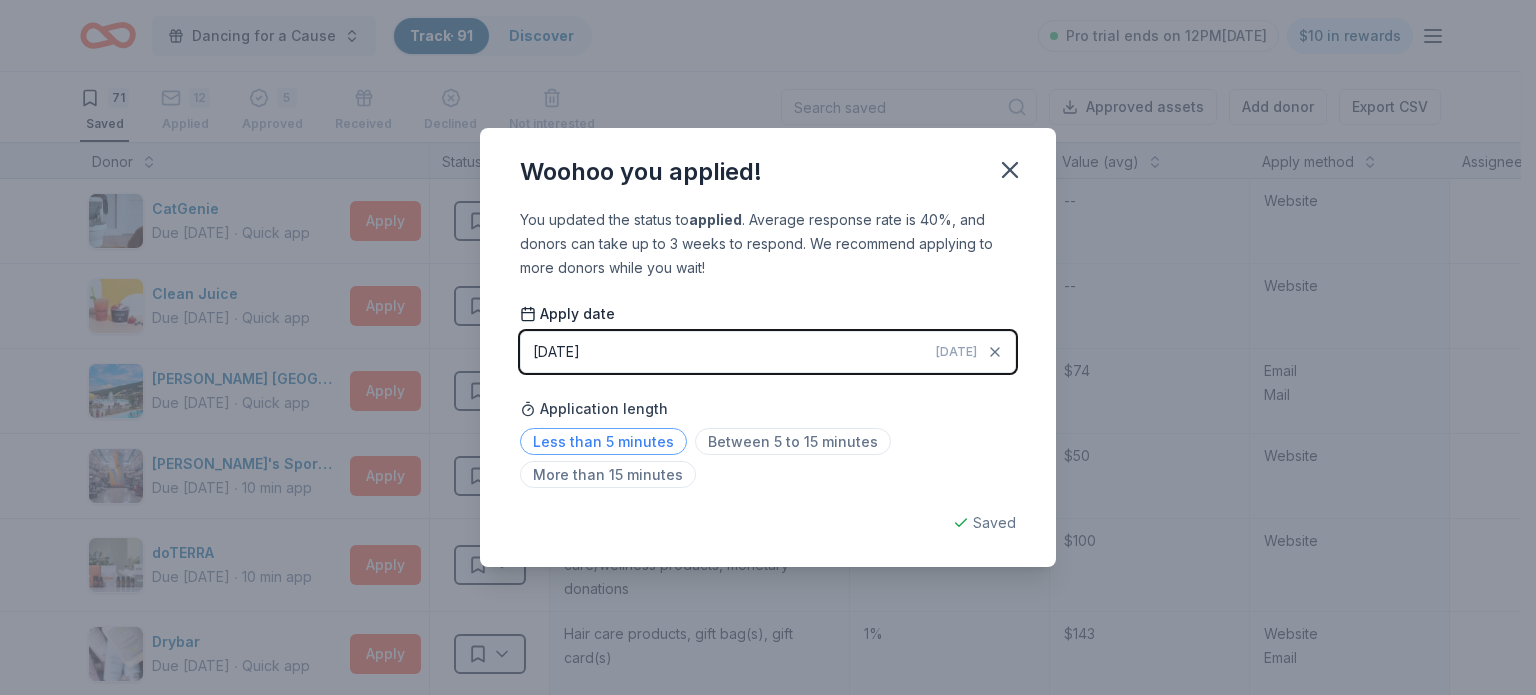 click on "Less than 5 minutes" at bounding box center (603, 441) 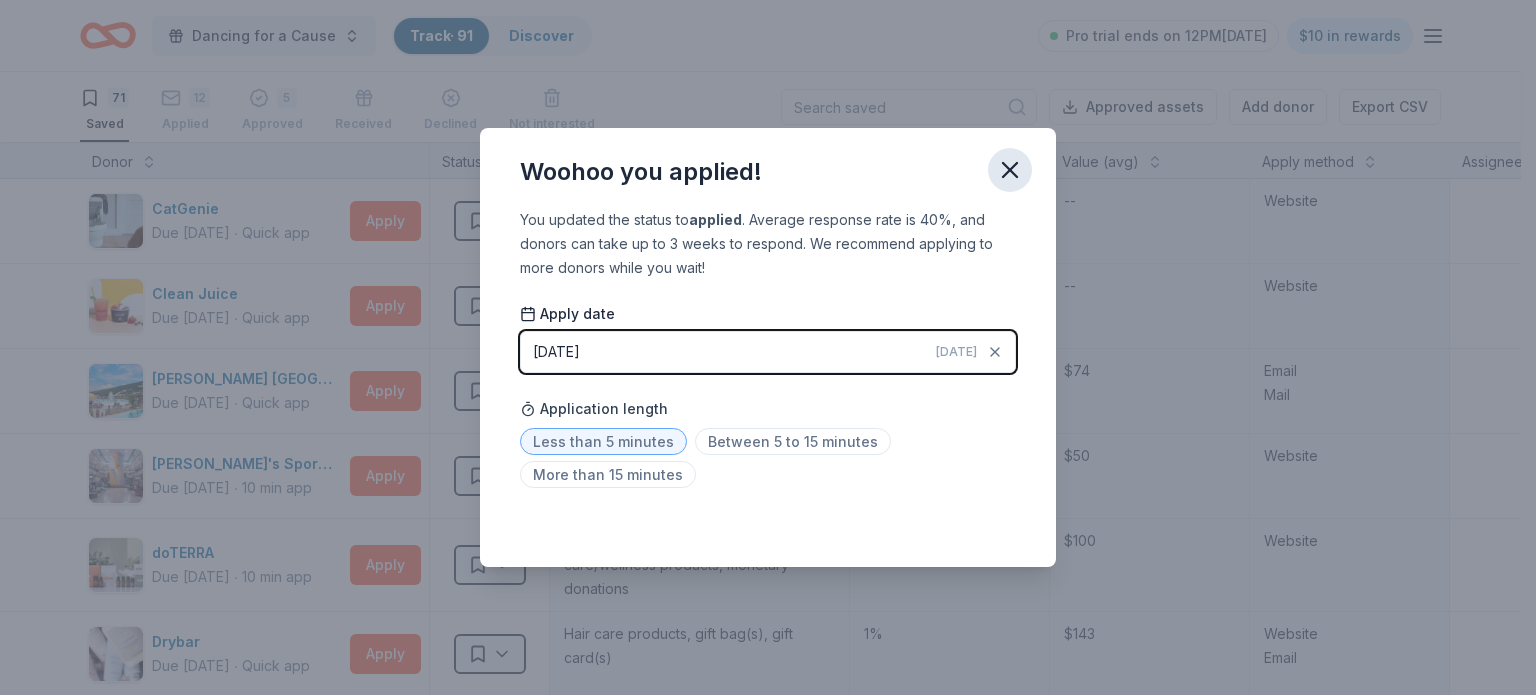 click 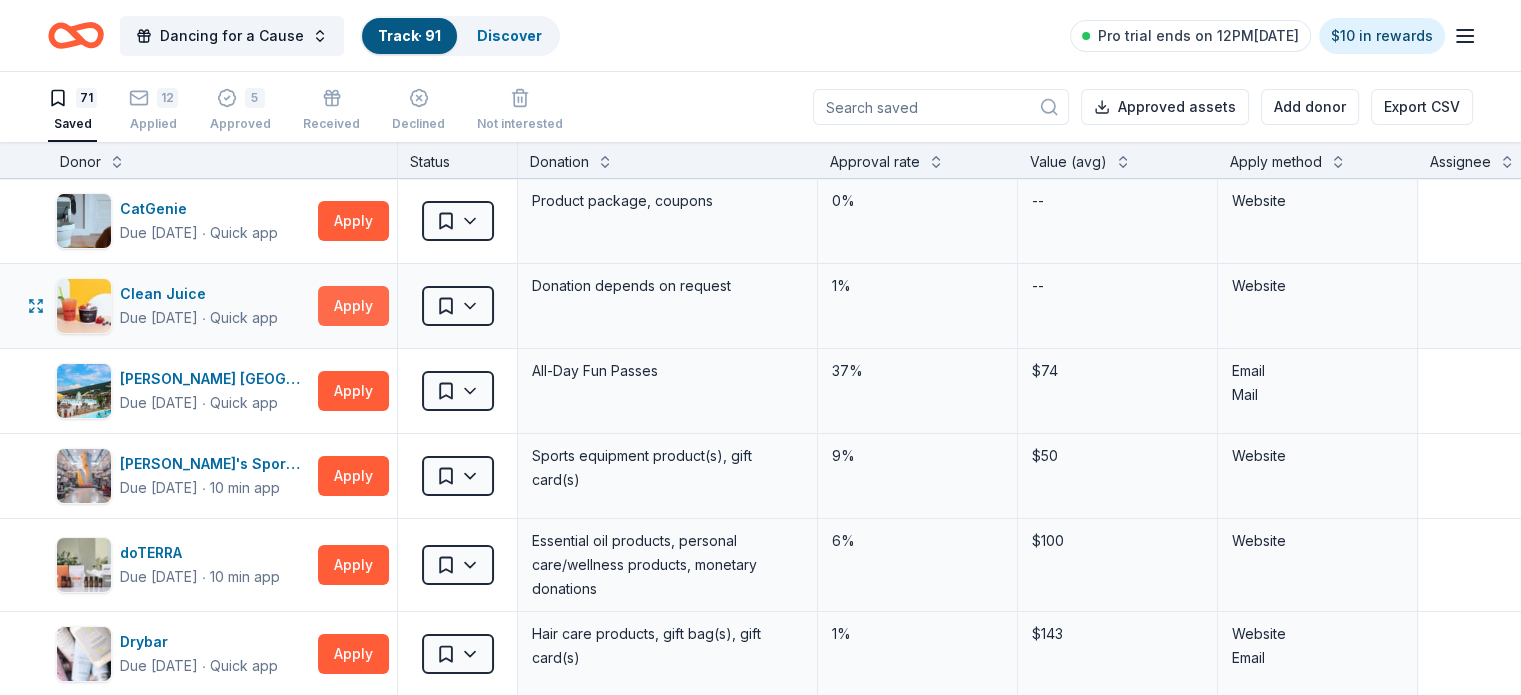 click on "Apply" at bounding box center (353, 306) 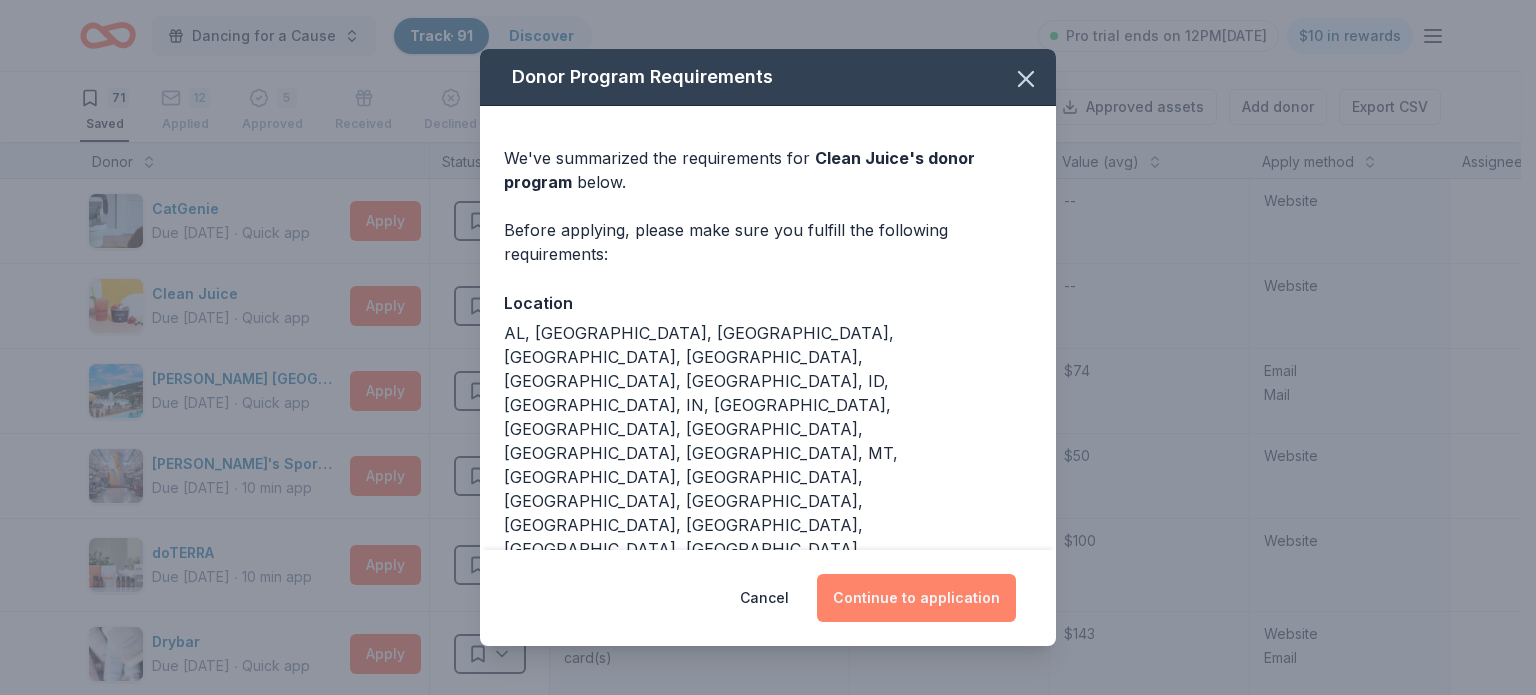 click on "Continue to application" at bounding box center (916, 598) 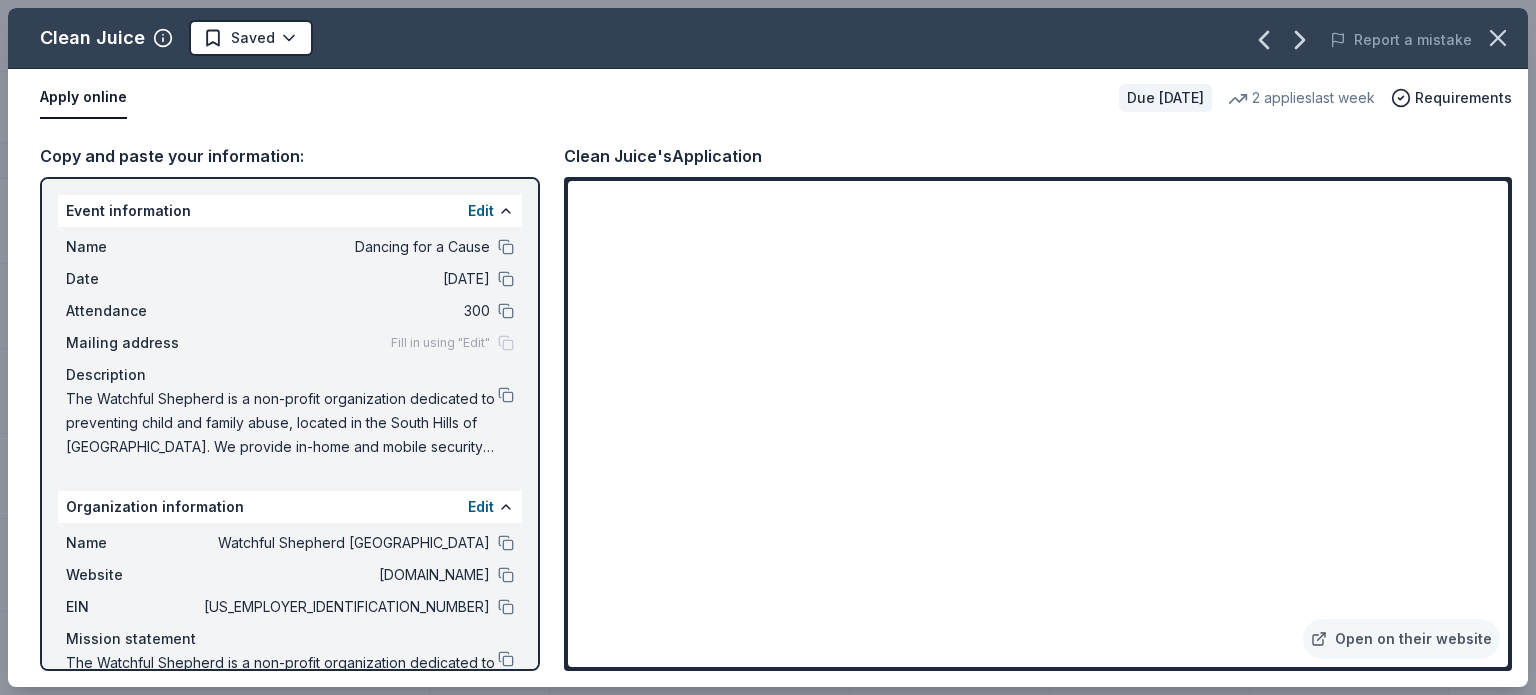 click on "Dancing for a Cause Track  · 91 Discover Pro trial ends on 12PM[DATE] $10 in rewards 71 Saved 12 Applied 5 Approved Received Declined Not interested  Approved assets Add donor Export CSV Donor Status Donation Approval rate Value (avg) Apply method Assignee Notes CatGenie Due [DATE] ∙ Quick app Apply Saved Product package, coupons 0% -- Website Clean Juice Due [DATE] ∙ Quick app Apply Saved Donation depends on request 1% -- Website [PERSON_NAME] Amusement Park and [GEOGRAPHIC_DATA] Due [DATE] ∙ Quick app Apply Saved  All-Day Fun Passes 37% $74 Email Mail Dick's Sporting Goods Due [DATE] ∙ 10 min app Apply Saved Sports equipment product(s), gift card(s) 9% $50 Website doTERRA Due [DATE] ∙ 10 min app Apply Saved Essential oil products, personal care/wellness products, monetary donations 6% $100 Website Drybar Due [DATE] ∙ Quick app Apply Saved Hair care products, gift bag(s), gift card(s) 1% $143 Website Email [PERSON_NAME] Sports Due [DATE] ∙ Quick app Apply Saved 9% 9" at bounding box center [768, 347] 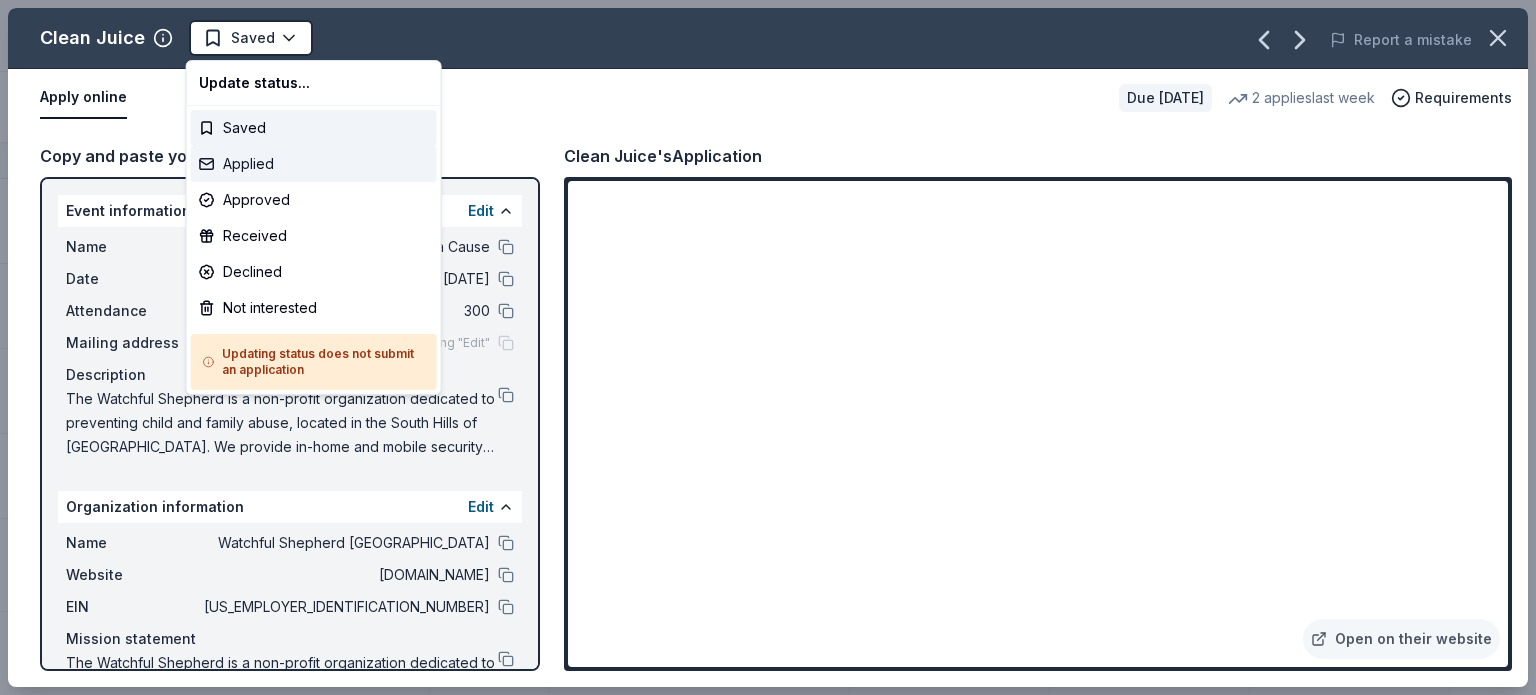 click on "Applied" at bounding box center [314, 164] 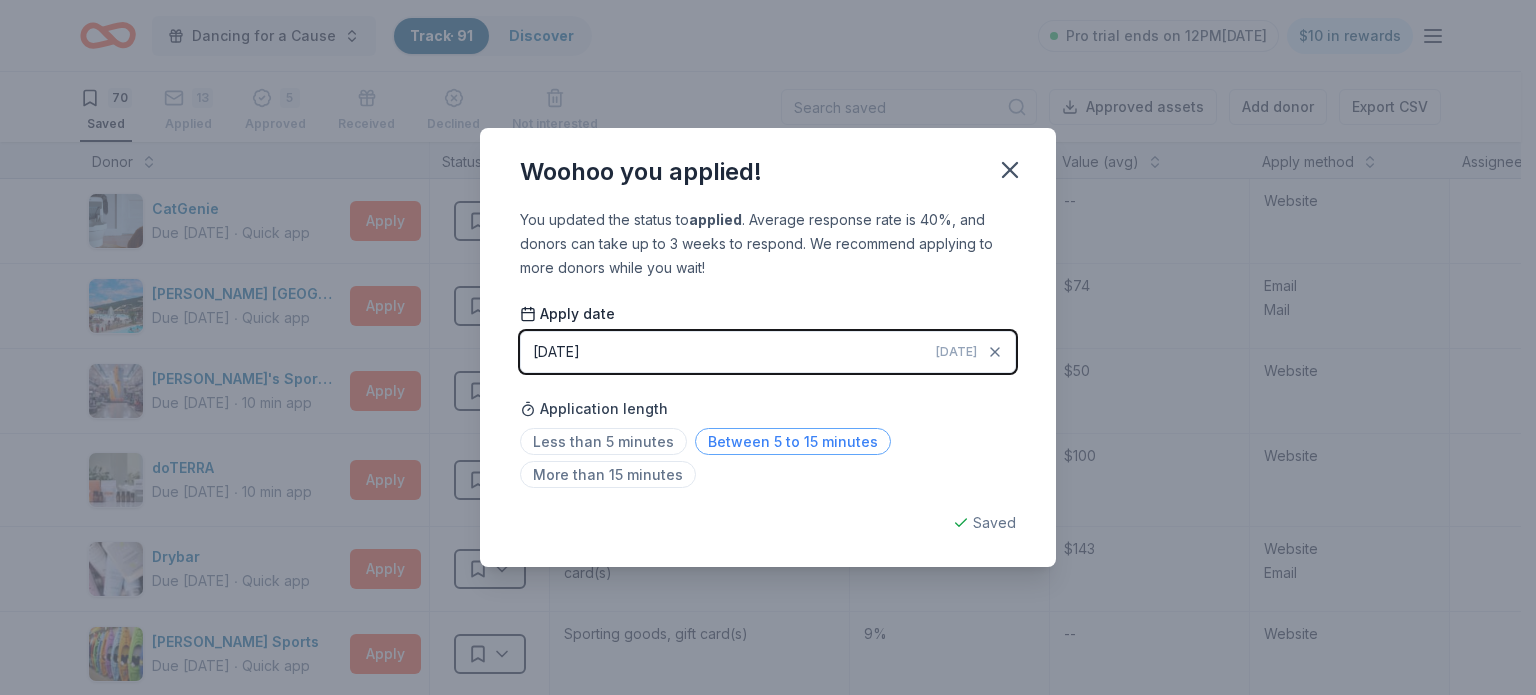click on "Between 5 to 15 minutes" at bounding box center [793, 441] 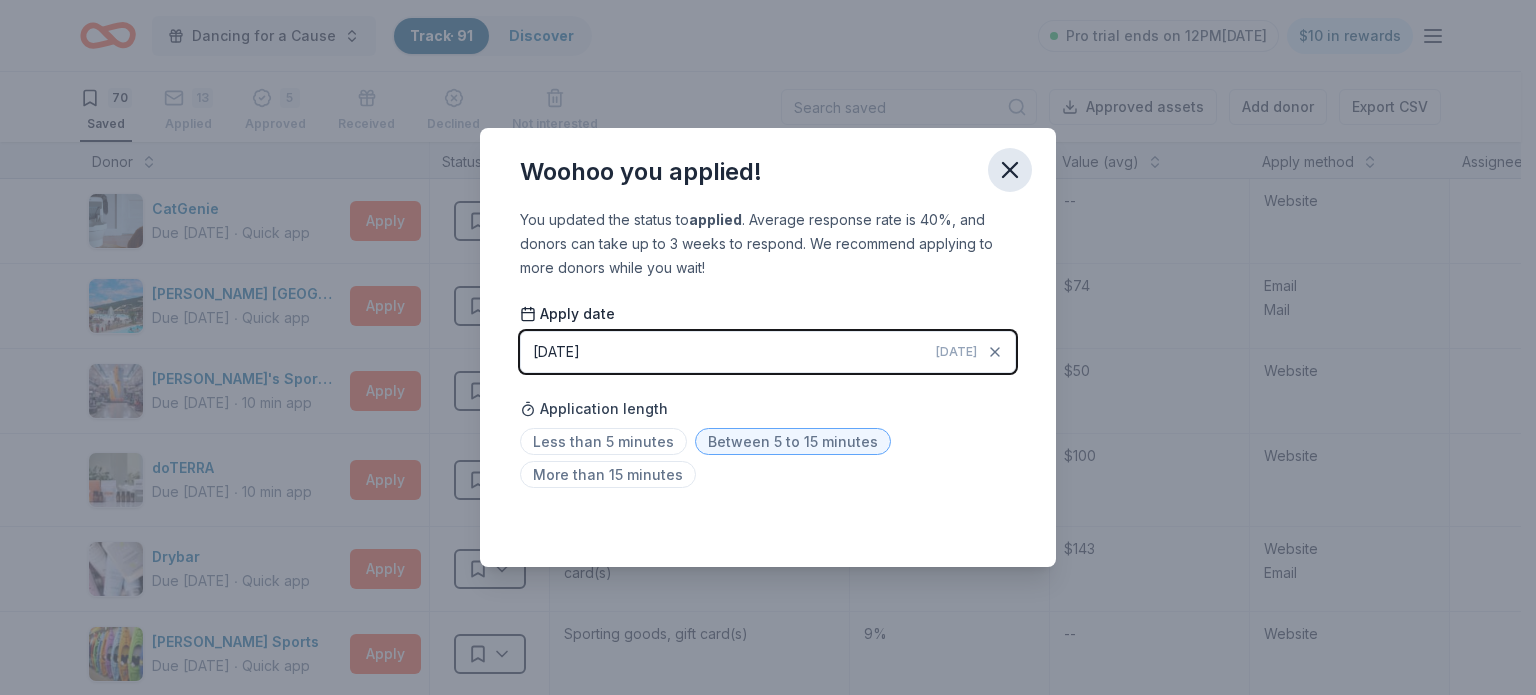 click 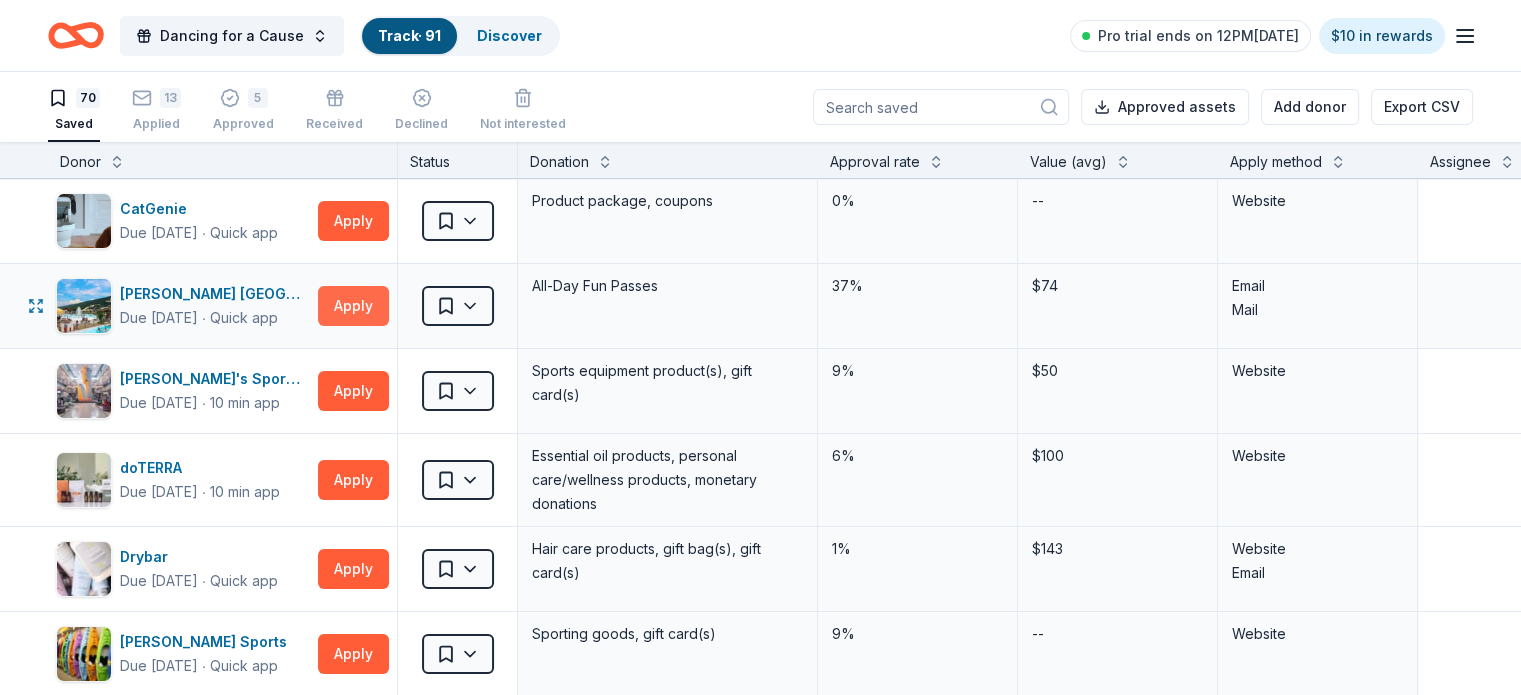 click on "Apply" at bounding box center [353, 306] 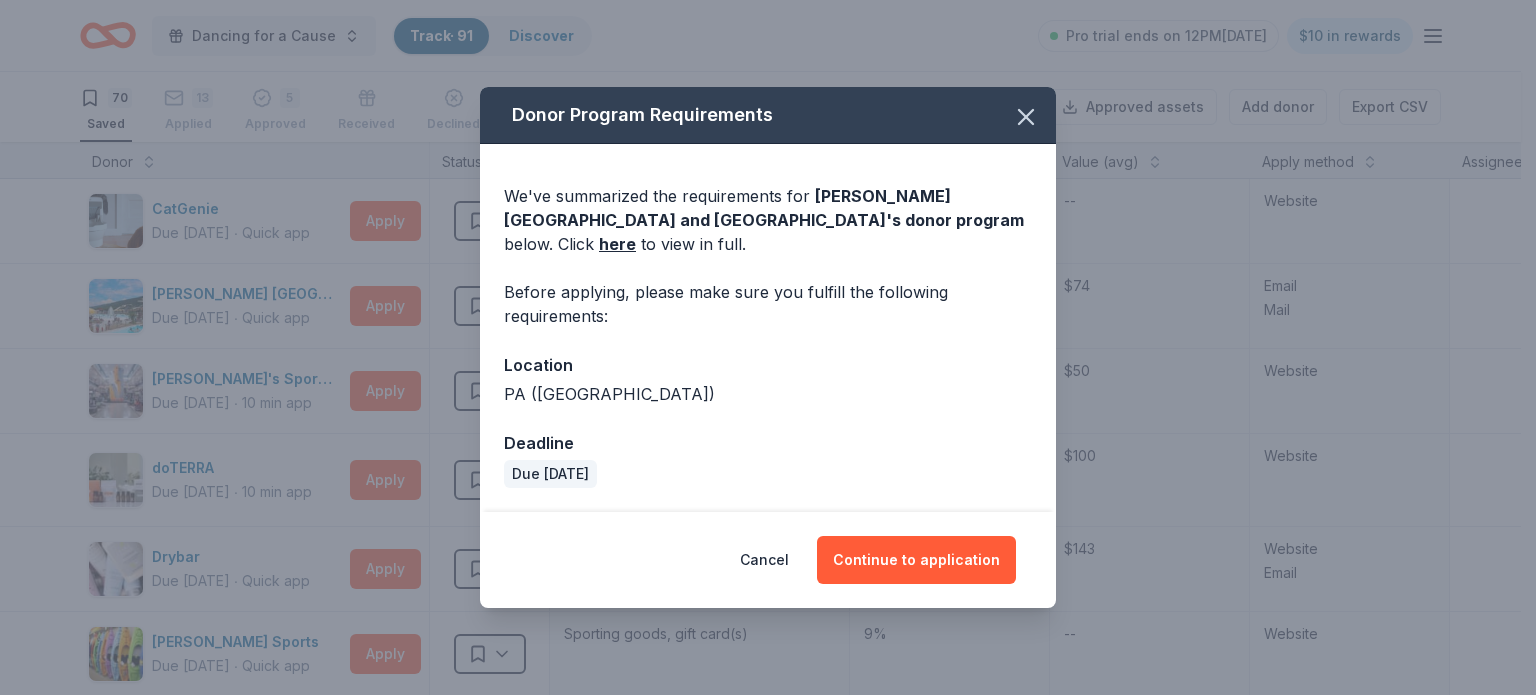 click on "Cancel Continue to application" at bounding box center [768, 560] 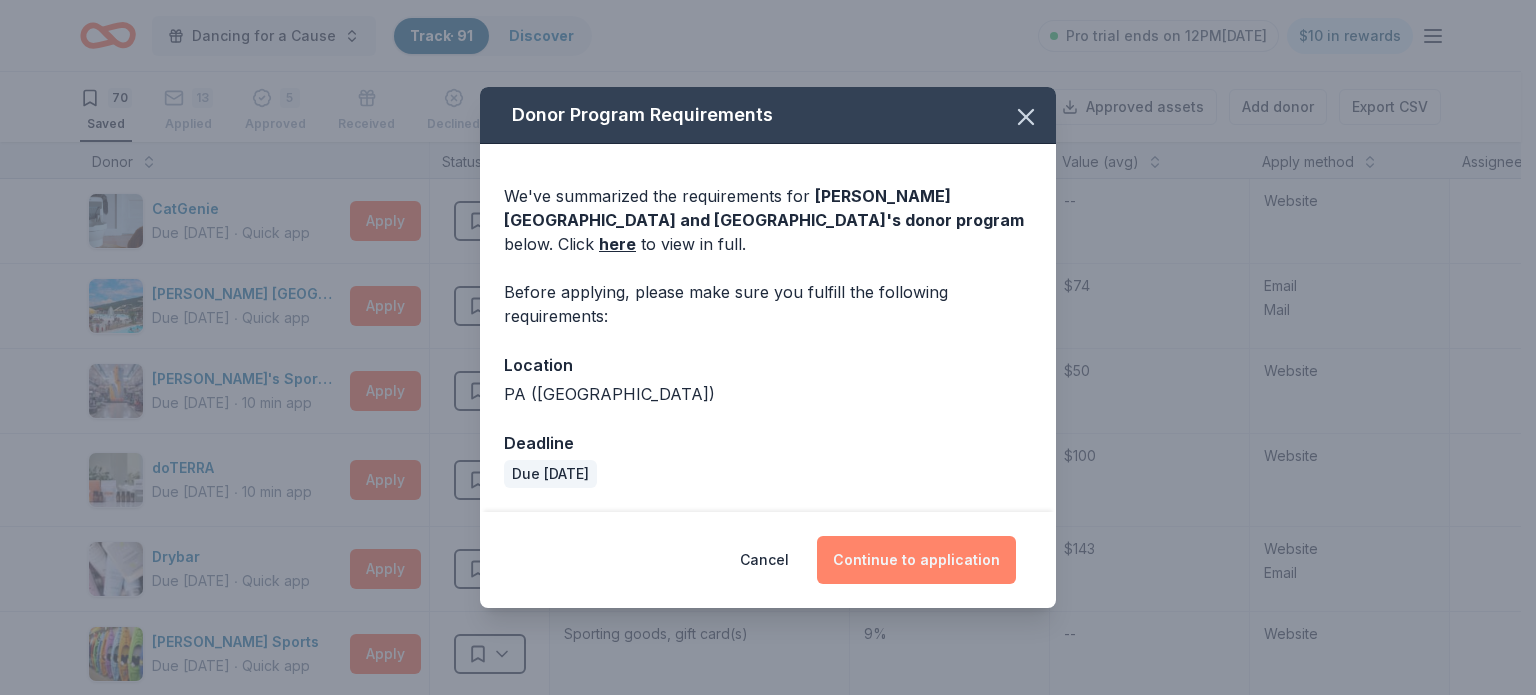 click on "Continue to application" at bounding box center [916, 560] 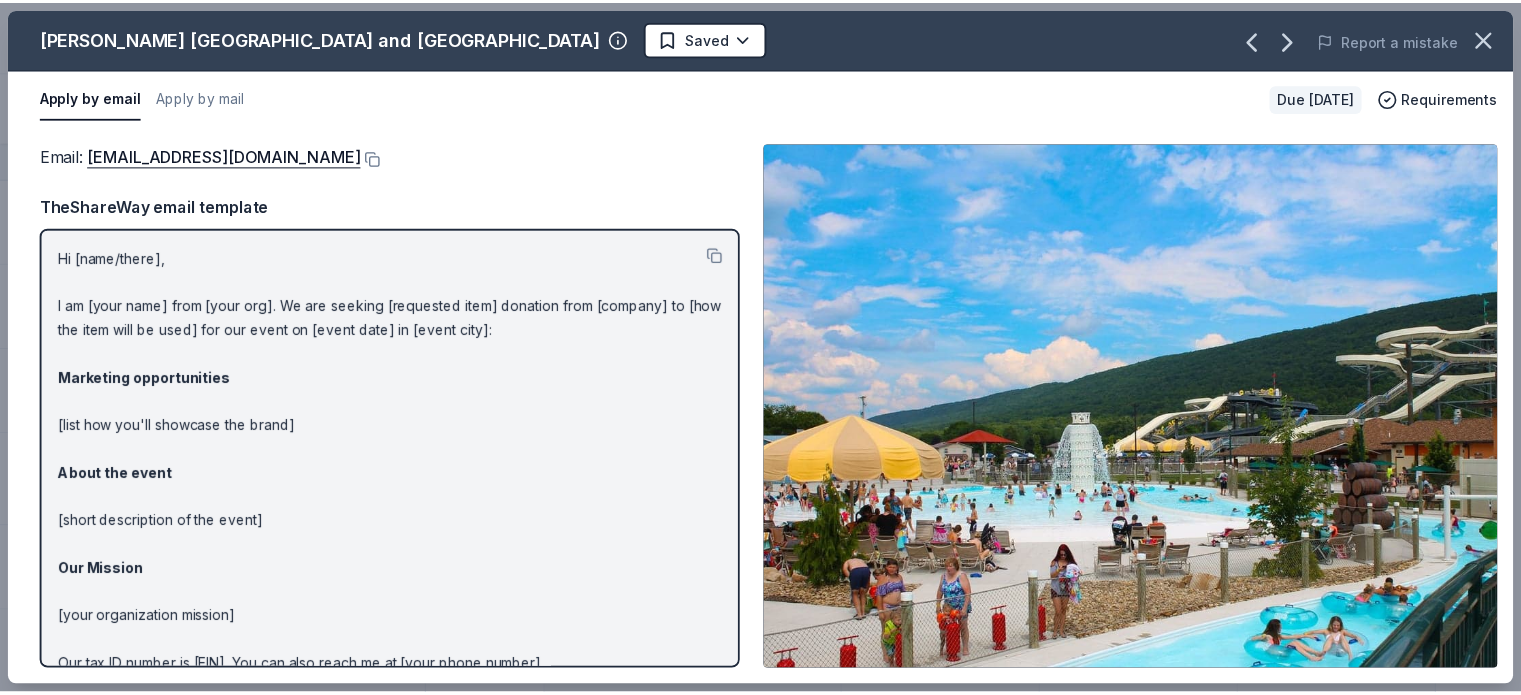 scroll, scrollTop: 2, scrollLeft: 0, axis: vertical 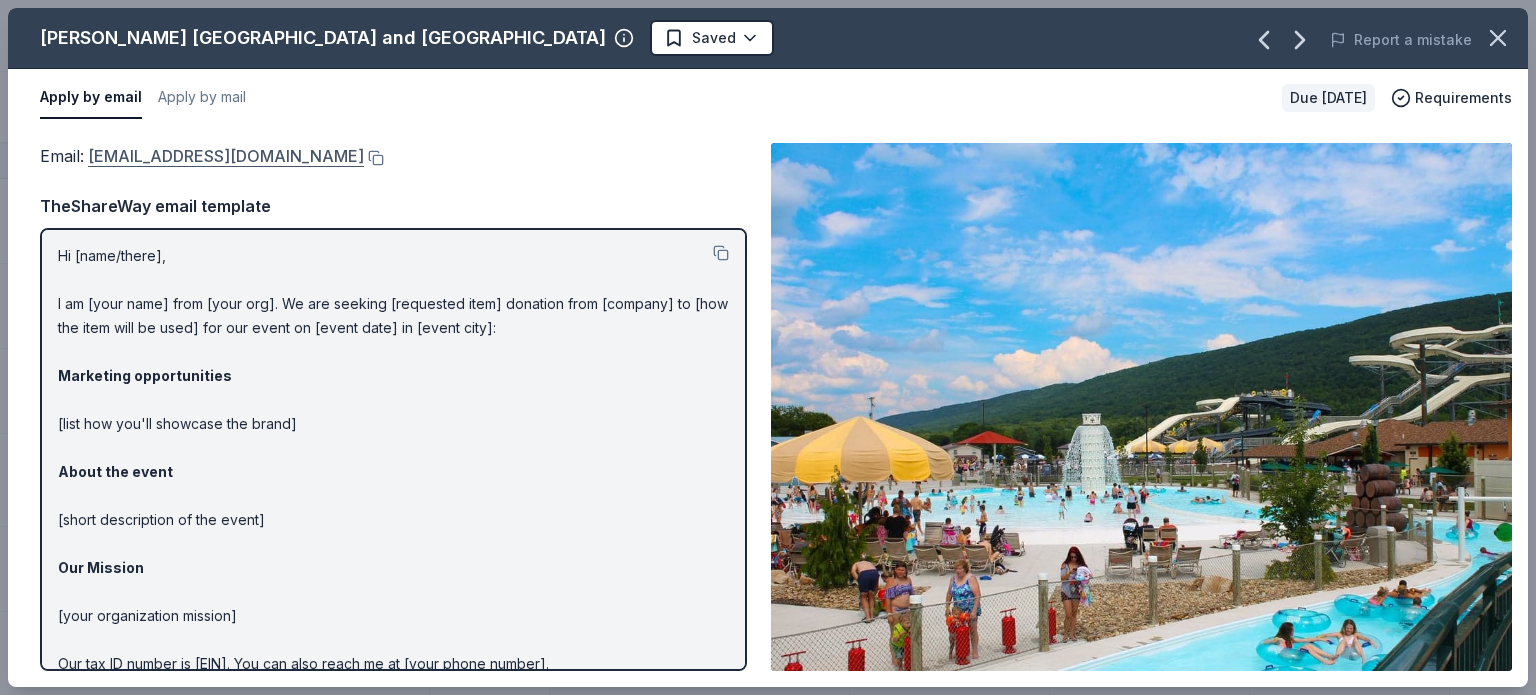 click on "[EMAIL_ADDRESS][DOMAIN_NAME]" at bounding box center (226, 156) 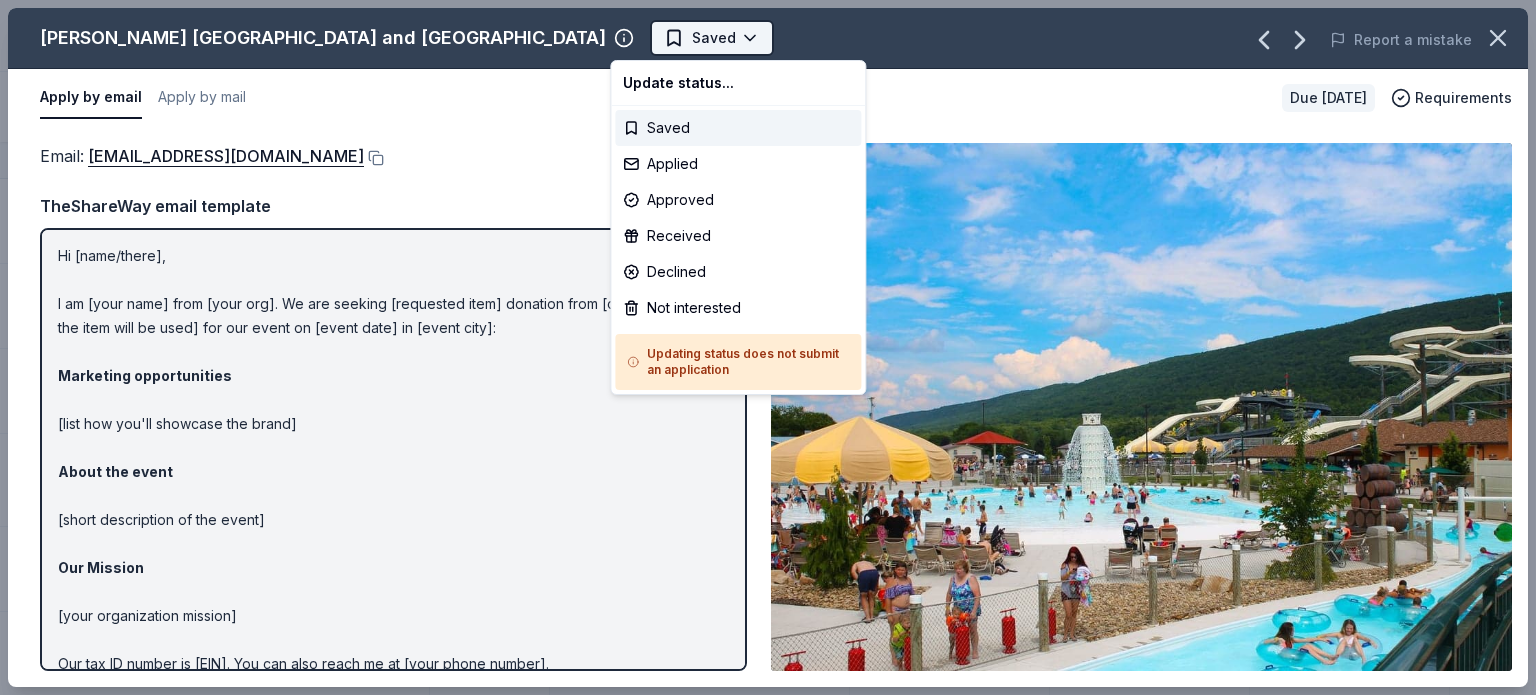 click on "Dancing for a Cause Track  · 91 Discover Pro trial ends on 12PM[DATE] $10 in rewards 70 Saved 13 Applied 5 Approved Received Declined Not interested  Approved assets Add donor Export CSV Donor Status Donation Approval rate Value (avg) Apply method Assignee Notes CatGenie Due [DATE] ∙ Quick app Apply Saved Product package, coupons 0% -- Website [PERSON_NAME] Amusement Park and [GEOGRAPHIC_DATA] Due [DATE] ∙ Quick app Apply Saved  All-Day Fun Passes 37% $74 Email Mail Dick's Sporting Goods Due [DATE] ∙ 10 min app Apply Saved Sports equipment product(s), gift card(s) 9% $50 Website doTERRA Due [DATE] ∙ 10 min app Apply Saved Essential oil products, personal care/wellness products, monetary donations 6% $100 Website Drybar Due [DATE] ∙ Quick app Apply Saved Hair care products, gift bag(s), gift card(s) 1% $143 Website Email [PERSON_NAME] Sports Due [DATE] ∙ Quick app Apply Saved Sporting goods, gift card(s) 9% -- Website Eat'n Park Due [DATE] ∙ 10 min app Apply Saved 5%" at bounding box center [768, 347] 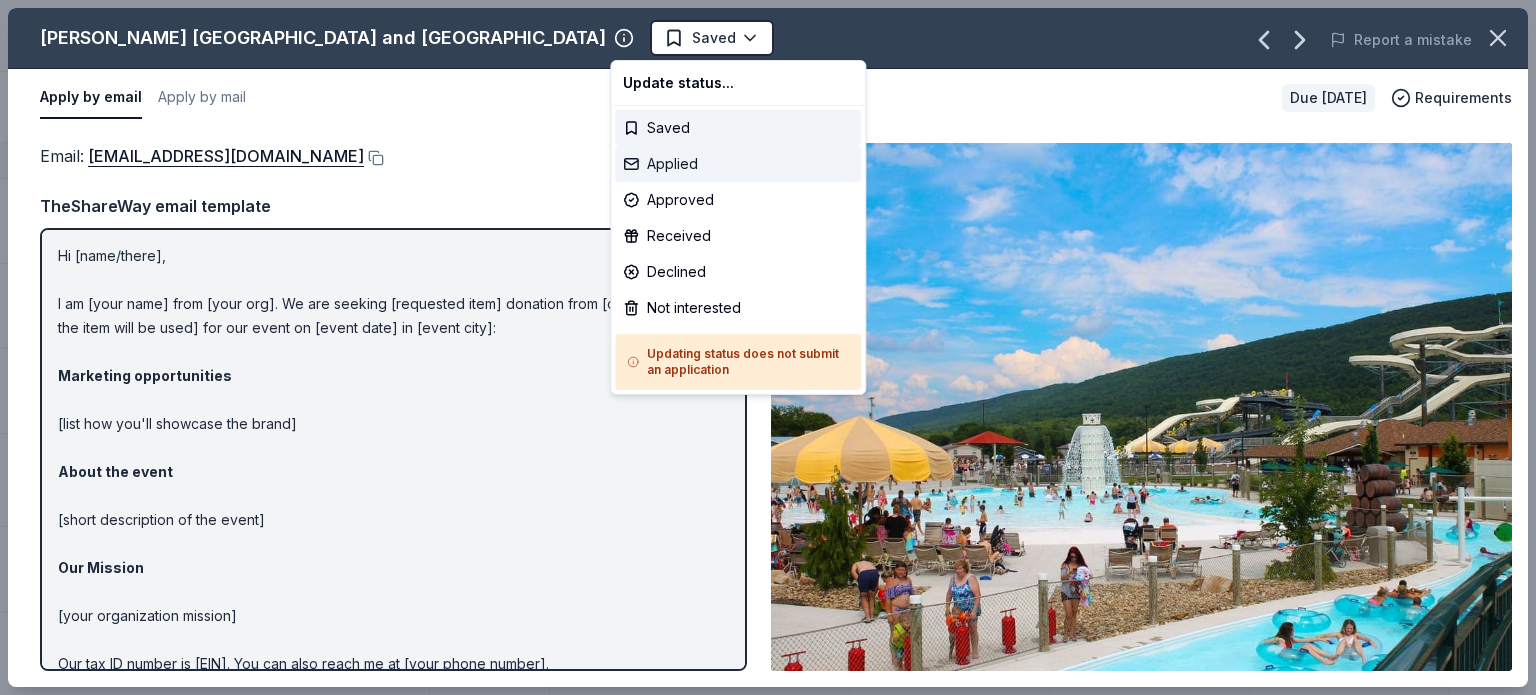 click on "Applied" at bounding box center (738, 164) 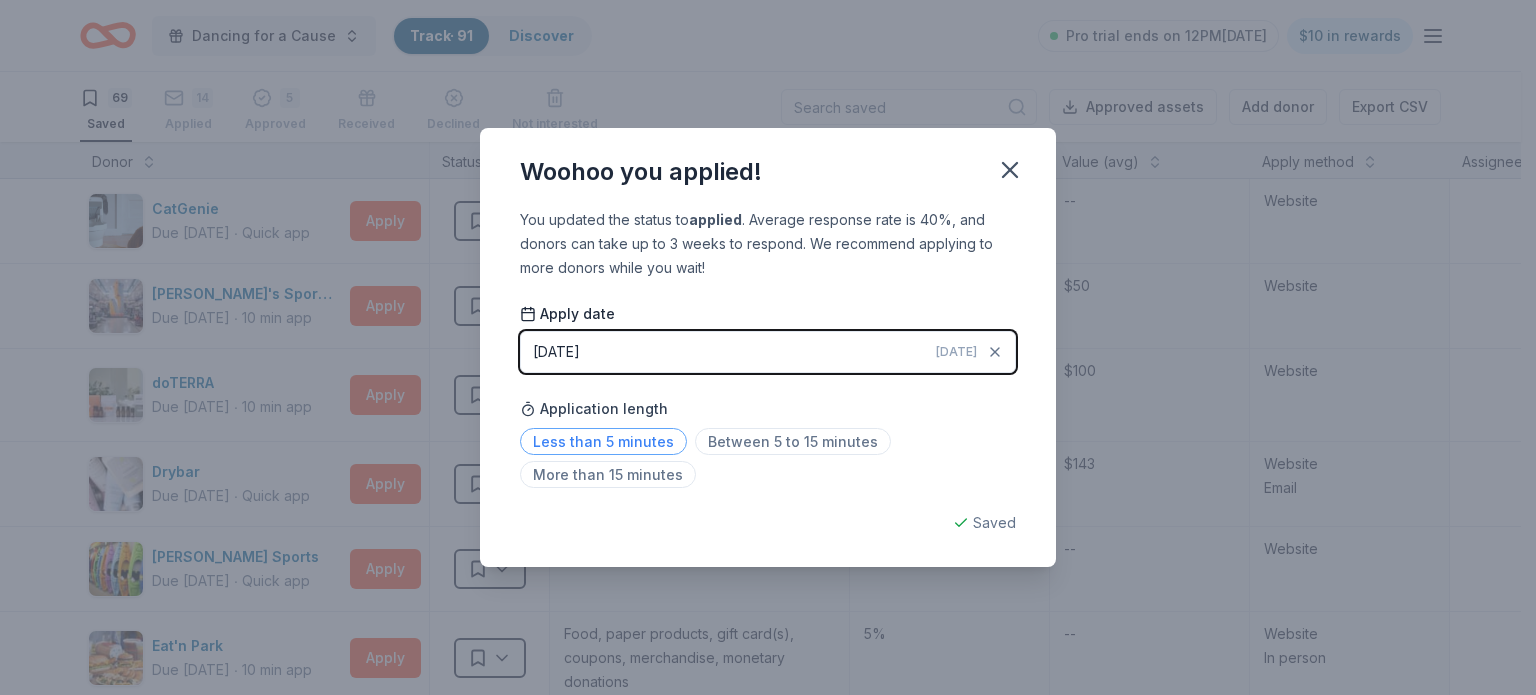 click on "Less than 5 minutes" at bounding box center (603, 441) 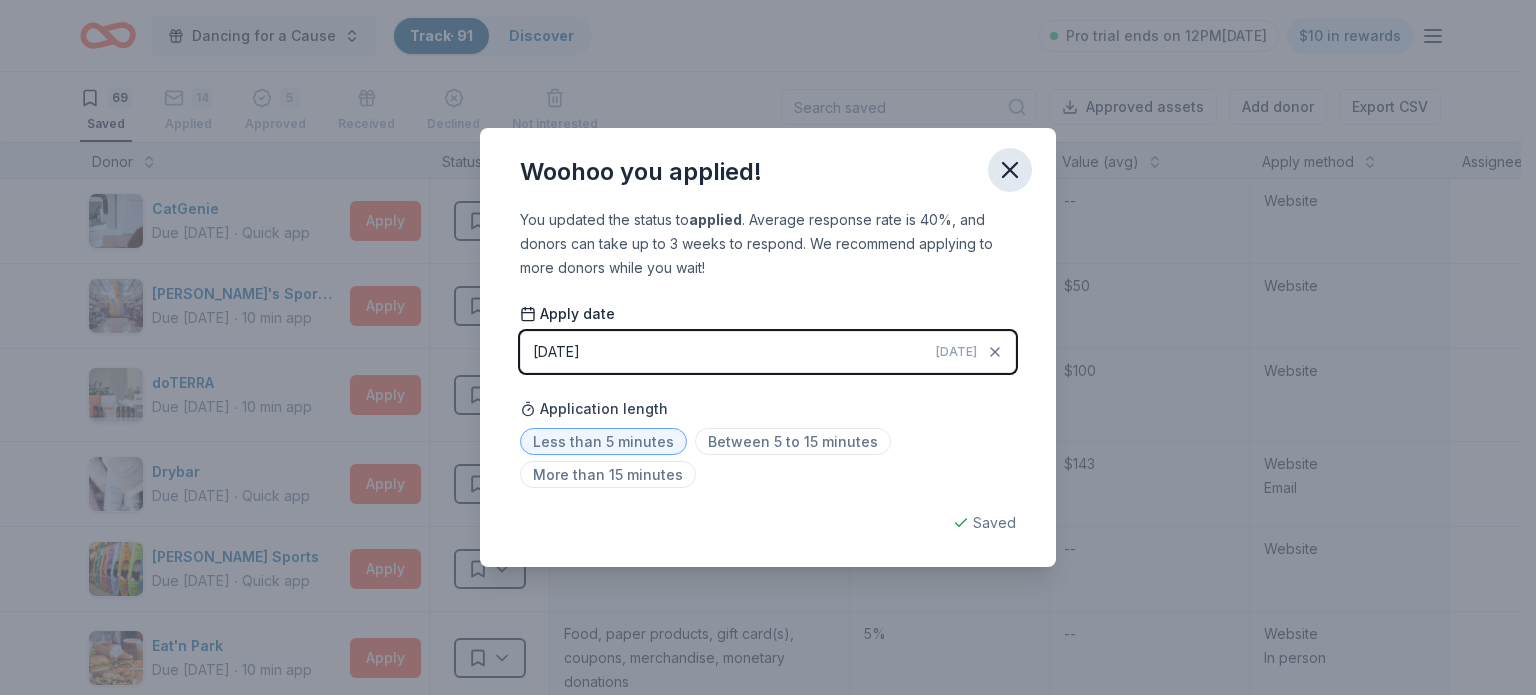 click 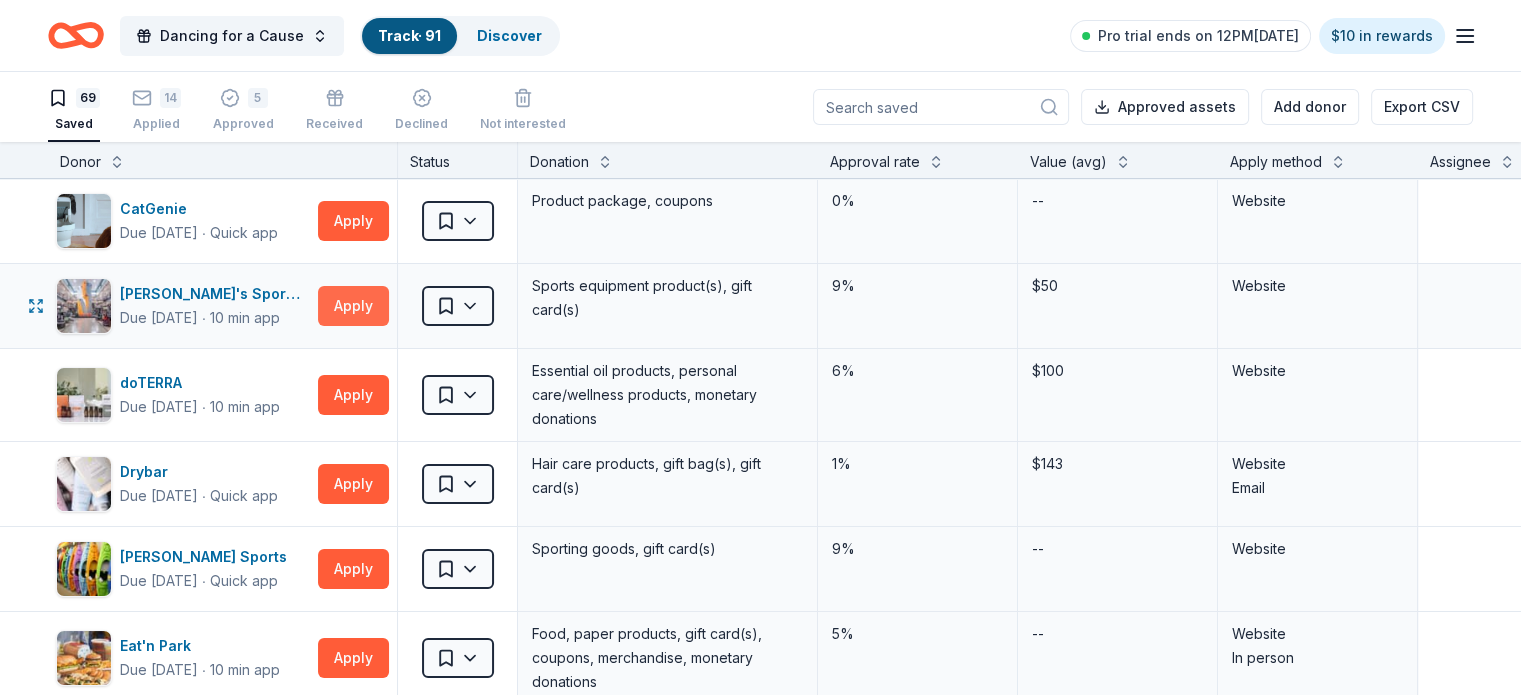 click on "Apply" at bounding box center (353, 306) 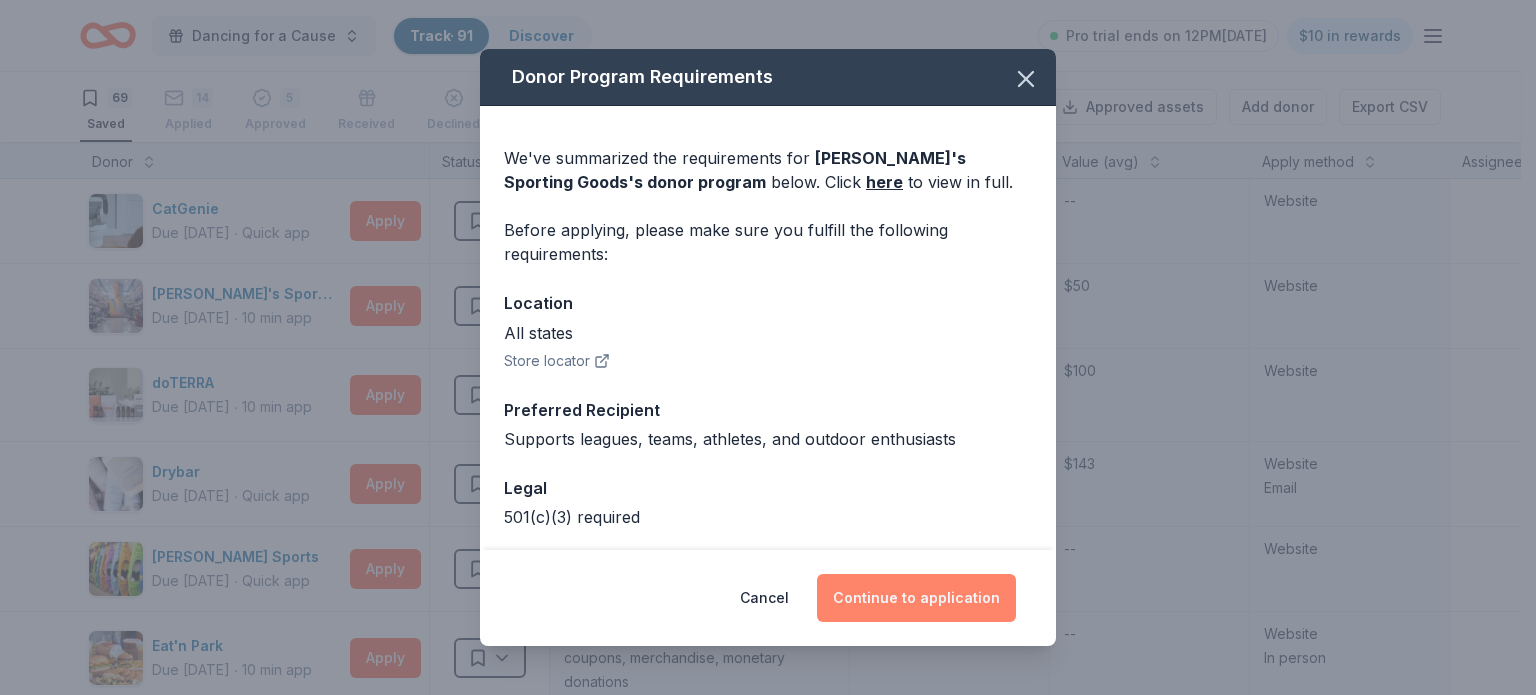 click on "Continue to application" at bounding box center [916, 598] 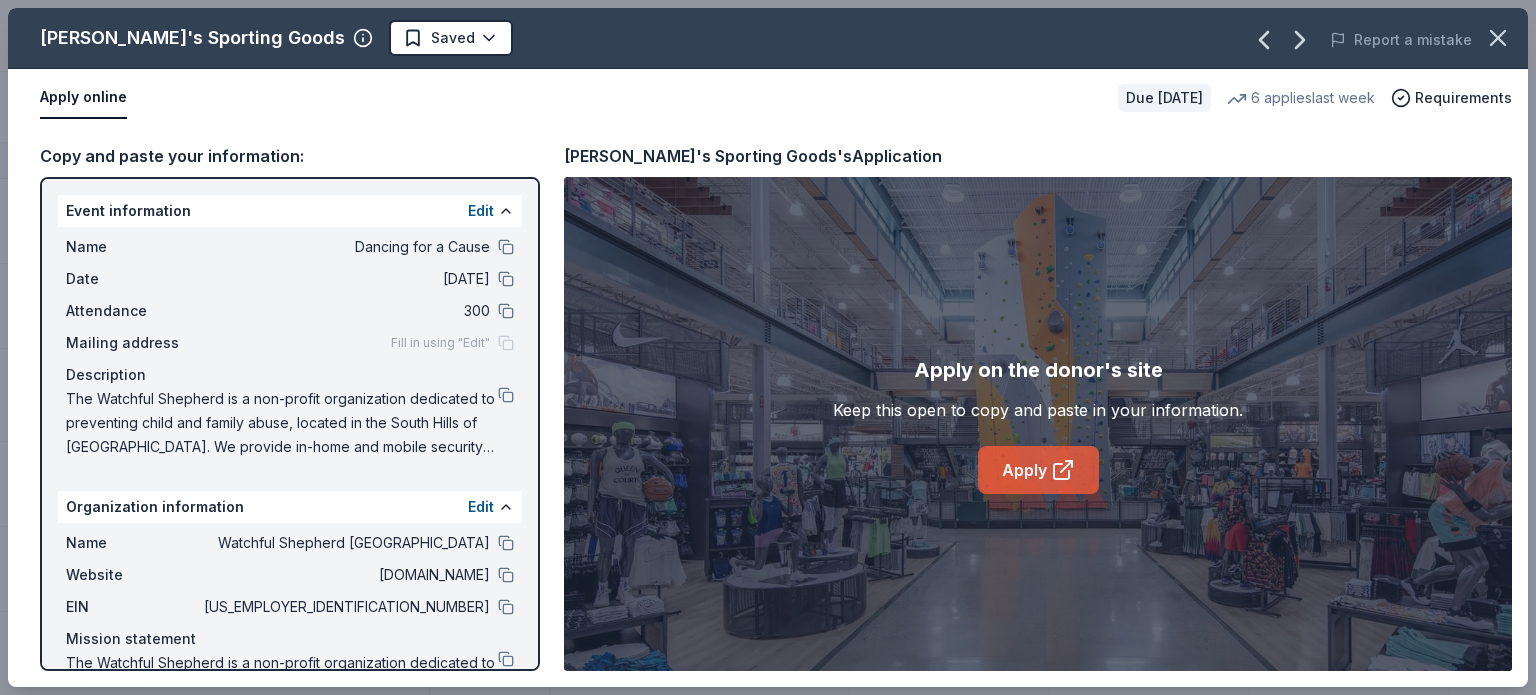 click on "Apply" at bounding box center (1038, 470) 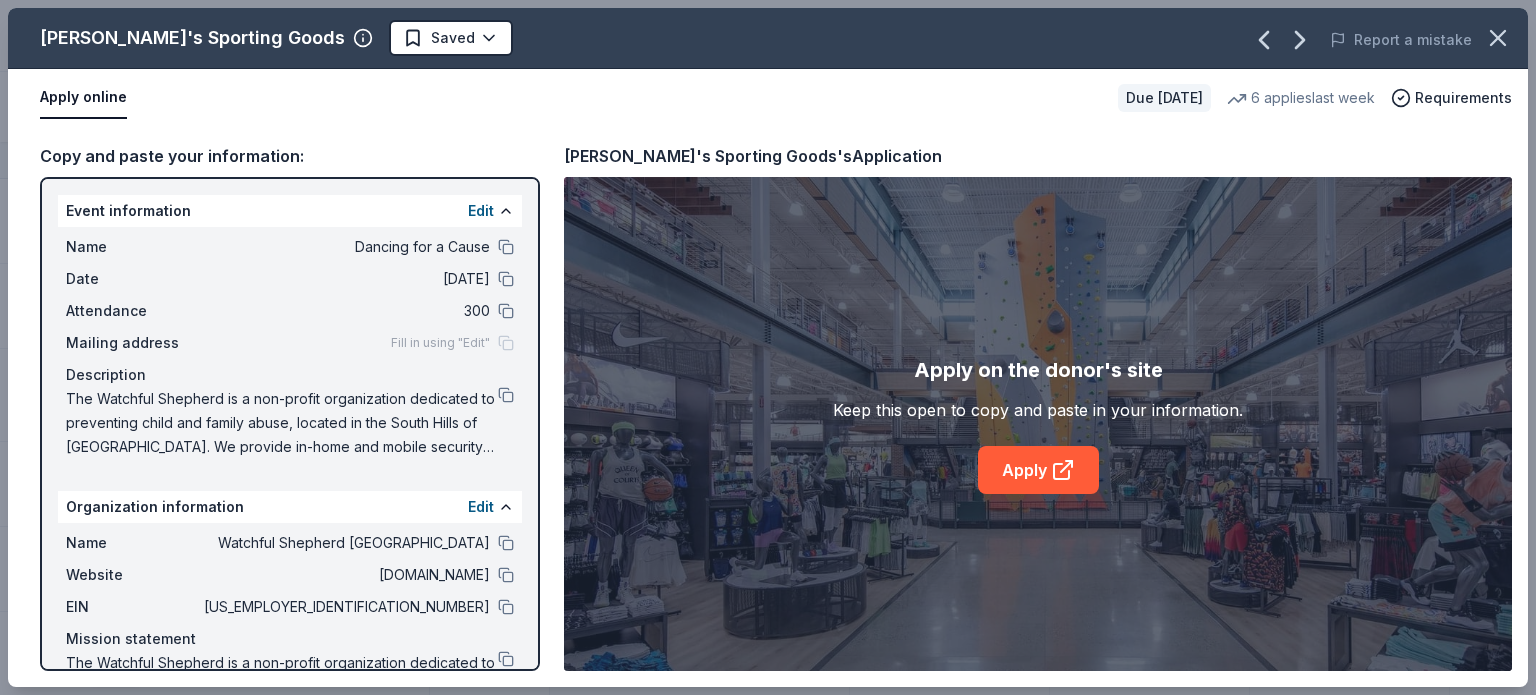 click on "Dancing for a Cause Track  · 91 Discover Pro trial ends on 12PM[DATE] $10 in rewards 69 Saved 14 Applied 5 Approved Received Declined Not interested  Approved assets Add donor Export CSV Donor Status Donation Approval rate Value (avg) Apply method Assignee Notes CatGenie Due [DATE] ∙ Quick app Apply Saved Product package, coupons 0% -- Website [PERSON_NAME]'s Sporting Goods Due [DATE] ∙ 10 min app Apply Saved Sports equipment product(s), gift card(s) 9% $50 Website doTERRA Due [DATE] ∙ 10 min app Apply Saved Essential oil products, personal care/wellness products, monetary donations 6% $100 Website Drybar Due [DATE] ∙ Quick app Apply Saved Hair care products, gift bag(s), gift card(s) 1% $143 Website Email [PERSON_NAME] Sports Due [DATE] ∙ Quick app Apply Saved Sporting goods, gift card(s) 9% -- Website Eat'n Park Due [DATE] ∙ 10 min app Apply Saved Food, paper products, gift card(s), coupons, merchandise, monetary donations 5% -- Website In person Garmin Due [DATE] ∙ Quick app 0%" at bounding box center (768, 347) 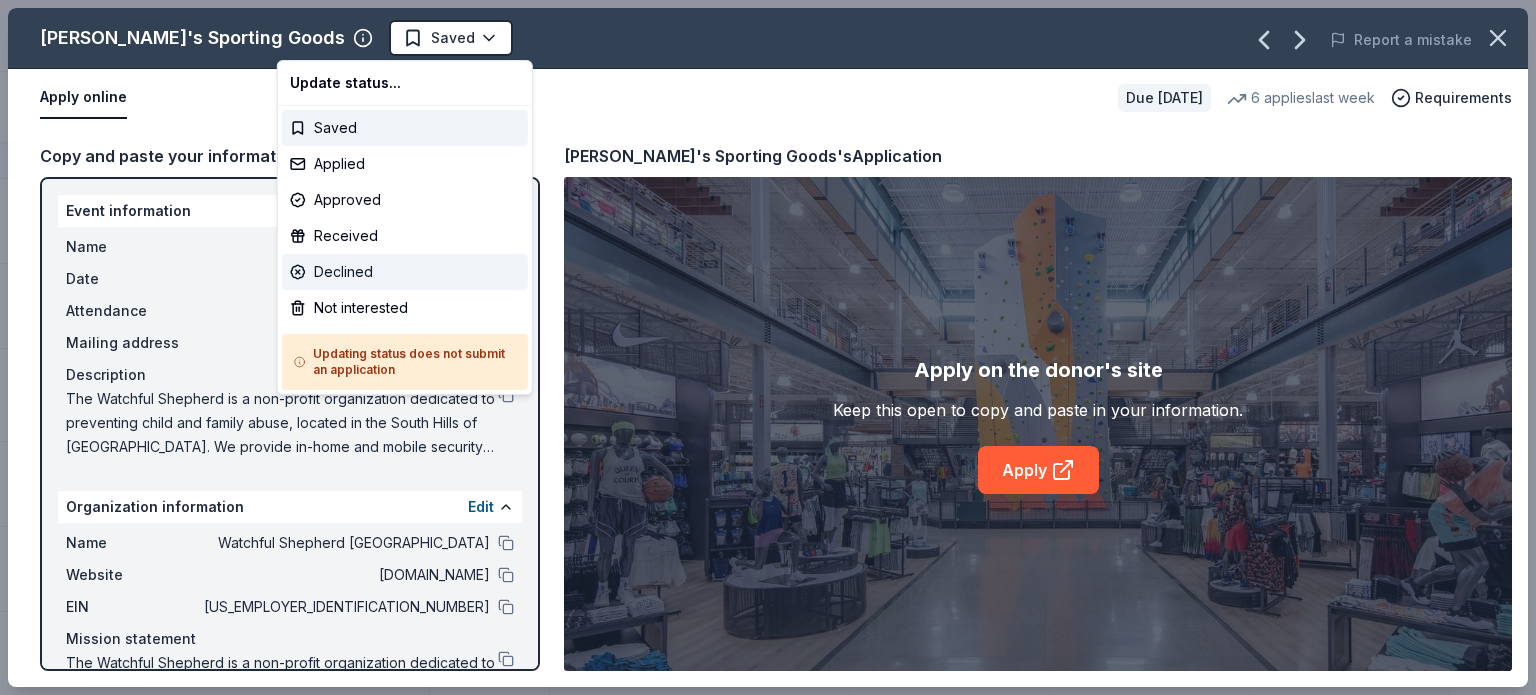 click on "Declined" at bounding box center (405, 272) 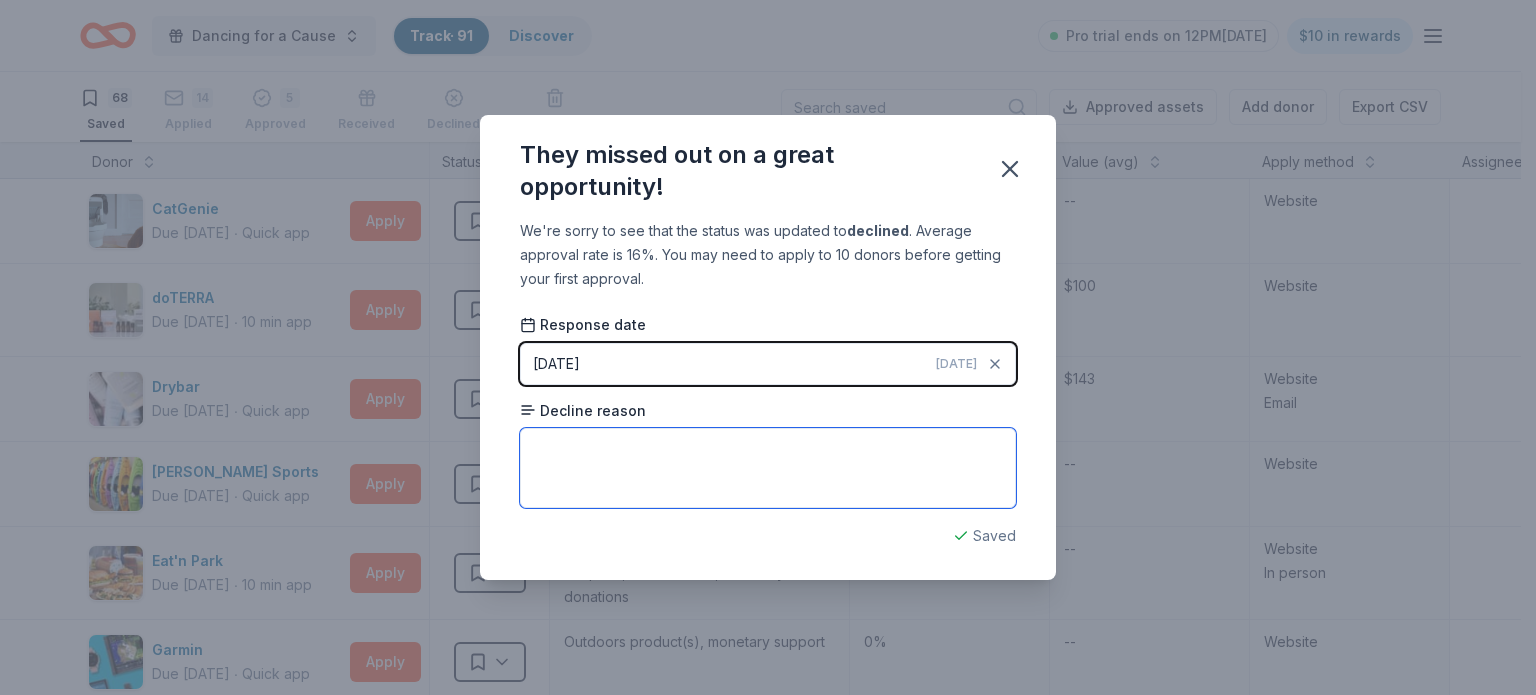 click at bounding box center [768, 468] 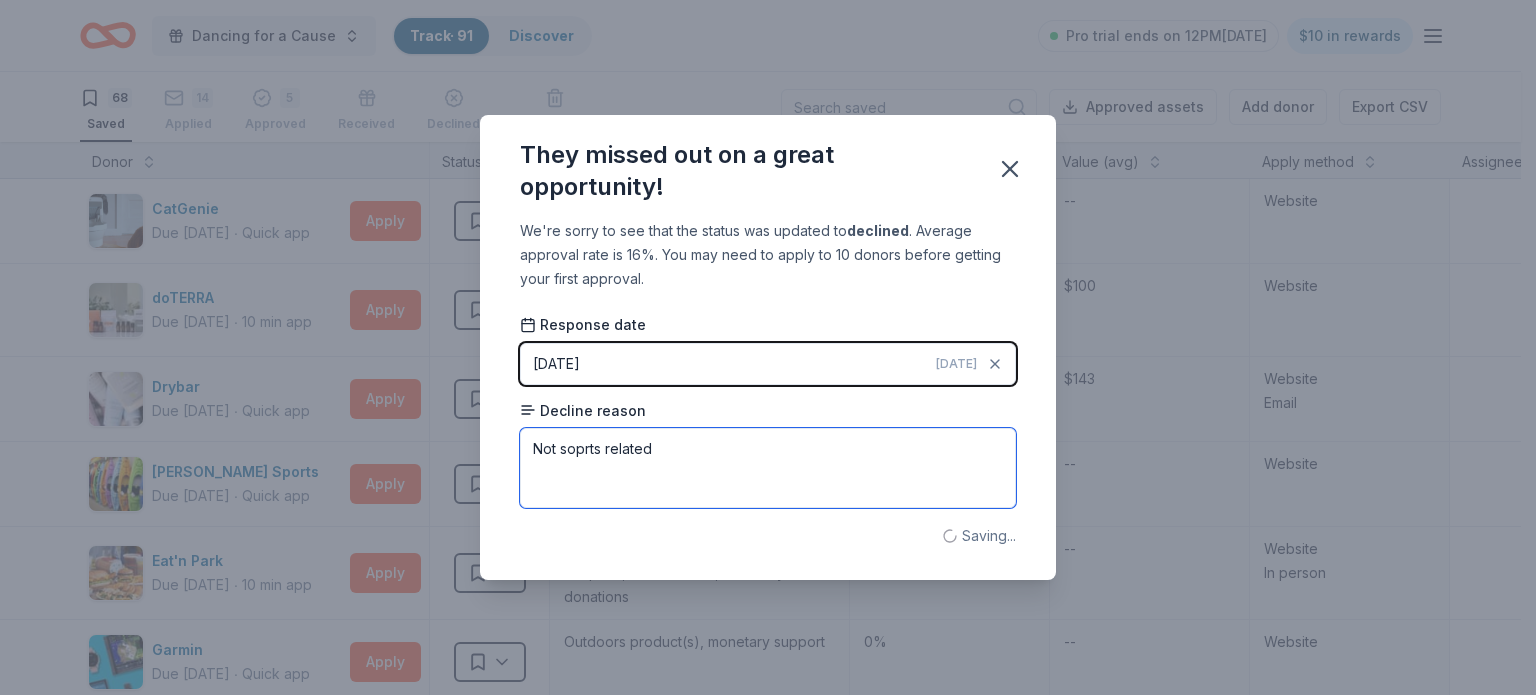 click on "Not soprts related" at bounding box center [768, 468] 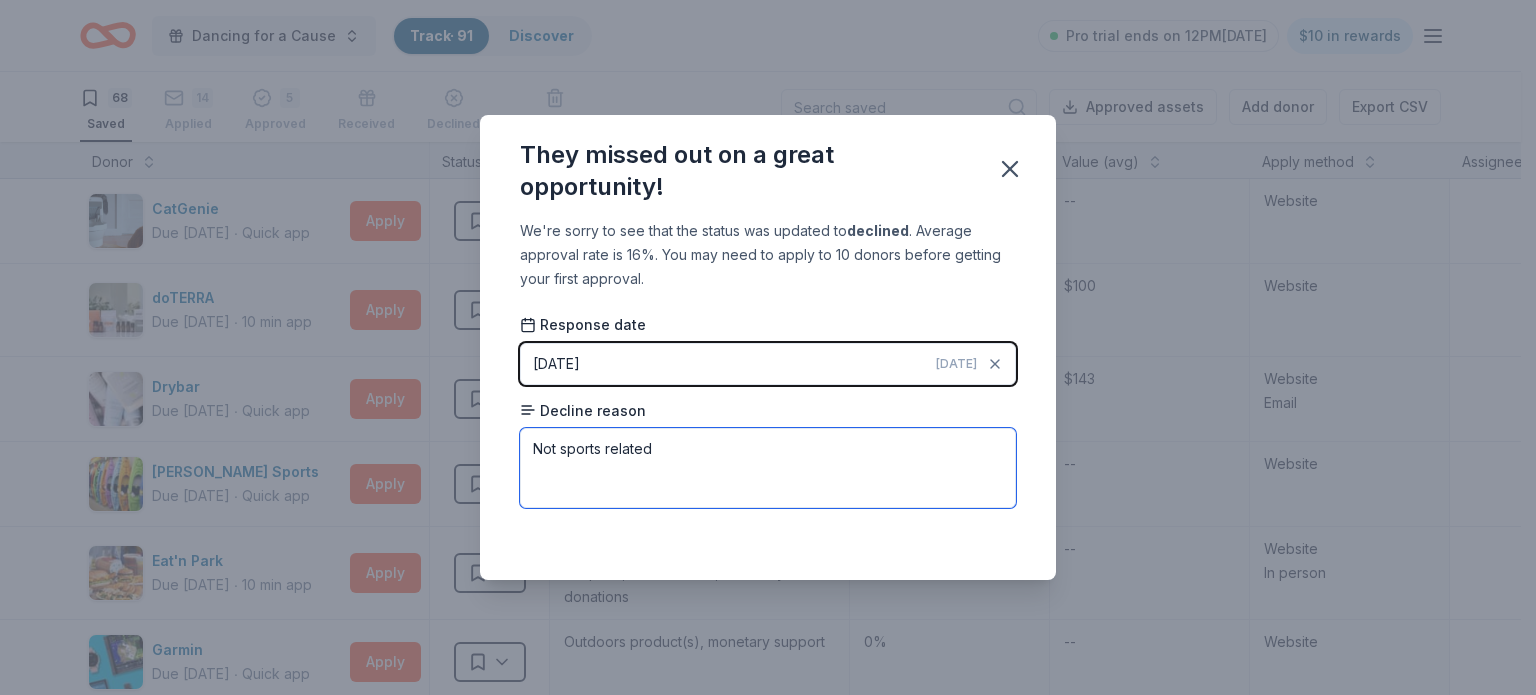 click on "Not sports related" at bounding box center [768, 468] 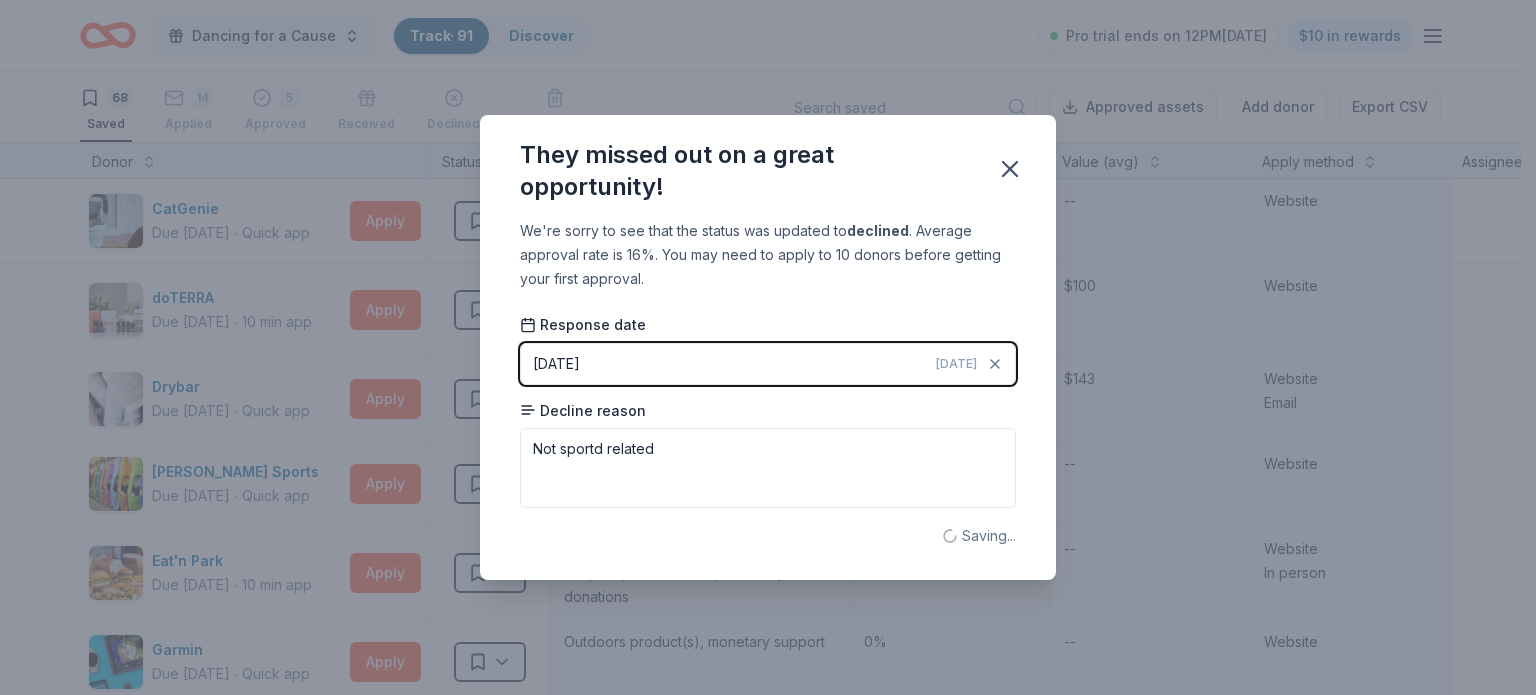 click on "Saving..." at bounding box center (768, 536) 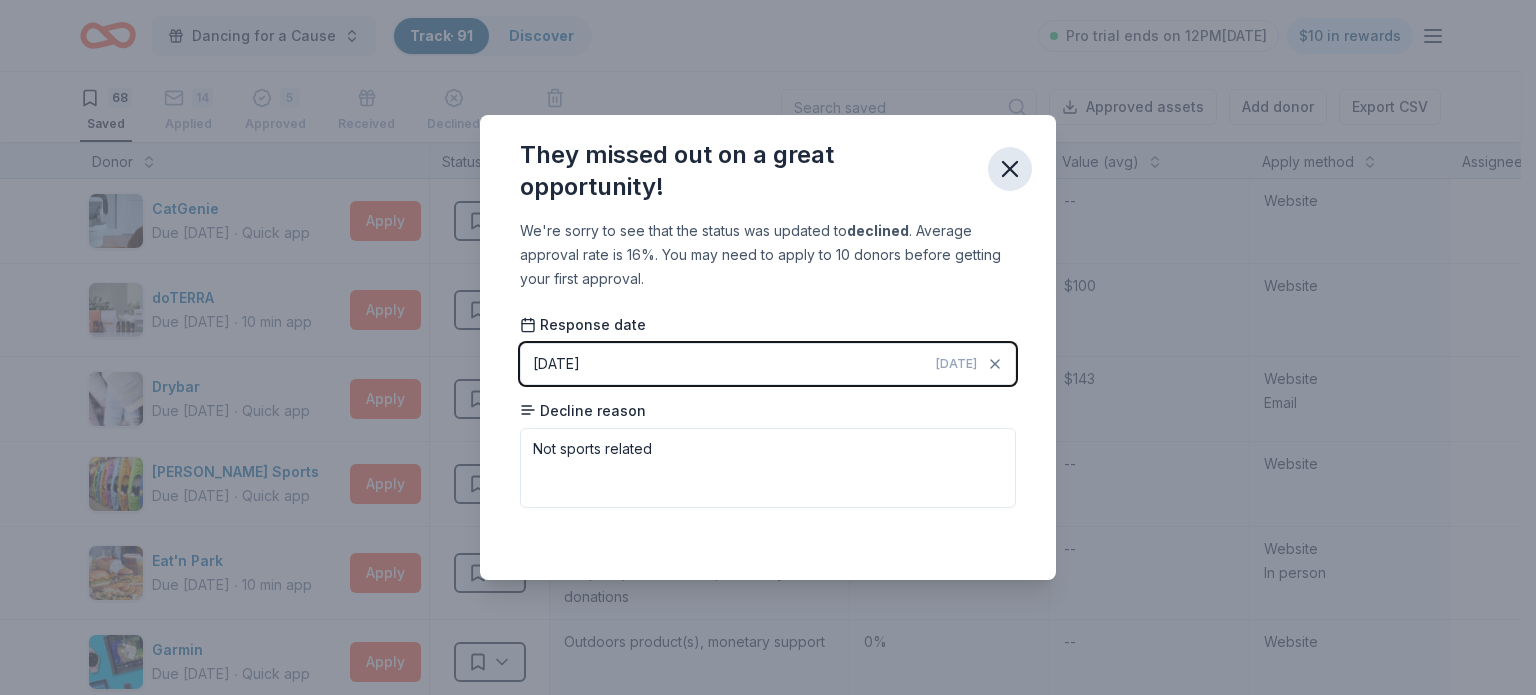 click 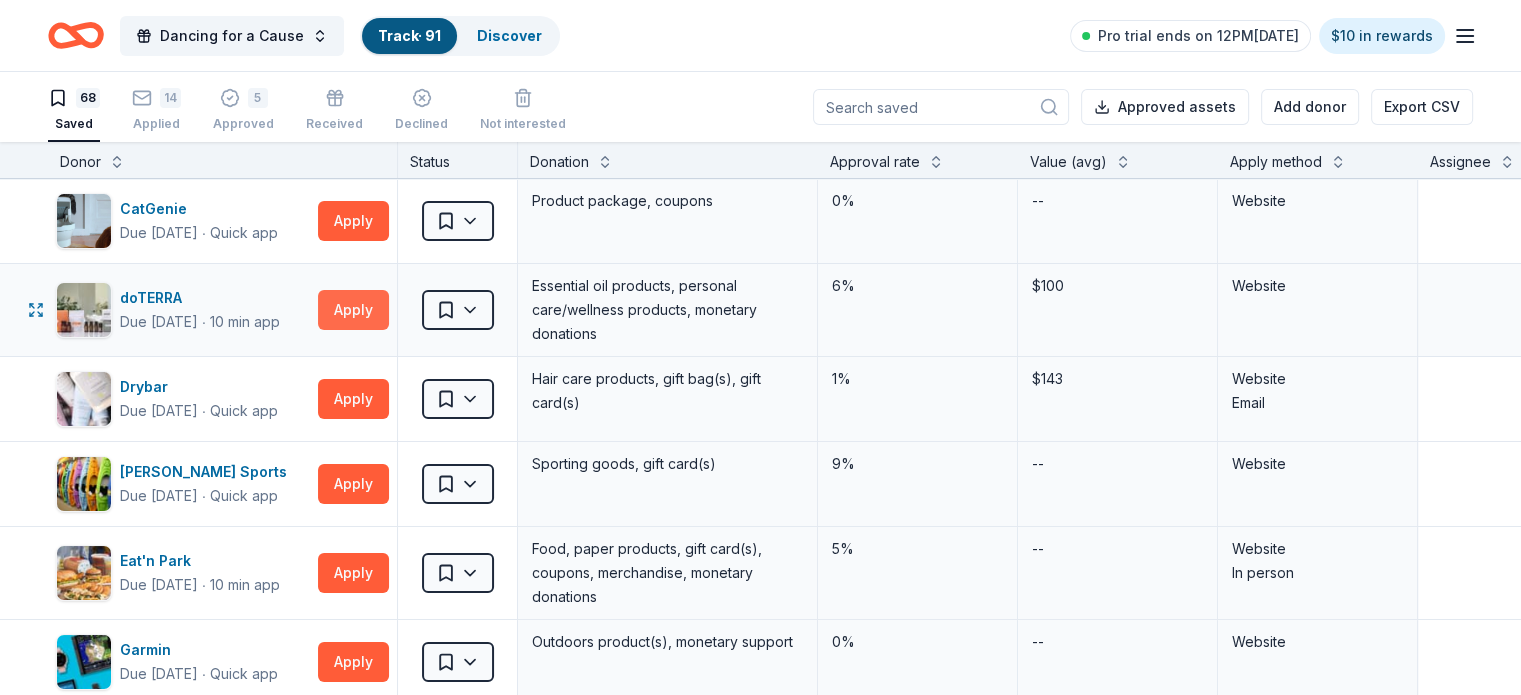 click on "Apply" at bounding box center (353, 310) 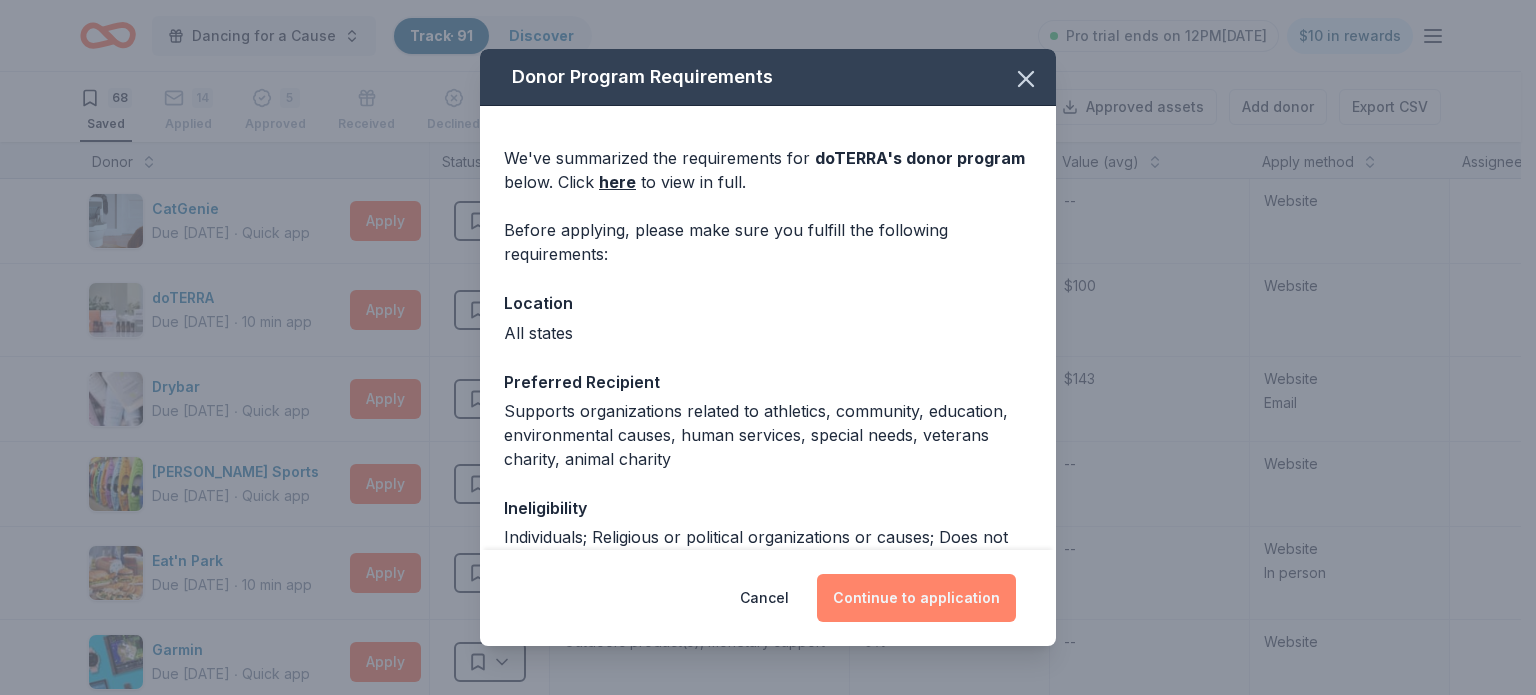 click on "Continue to application" at bounding box center (916, 598) 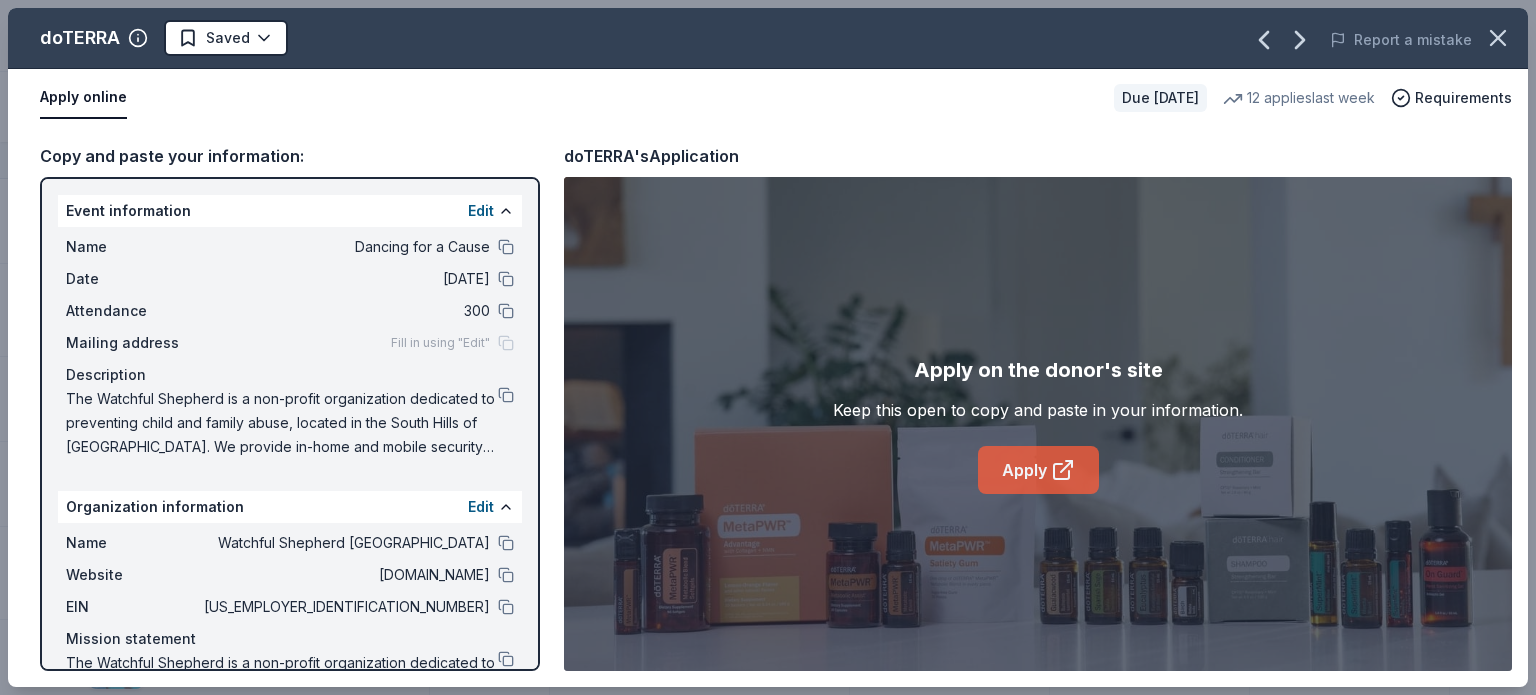 click on "Apply" at bounding box center [1038, 470] 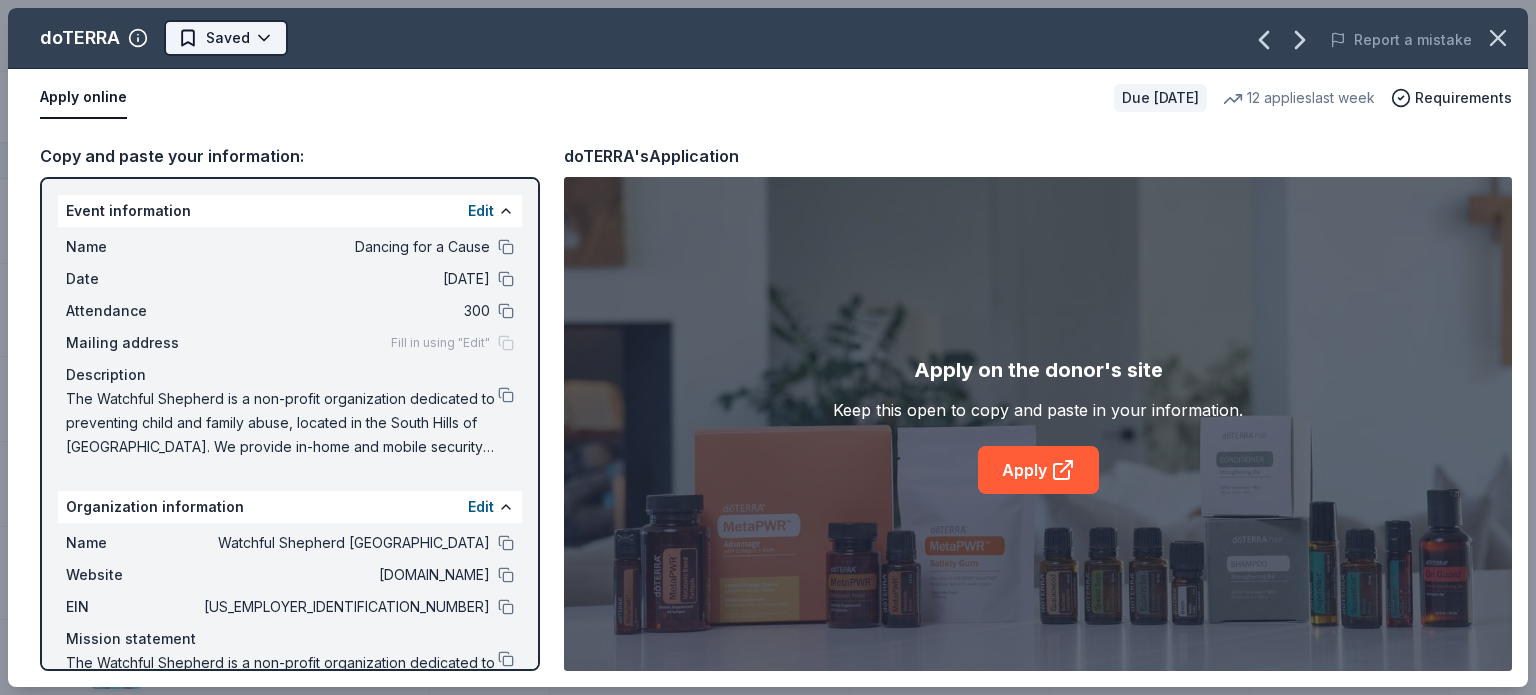 click on "Dancing for a Cause Track  · 91 Discover Pro trial ends on 12PM[DATE] $10 in rewards 68 Saved 14 Applied 5 Approved Received Declined Not interested  Approved assets Add donor Export CSV Donor Status Donation Approval rate Value (avg) Apply method Assignee Notes CatGenie Due [DATE] ∙ Quick app Apply Saved Product package, coupons 0% -- Website doTERRA Due [DATE] ∙ 10 min app Apply Saved Essential oil products, personal care/wellness products, monetary donations 6% $100 Website Drybar Due [DATE] ∙ Quick app Apply Saved Hair care products, gift bag(s), gift card(s) 1% $143 Website Email [PERSON_NAME] Sports Due [DATE] ∙ Quick app Apply Saved Sporting goods, gift card(s) 9% -- Website Eat'n Park Due [DATE] ∙ 10 min app Apply Saved Food, paper products, gift card(s), coupons, merchandise, monetary donations 5% -- Website In person Garmin Due [DATE] ∙ Quick app Apply Saved Outdoors product(s), monetary support 0% -- Website Gerber Gear Due [DATE] ∙ Quick app Apply Saved 1% --" at bounding box center [768, 347] 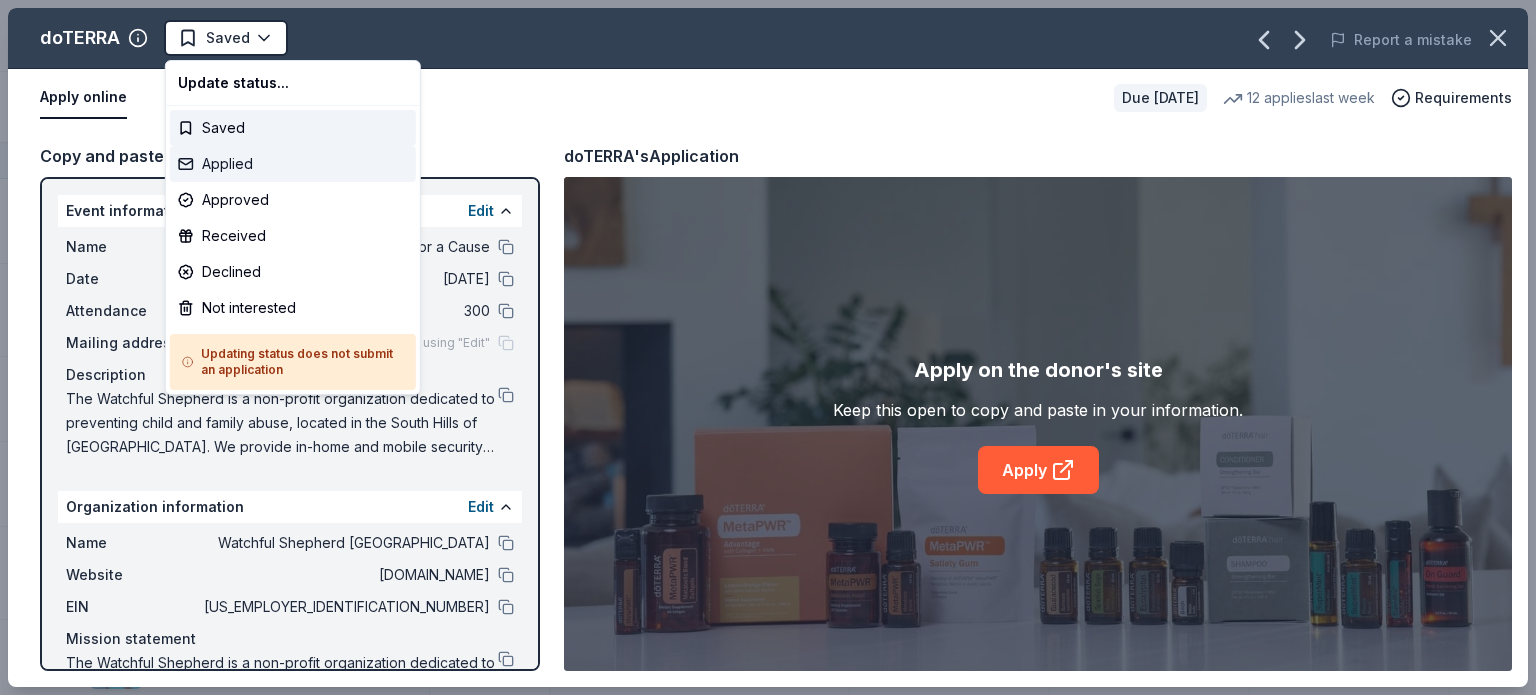 click on "Applied" at bounding box center [293, 164] 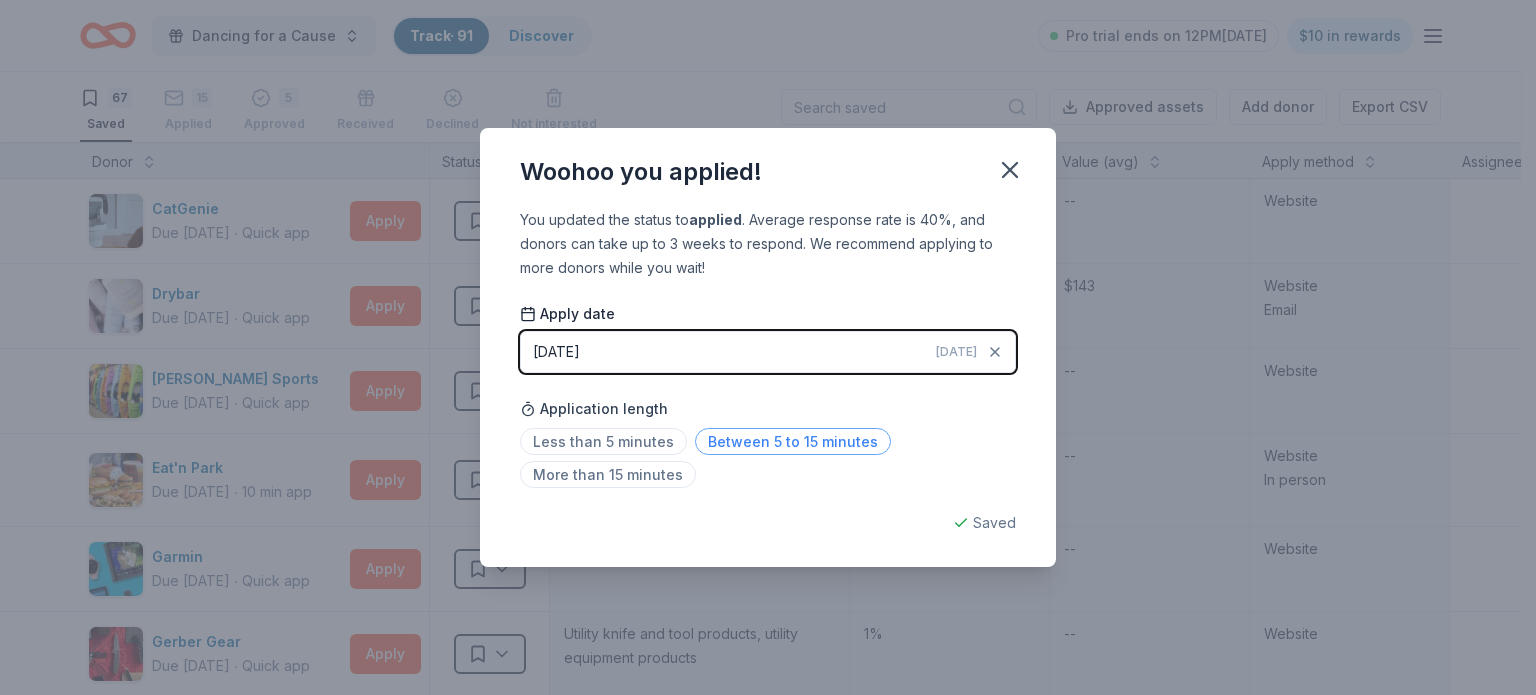 click on "Between 5 to 15 minutes" at bounding box center (793, 441) 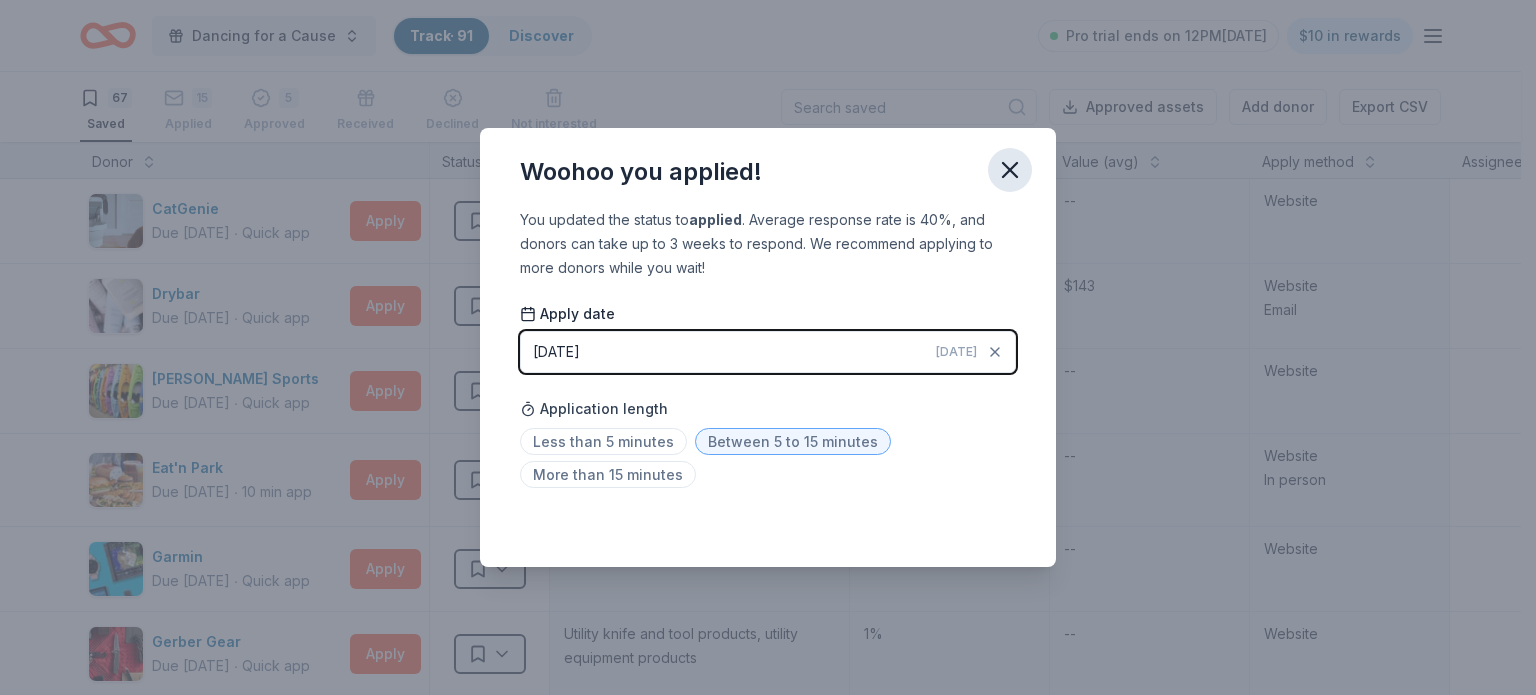 click 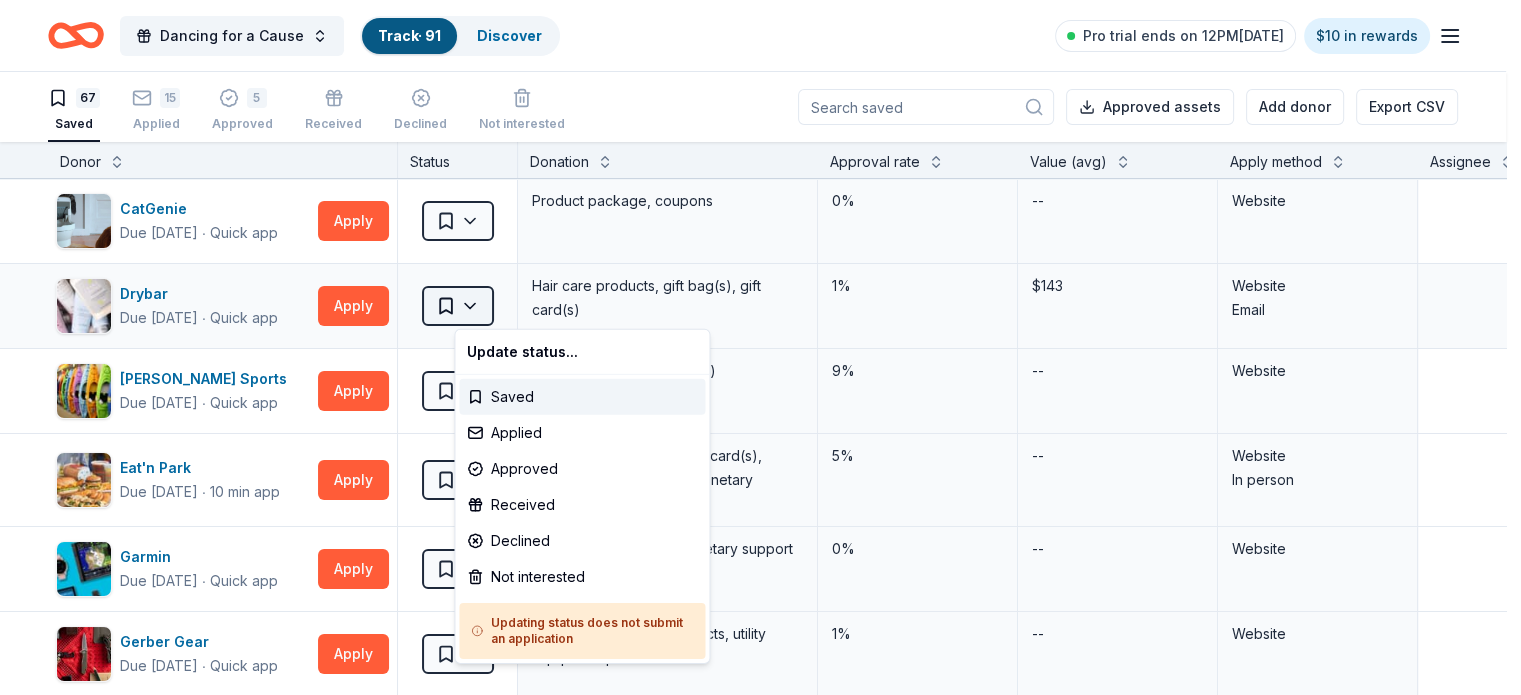 click on "Dancing for a Cause Track  · 91 Discover Pro trial ends on 12PM[DATE] $10 in rewards 67 Saved 15 Applied 5 Approved Received Declined Not interested  Approved assets Add donor Export CSV Donor Status Donation Approval rate Value (avg) Apply method Assignee Notes CatGenie Due [DATE] ∙ Quick app Apply Saved Product package, coupons 0% -- Website Drybar Due [DATE] ∙ Quick app Apply Saved Hair care products, gift bag(s), gift card(s) 1% $143 Website Email [PERSON_NAME] Sports Due [DATE] ∙ Quick app Apply Saved Sporting goods, gift card(s) 9% -- Website Eat'n Park Due [DATE] ∙ 10 min app Apply Saved Food, paper products, gift card(s), coupons, merchandise, monetary donations 5% -- Website In person Garmin Due [DATE] ∙ Quick app Apply Saved Outdoors product(s), monetary support 0% -- Website Gerber Gear Due [DATE] ∙ Quick app Apply Saved Utility knife and tool products, utility equipment products 1% -- Website [PERSON_NAME] Due [DATE] ∙ 10 min app Apply Saved Guitar(s) 3% $2,400 ∙ 9" at bounding box center [760, 347] 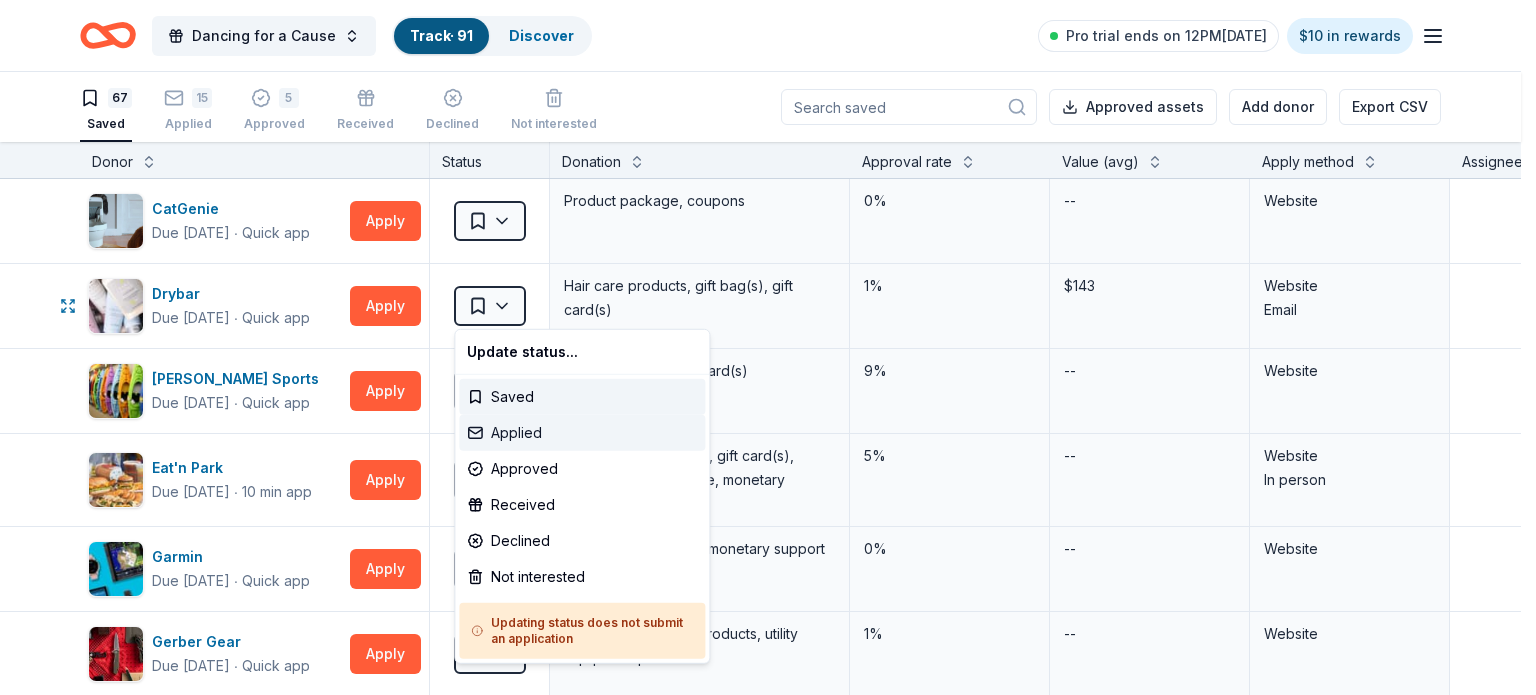 click on "Applied" at bounding box center [582, 433] 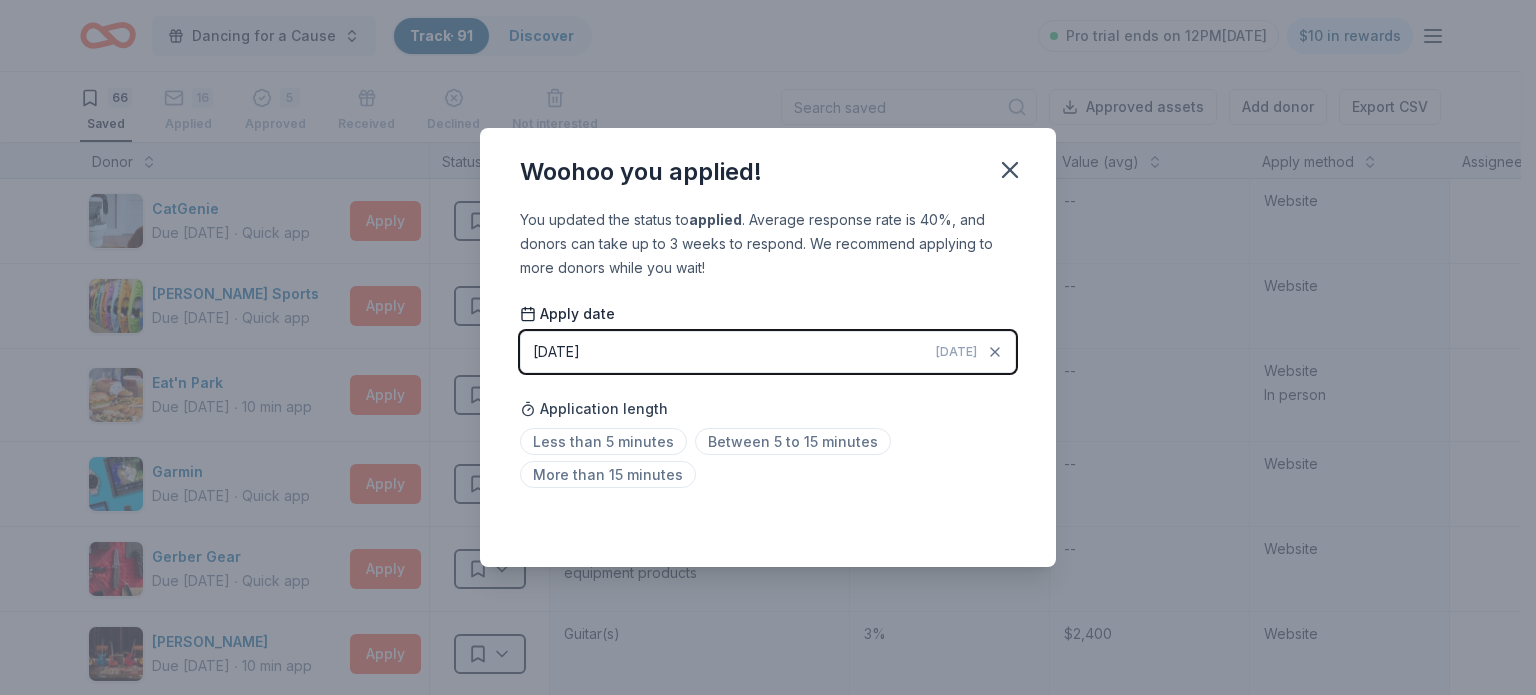 click on "[DATE] [DATE]" at bounding box center [768, 352] 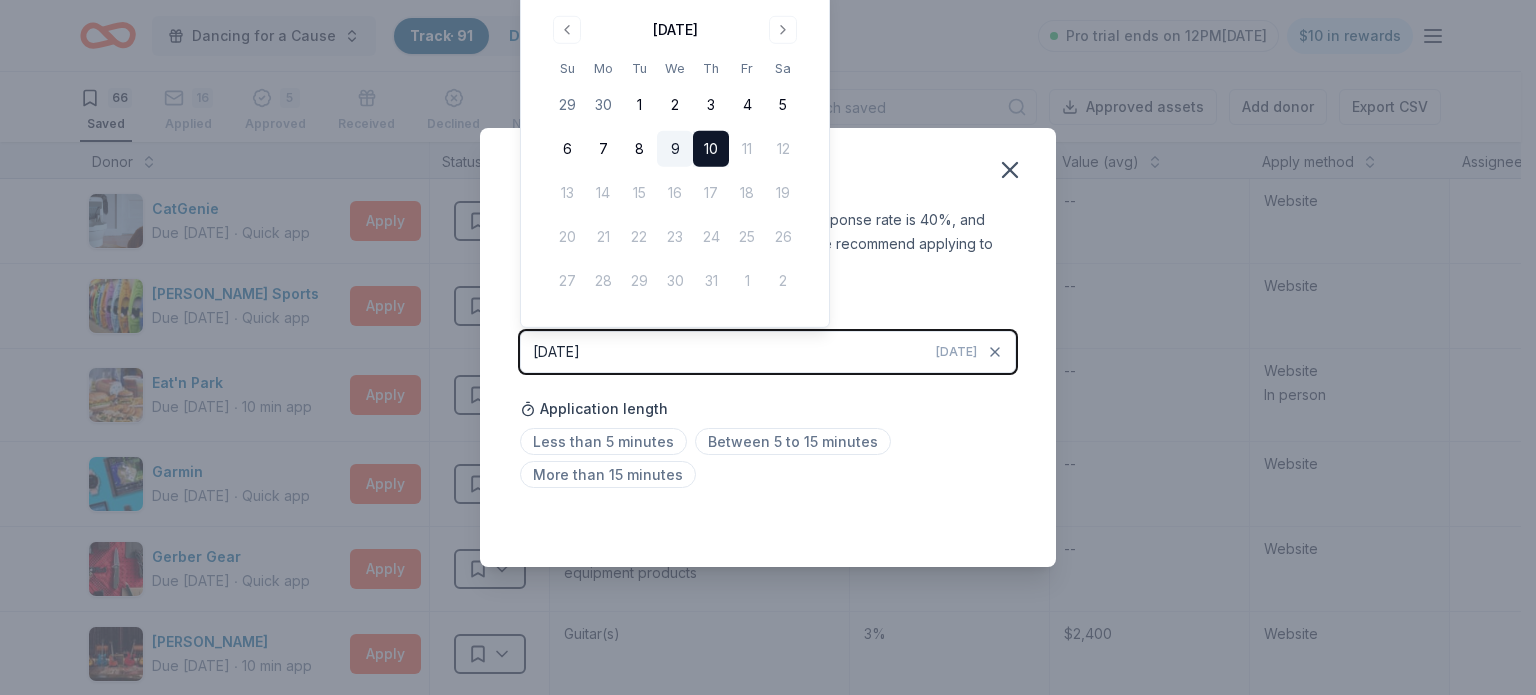 click on "9" at bounding box center (675, 149) 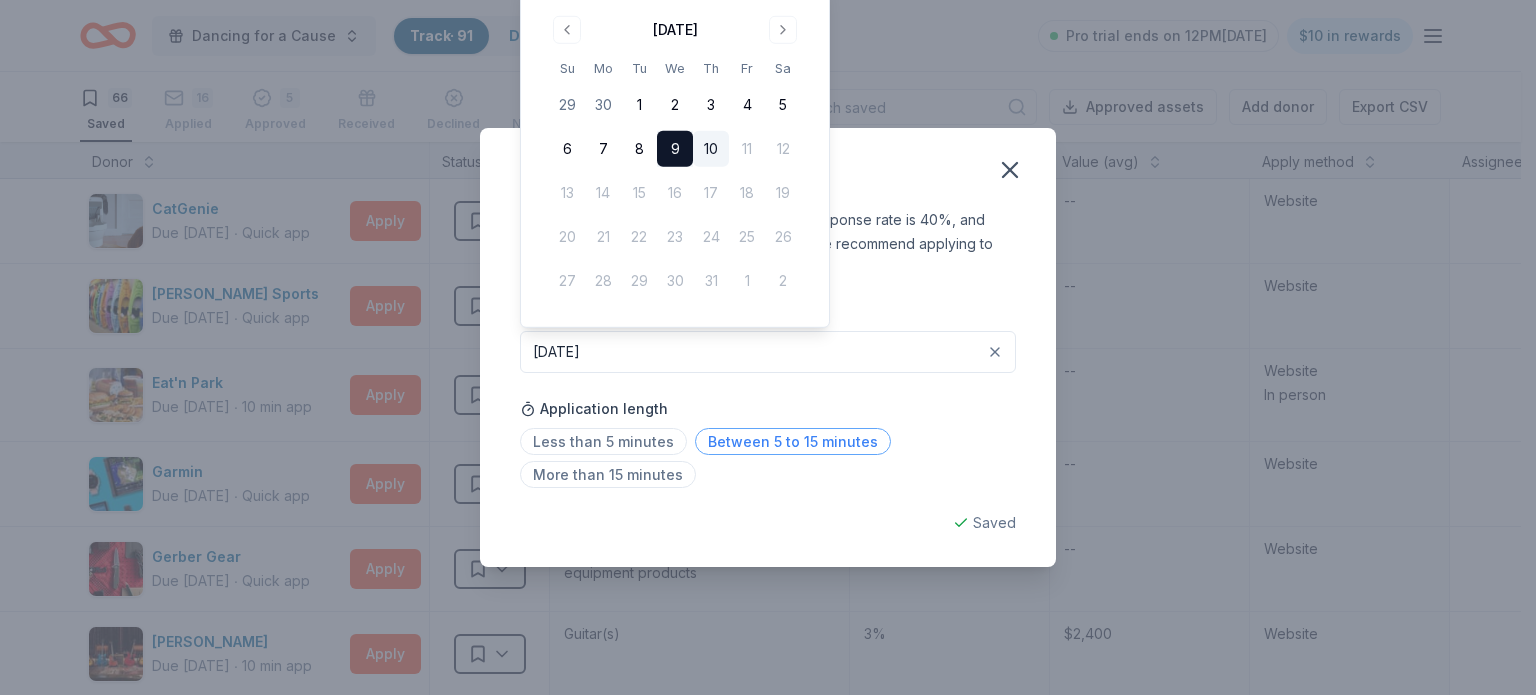click on "Between 5 to 15 minutes" at bounding box center [793, 441] 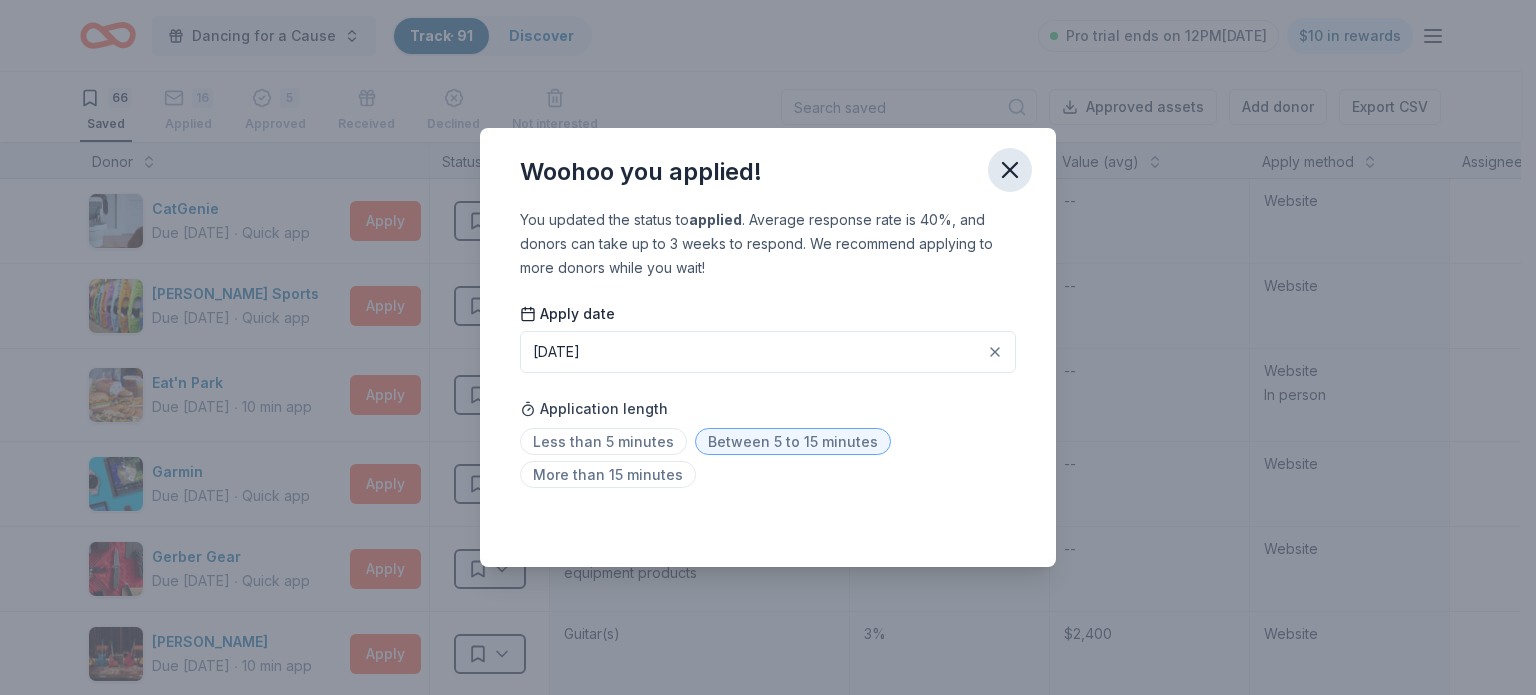 click 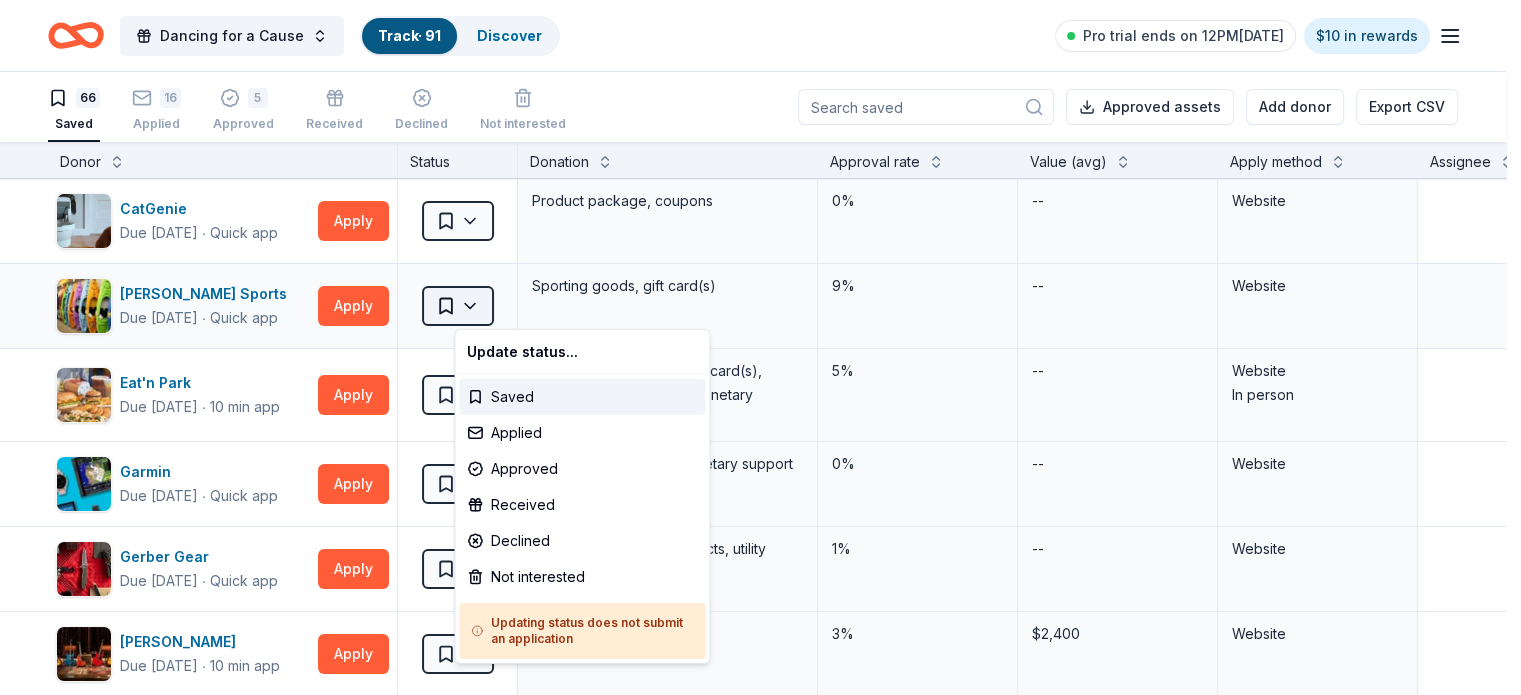 click on "Dancing for a Cause Track  · 91 Discover Pro trial ends on 12PM[DATE] $10 in rewards 66 Saved 16 Applied 5 Approved Received Declined Not interested  Approved assets Add donor Export CSV Donor Status Donation Approval rate Value (avg) Apply method Assignee Notes CatGenie Due [DATE] ∙ Quick app Apply Saved Product package, coupons 0% -- Website [PERSON_NAME] Sports Due [DATE] ∙ Quick app Apply Saved Sporting goods, gift card(s) 9% -- Website Eat'n Park Due [DATE] ∙ 10 min app Apply Saved Food, paper products, gift card(s), coupons, merchandise, monetary donations 5% -- Website In person Garmin Due [DATE] ∙ Quick app Apply Saved Outdoors product(s), monetary support 0% -- Website Gerber Gear Due [DATE] ∙ Quick app Apply Saved Utility knife and tool products, utility equipment products 1% -- Website [PERSON_NAME] Due [DATE] ∙ 10 min app Apply Saved Guitar(s) 3% $2,400 Website Gildan Due [DATE] ∙ 10 min app Apply Saved Apparel, gift card(s), monetary 1% -- Website GoGo Squeez ∙ 1%" at bounding box center (760, 347) 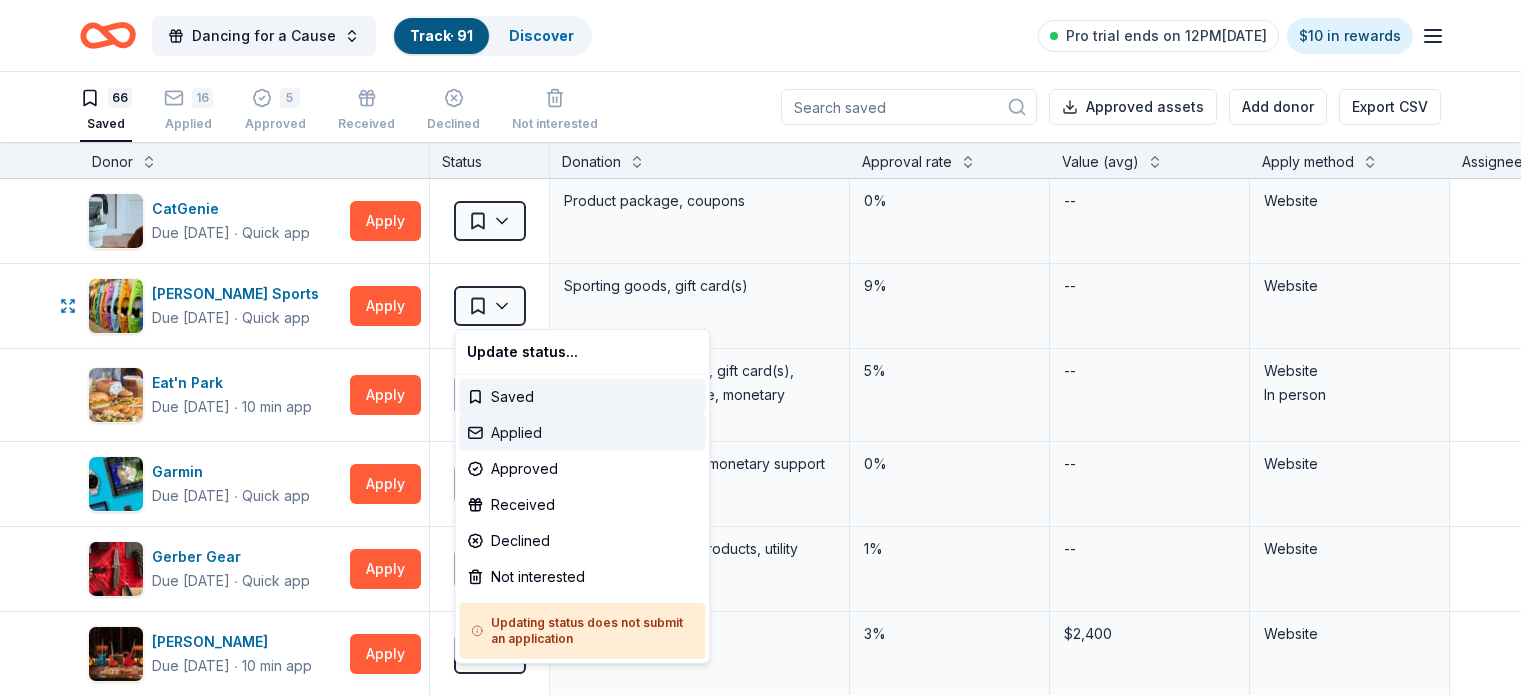 click on "Applied" at bounding box center (582, 433) 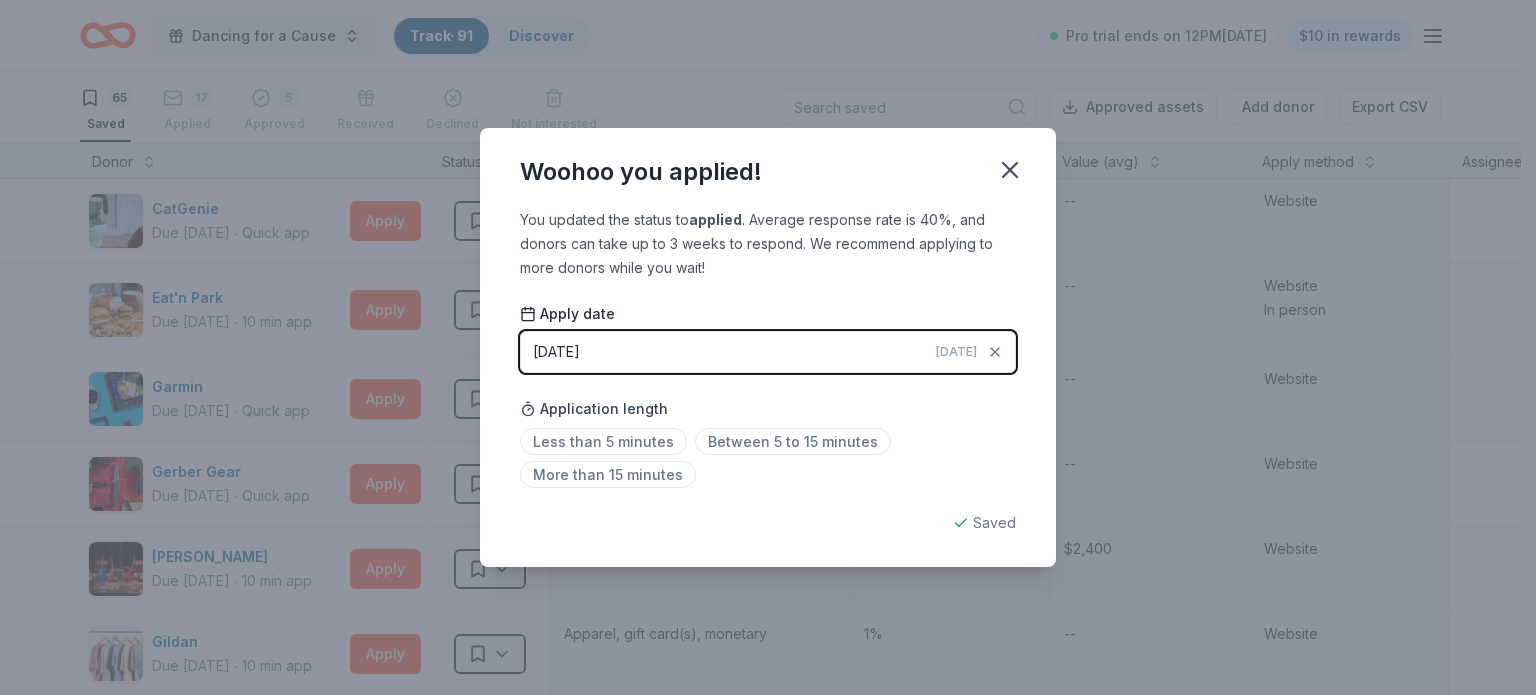 click on "[DATE] [DATE]" at bounding box center [768, 352] 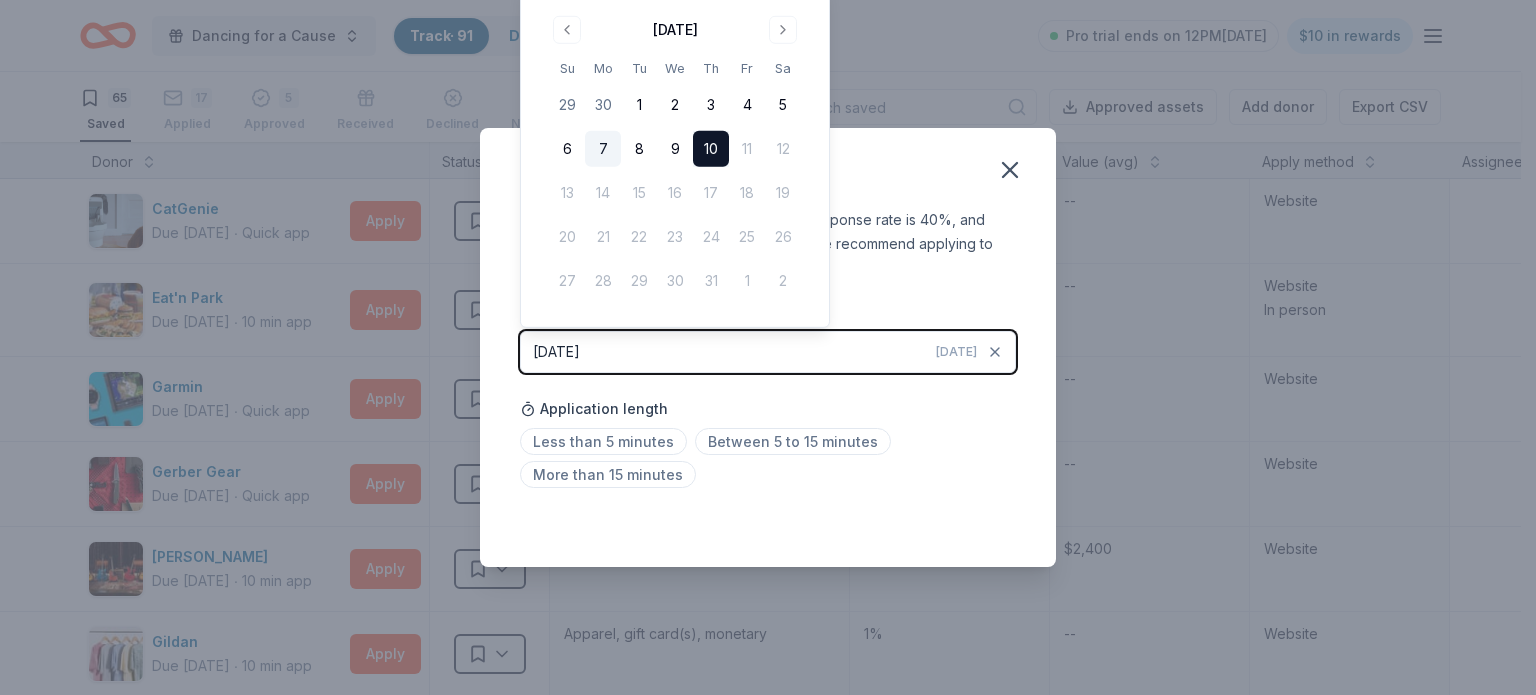 click on "7" at bounding box center [603, 149] 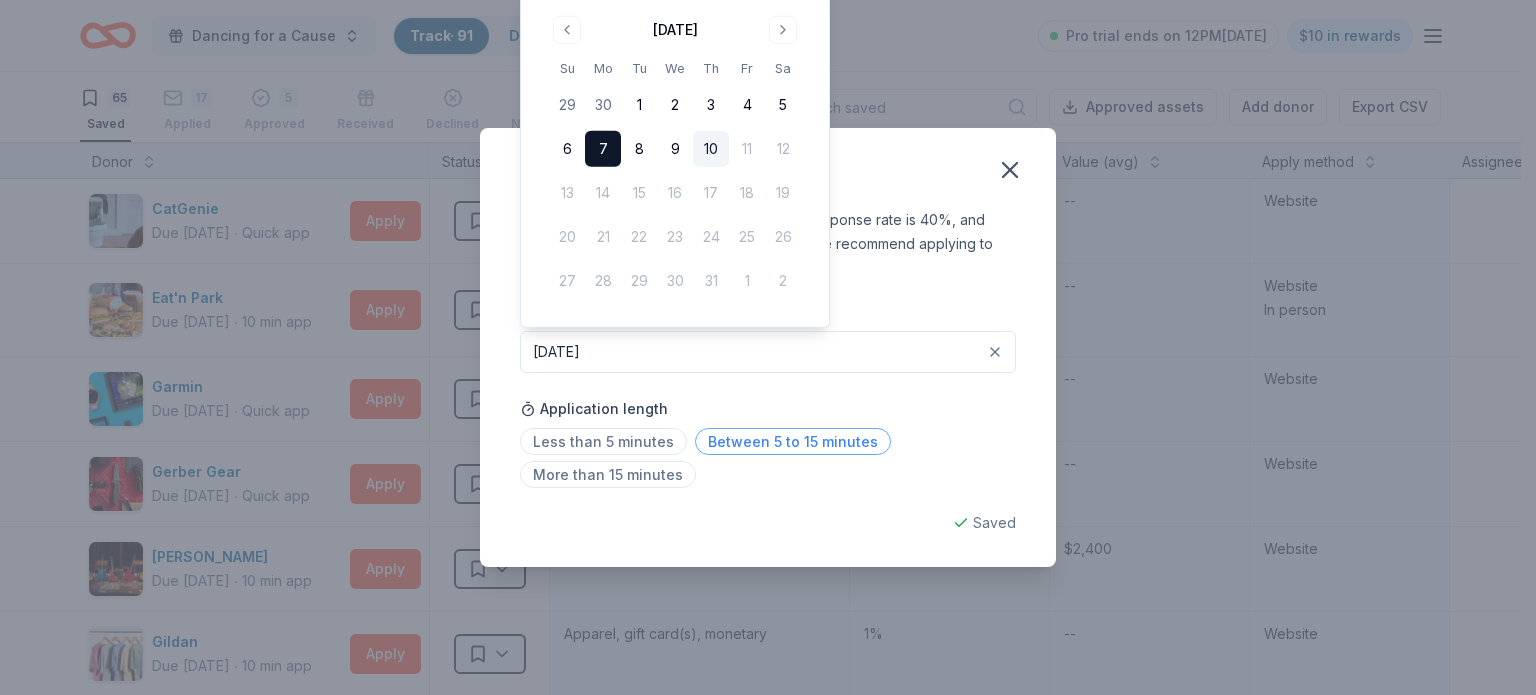 click on "Between 5 to 15 minutes" at bounding box center [793, 441] 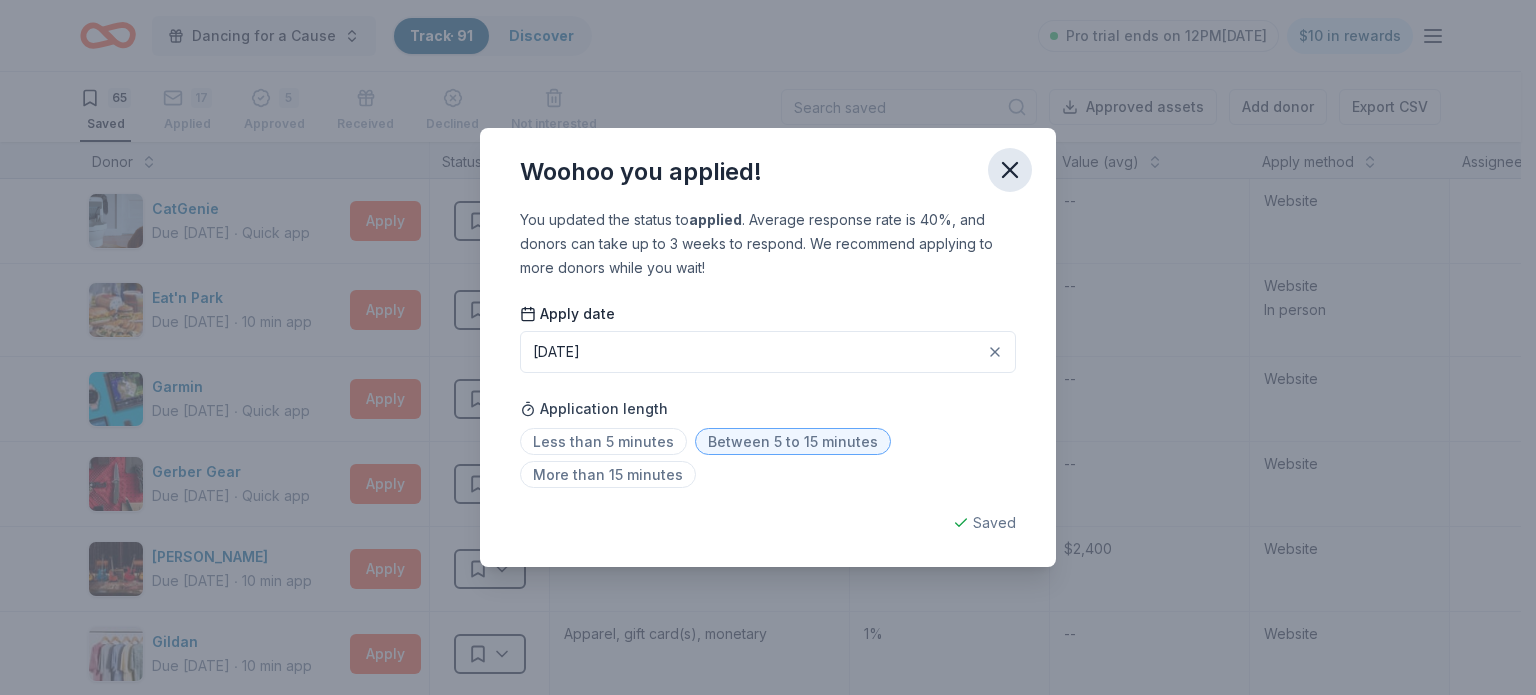 click 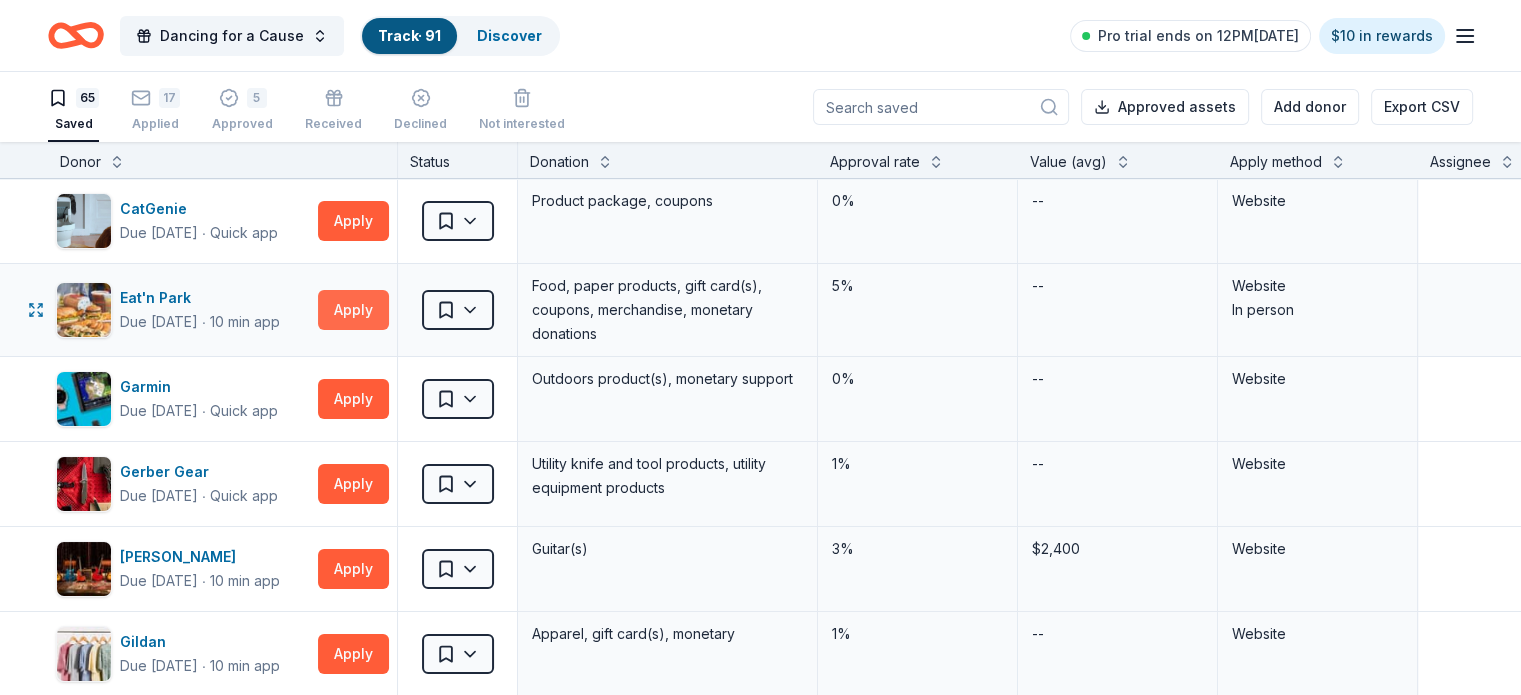 click on "Apply" at bounding box center (353, 310) 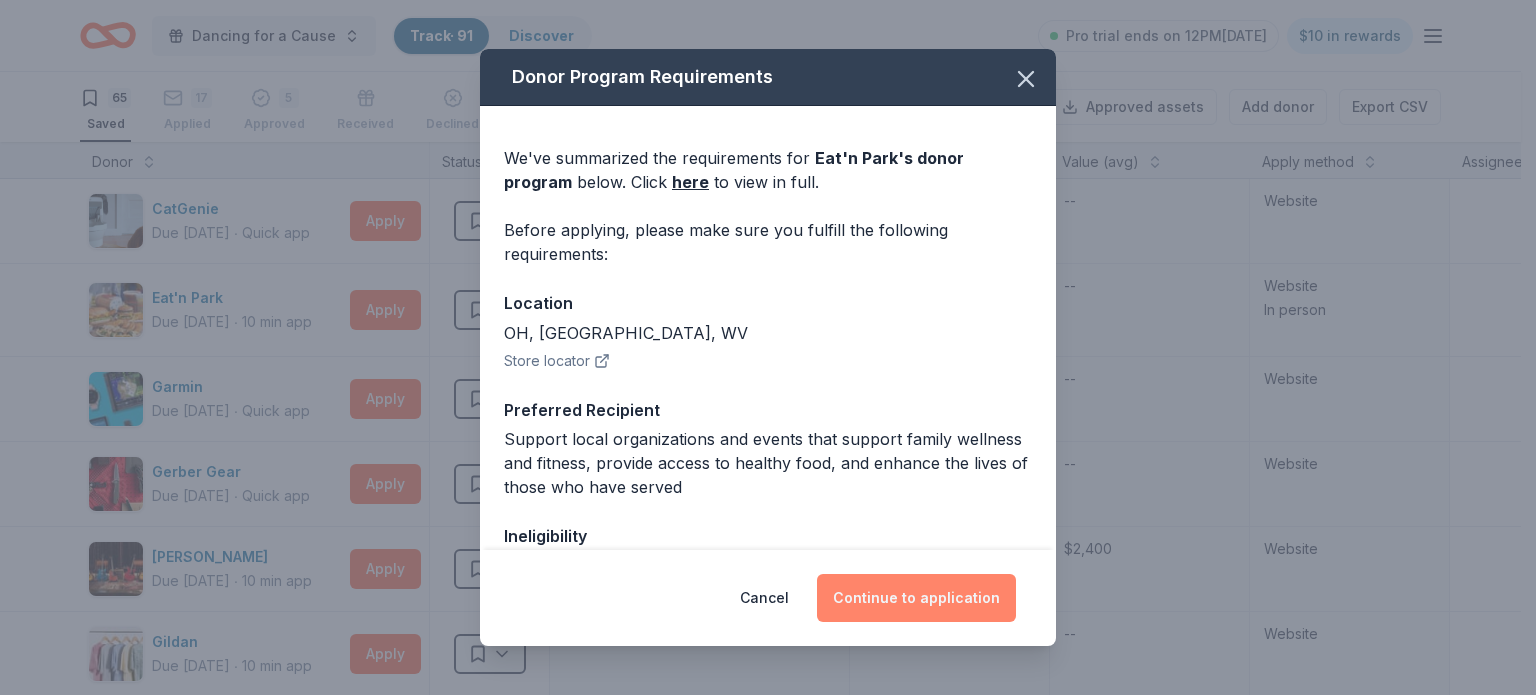 click on "Continue to application" at bounding box center [916, 598] 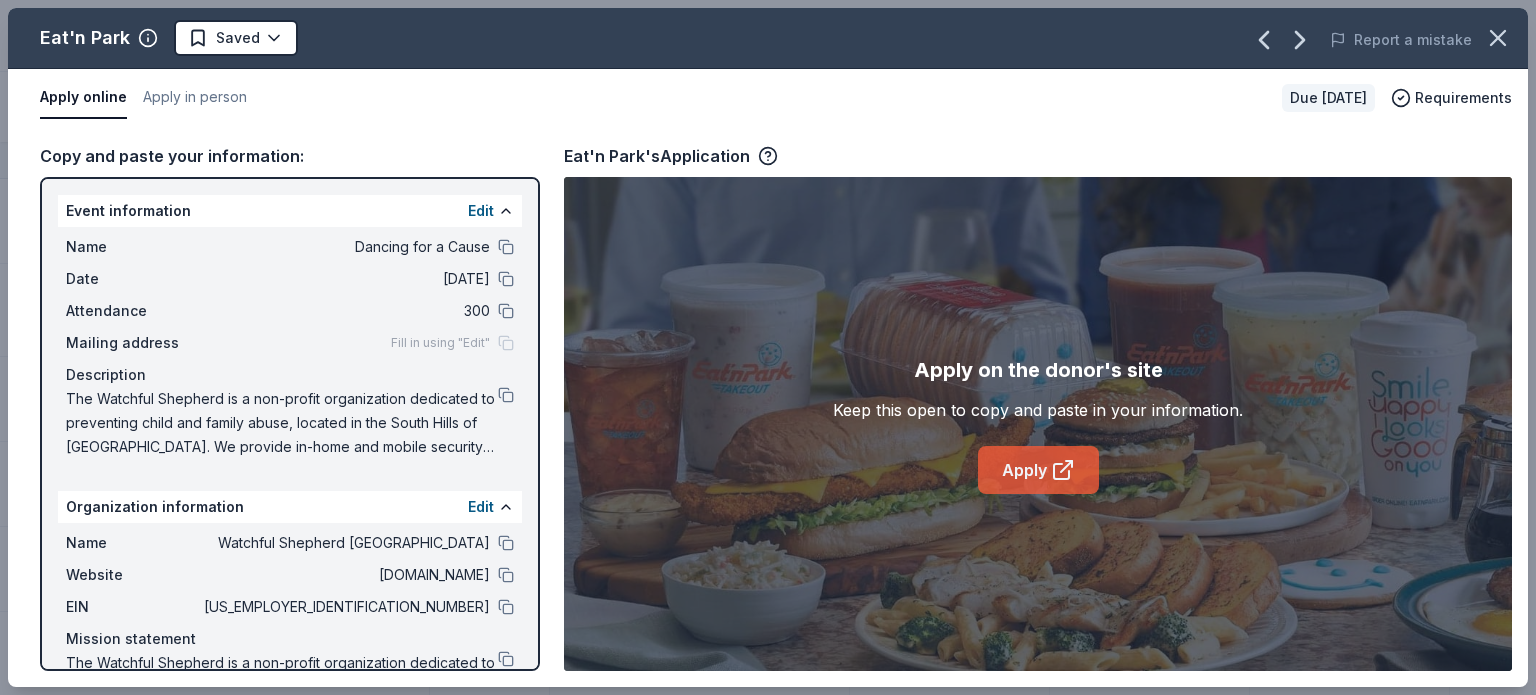 click on "Apply" at bounding box center [1038, 470] 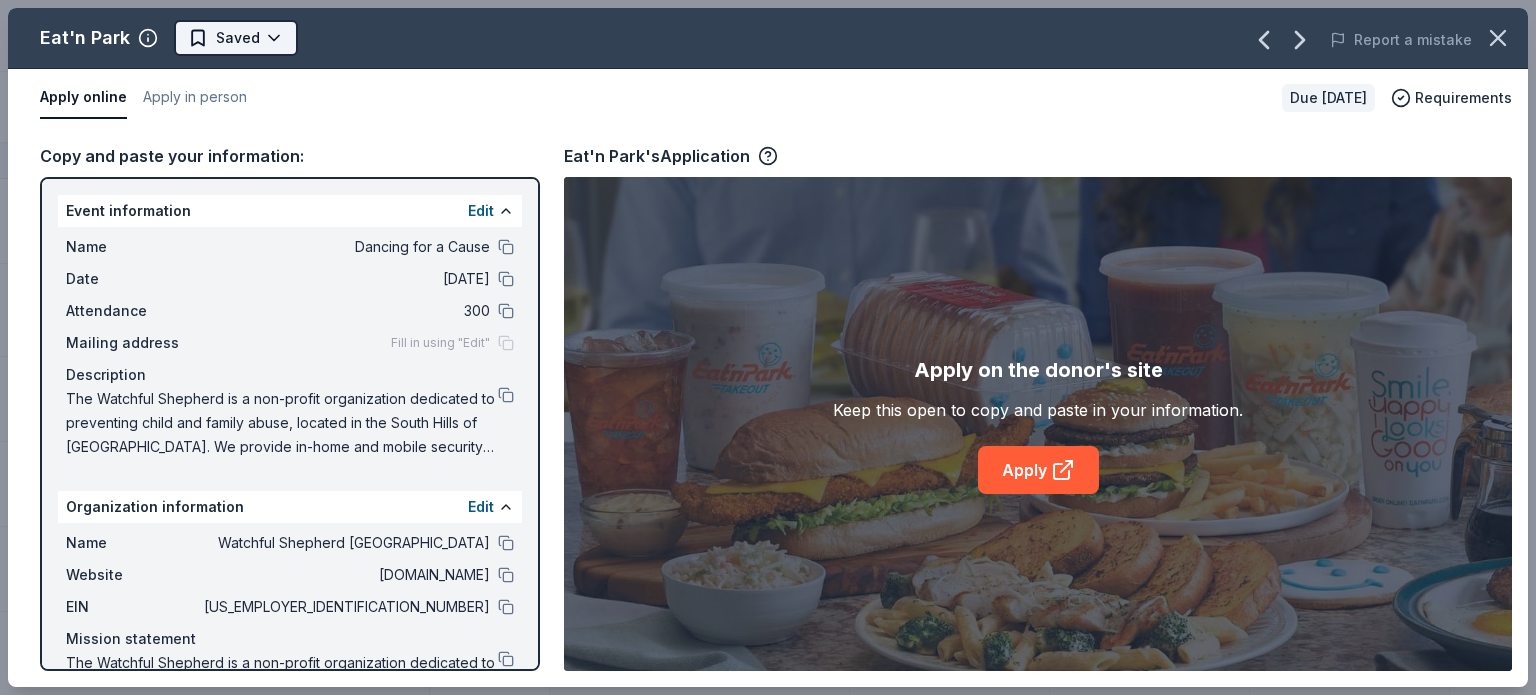 click on "Dancing for a Cause Track  · 91 Discover Pro trial ends on 12PM[DATE] $10 in rewards 65 Saved 17 Applied 5 Approved Received Declined Not interested  Approved assets Add donor Export CSV Donor Status Donation Approval rate Value (avg) Apply method Assignee Notes CatGenie Due [DATE] ∙ Quick app Apply Saved Product package, coupons 0% -- Website Eat'n Park Due [DATE] ∙ 10 min app Apply Saved Food, paper products, gift card(s), coupons, merchandise, monetary donations 5% -- Website In person Garmin Due [DATE] ∙ Quick app Apply Saved Outdoors product(s), monetary support 0% -- Website Gerber Gear Due [DATE] ∙ Quick app Apply Saved Utility knife and tool products, utility equipment products 1% -- Website [PERSON_NAME] Due [DATE] ∙ 10 min app Apply Saved Guitar(s) 3% $2,400 Website Gildan Due [DATE] ∙ 10 min app Apply Saved Apparel, gift card(s), monetary 1% -- Website GoGo Squeez Due [DATE] ∙ Quick app Apply Saved Donation depends on request 1% -- Website Due [DATE] ∙ 1% 9" at bounding box center [768, 347] 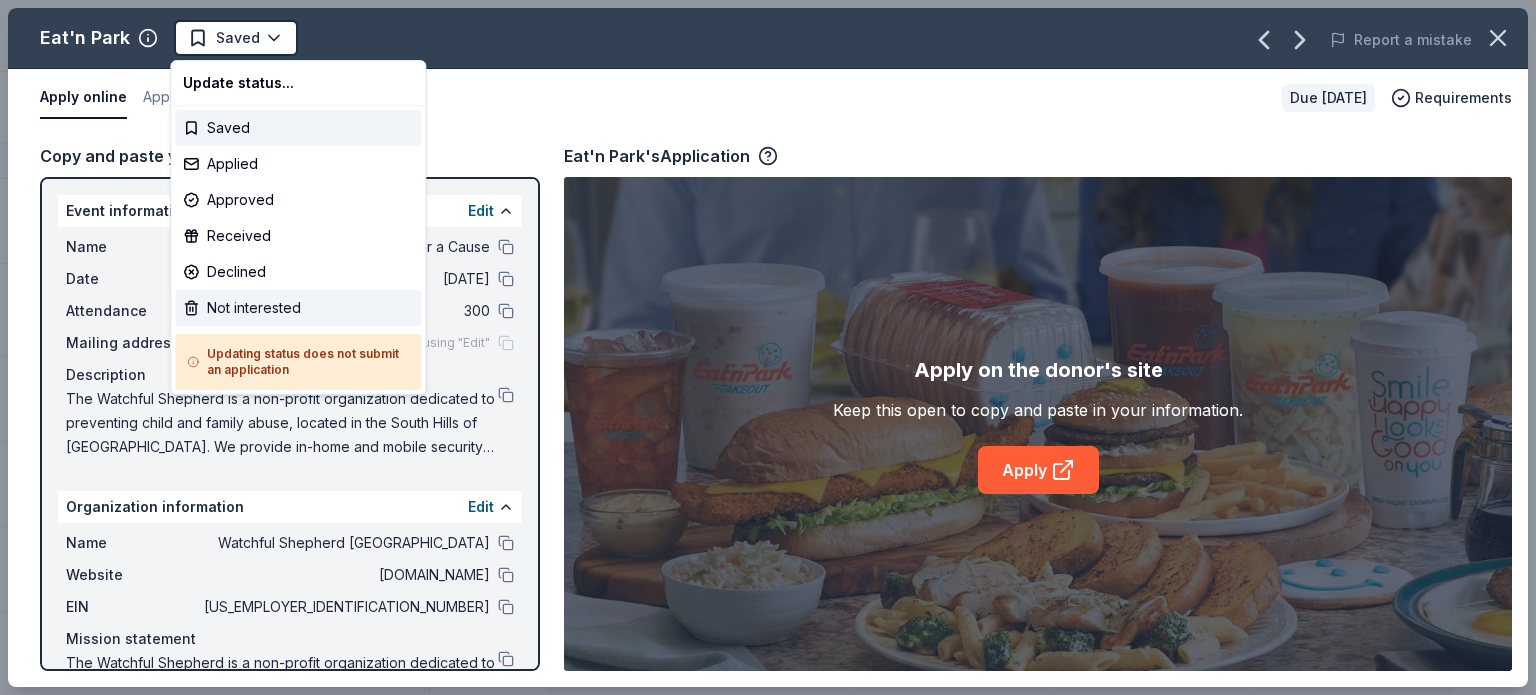 click on "Not interested" at bounding box center (298, 308) 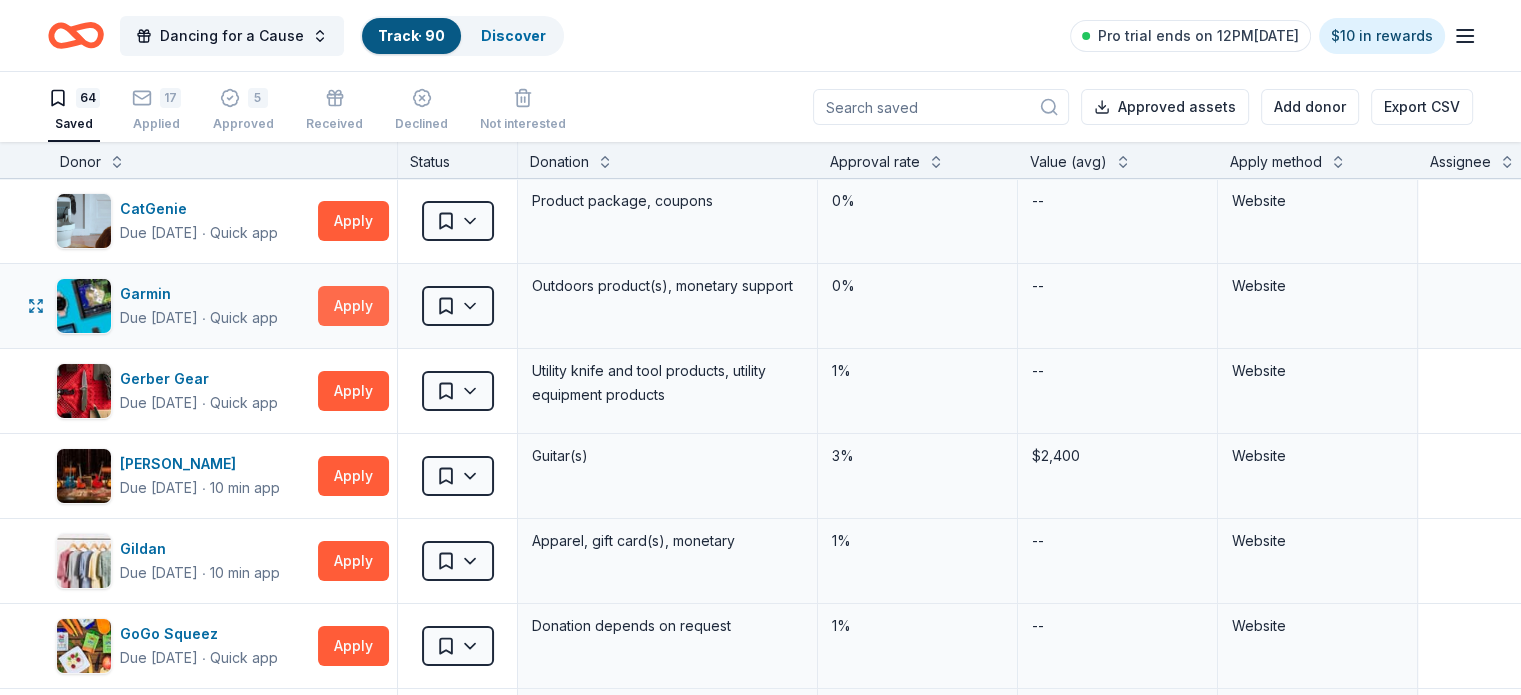 click on "Apply" at bounding box center (353, 306) 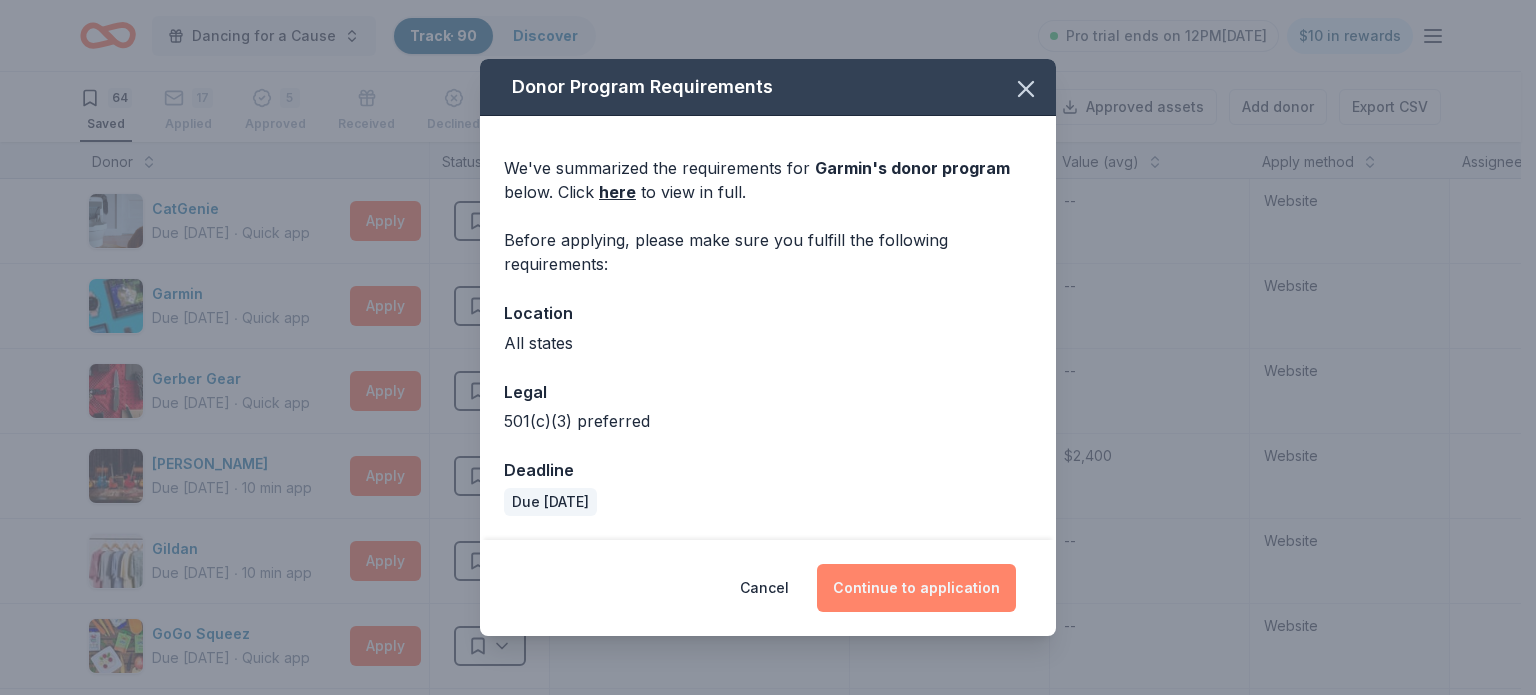 click on "Continue to application" at bounding box center [916, 588] 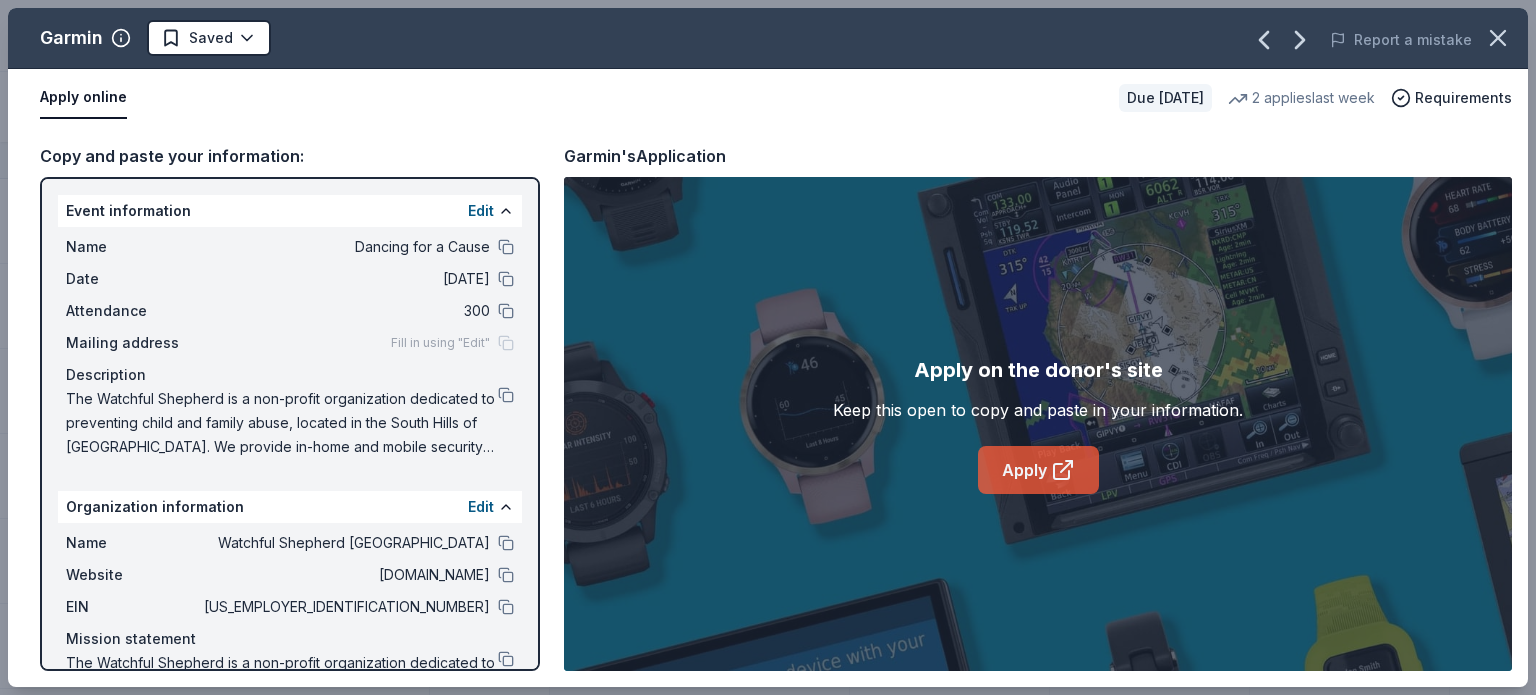 click on "Apply" at bounding box center [1038, 470] 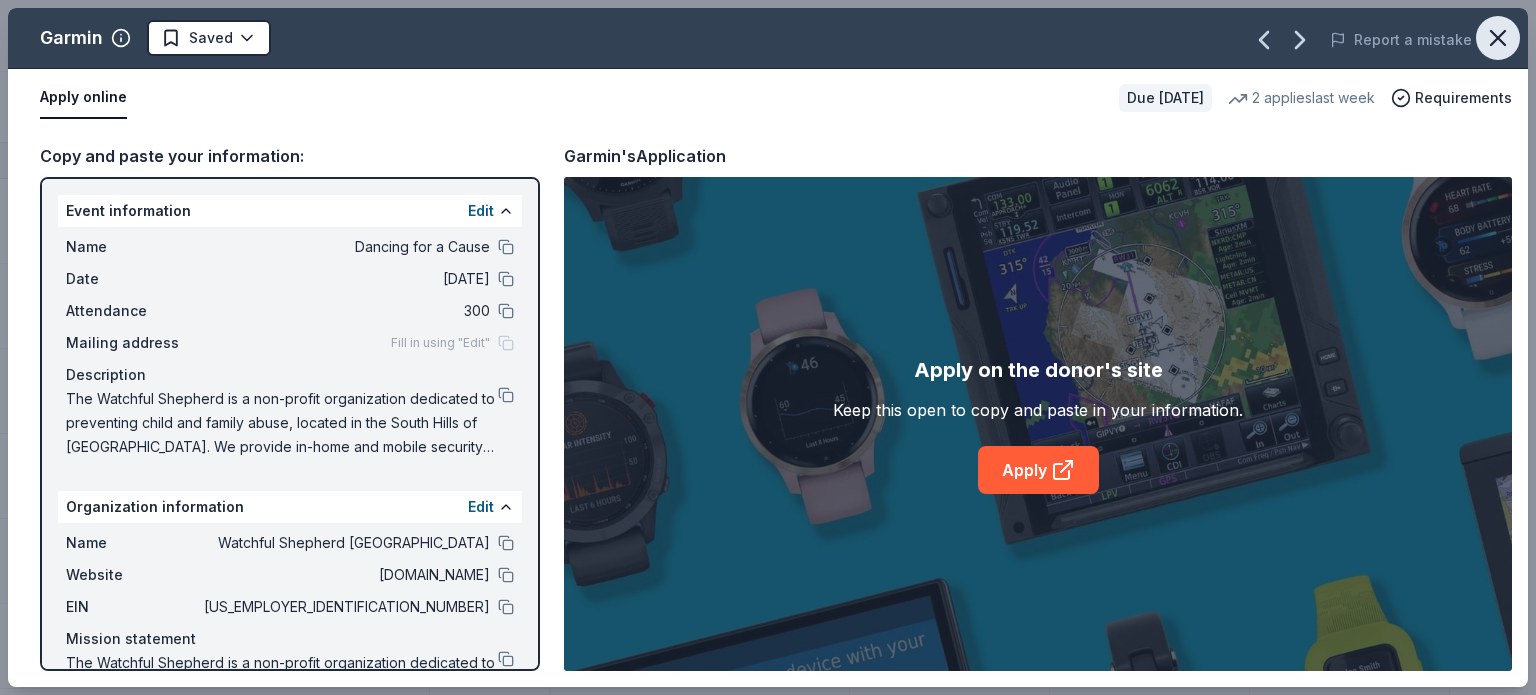click 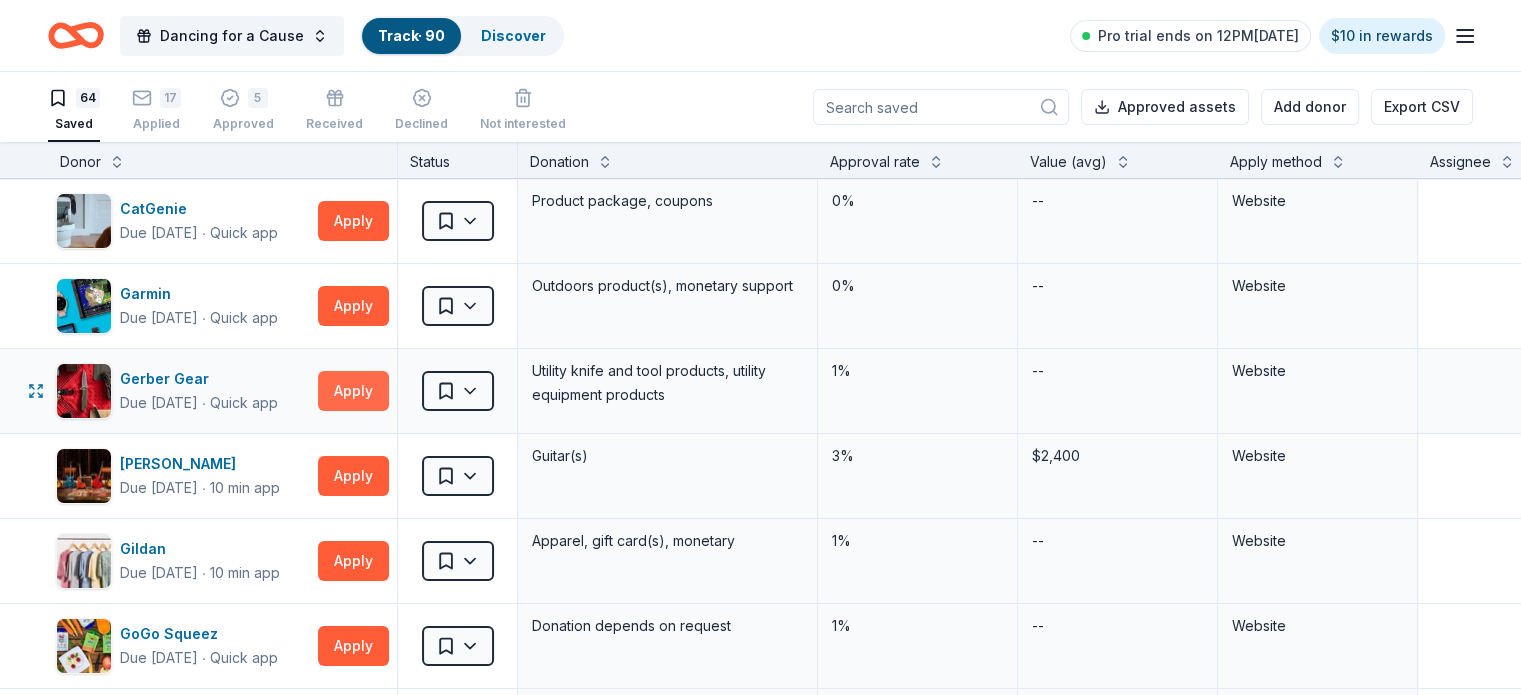click on "Apply" at bounding box center [353, 391] 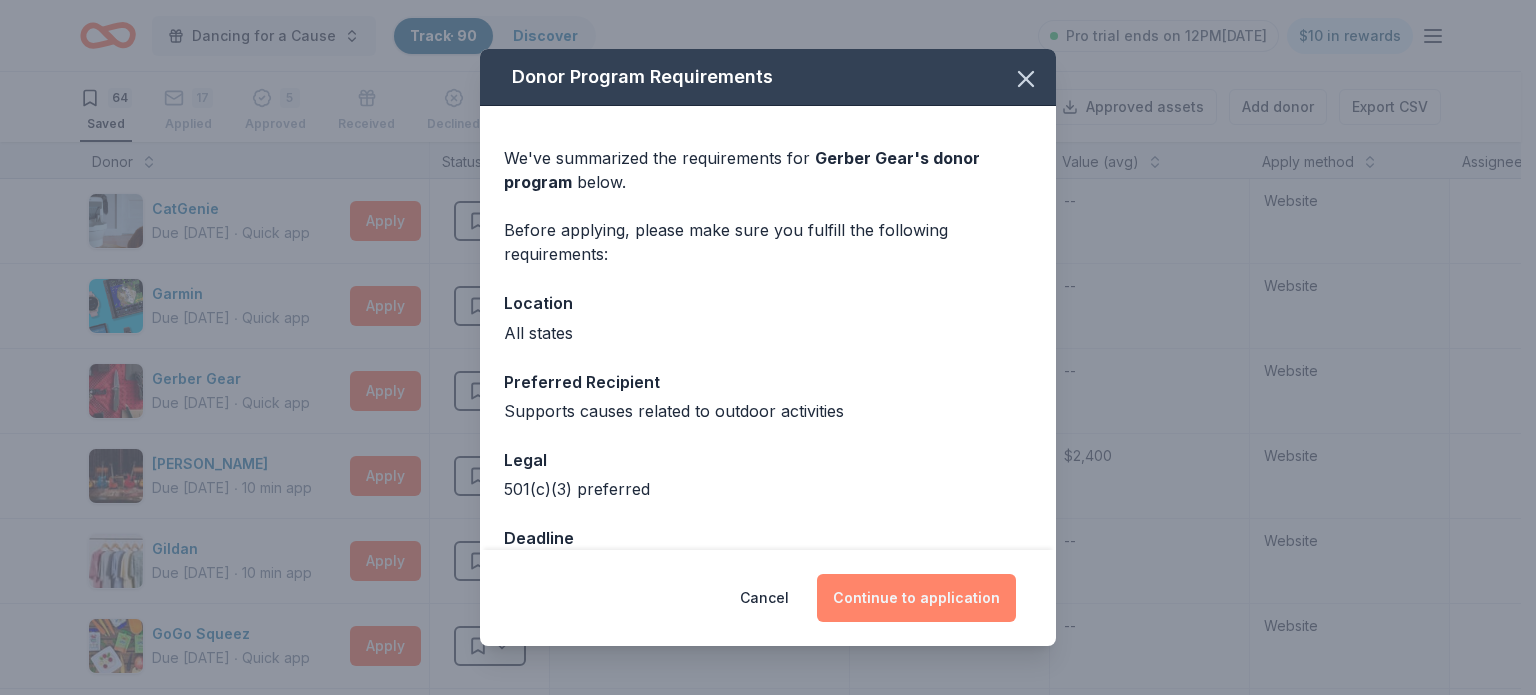 click on "Continue to application" at bounding box center (916, 598) 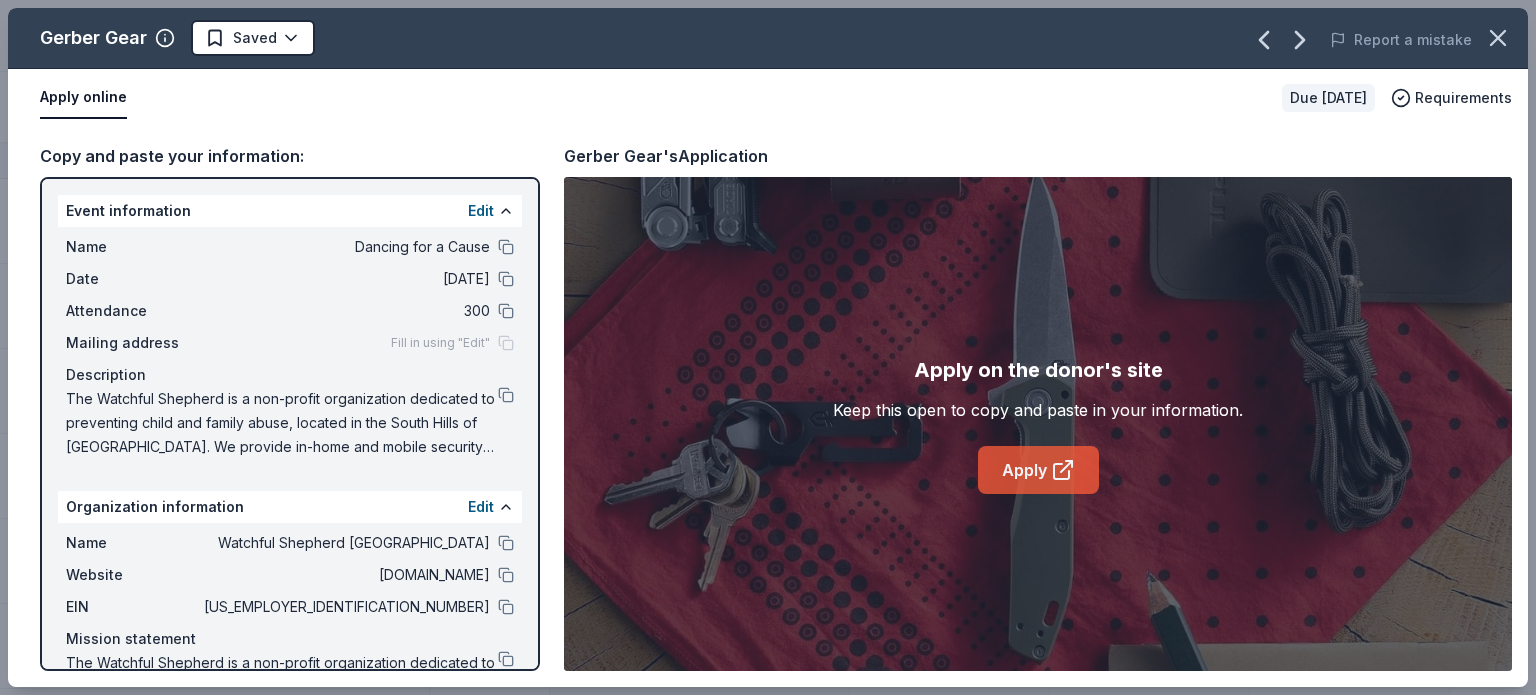 click on "Apply" at bounding box center (1038, 470) 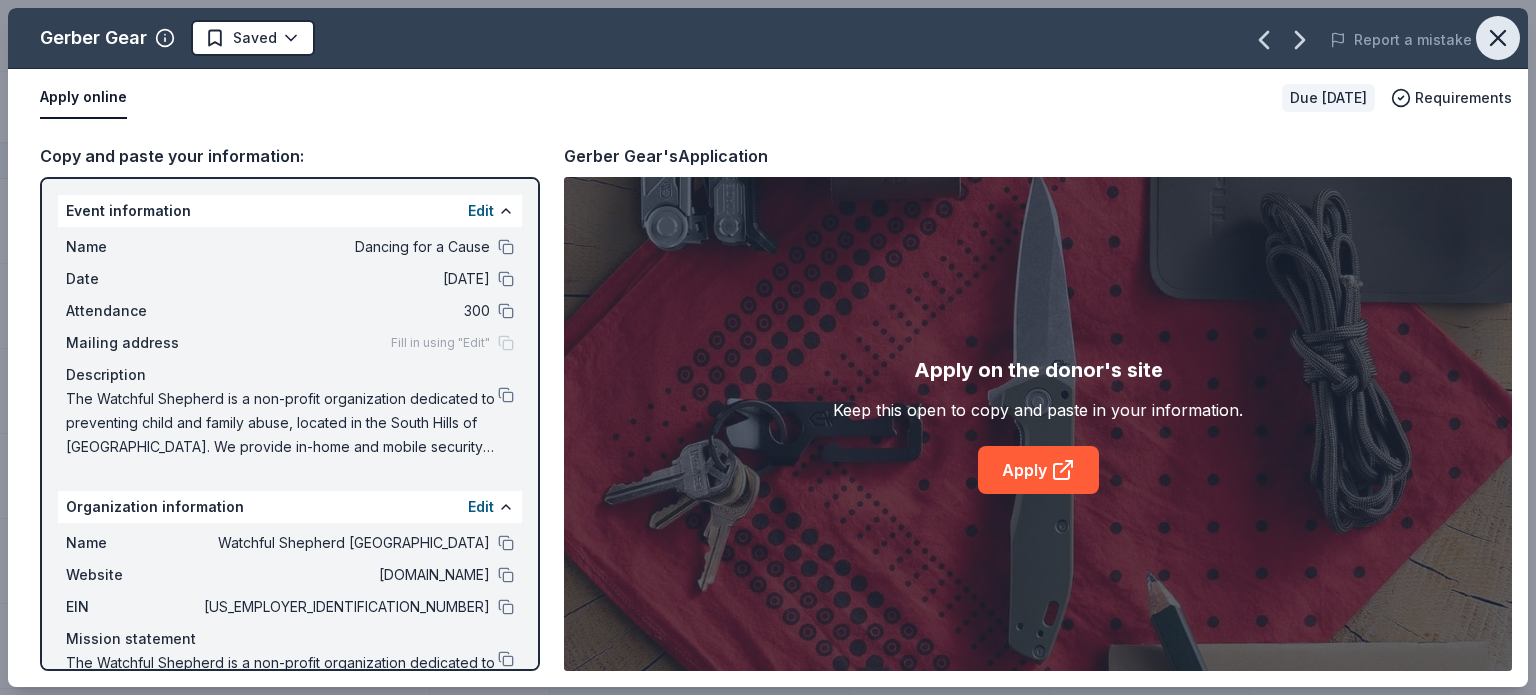 click 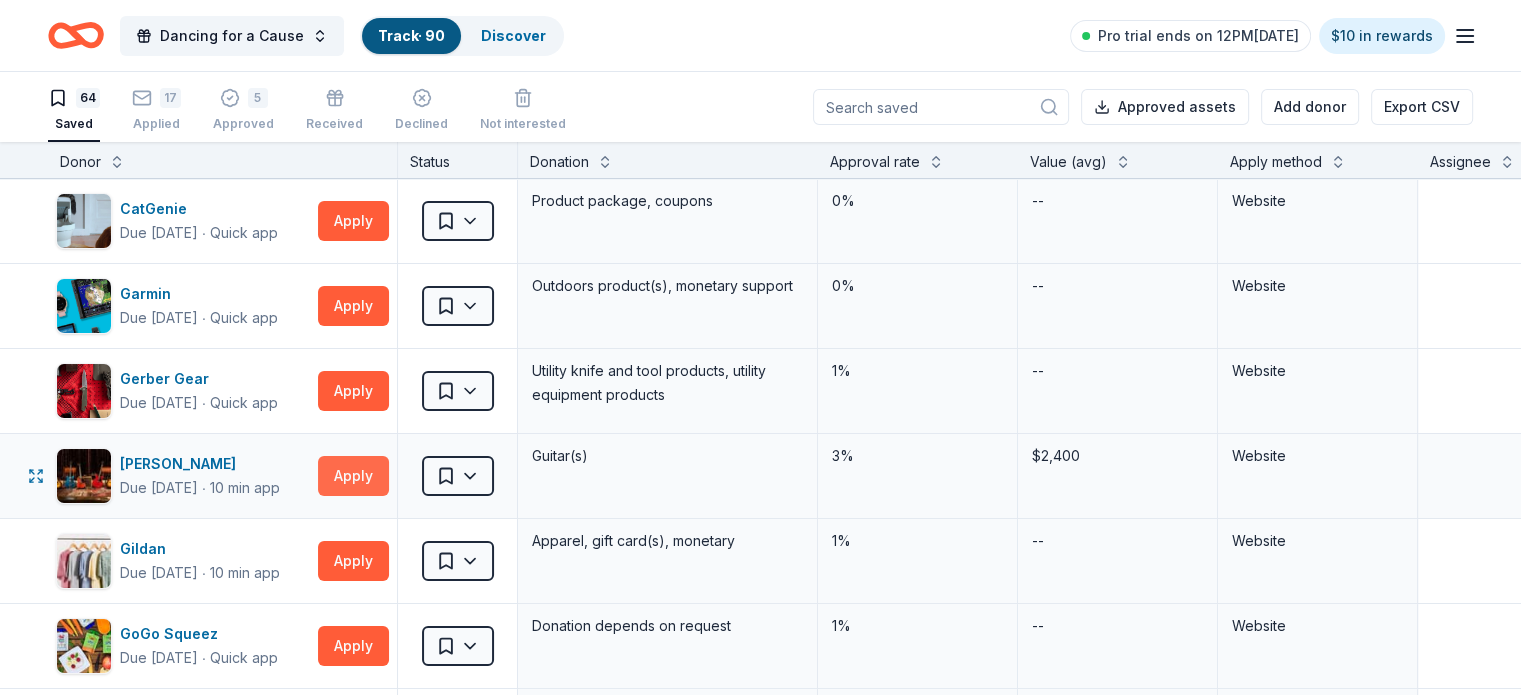 click on "Apply" at bounding box center [353, 476] 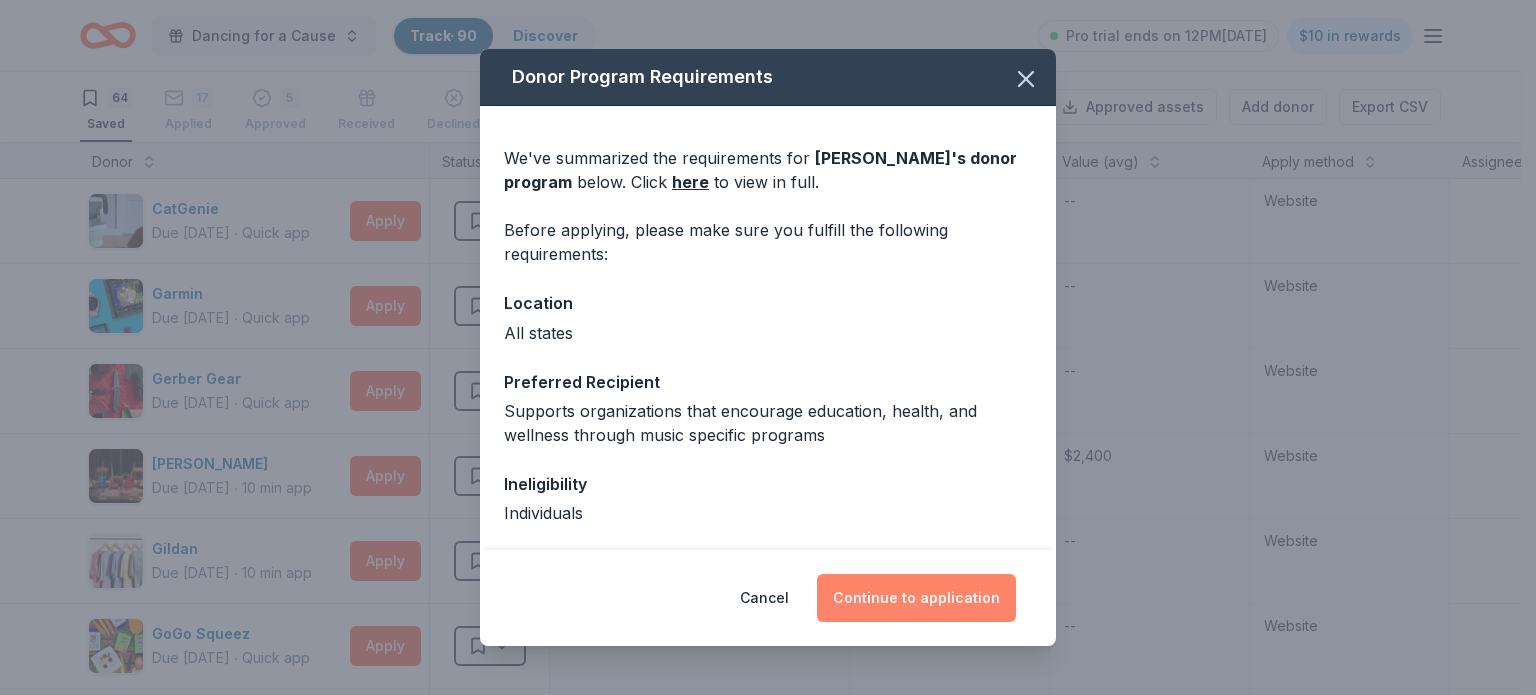 click on "Continue to application" at bounding box center [916, 598] 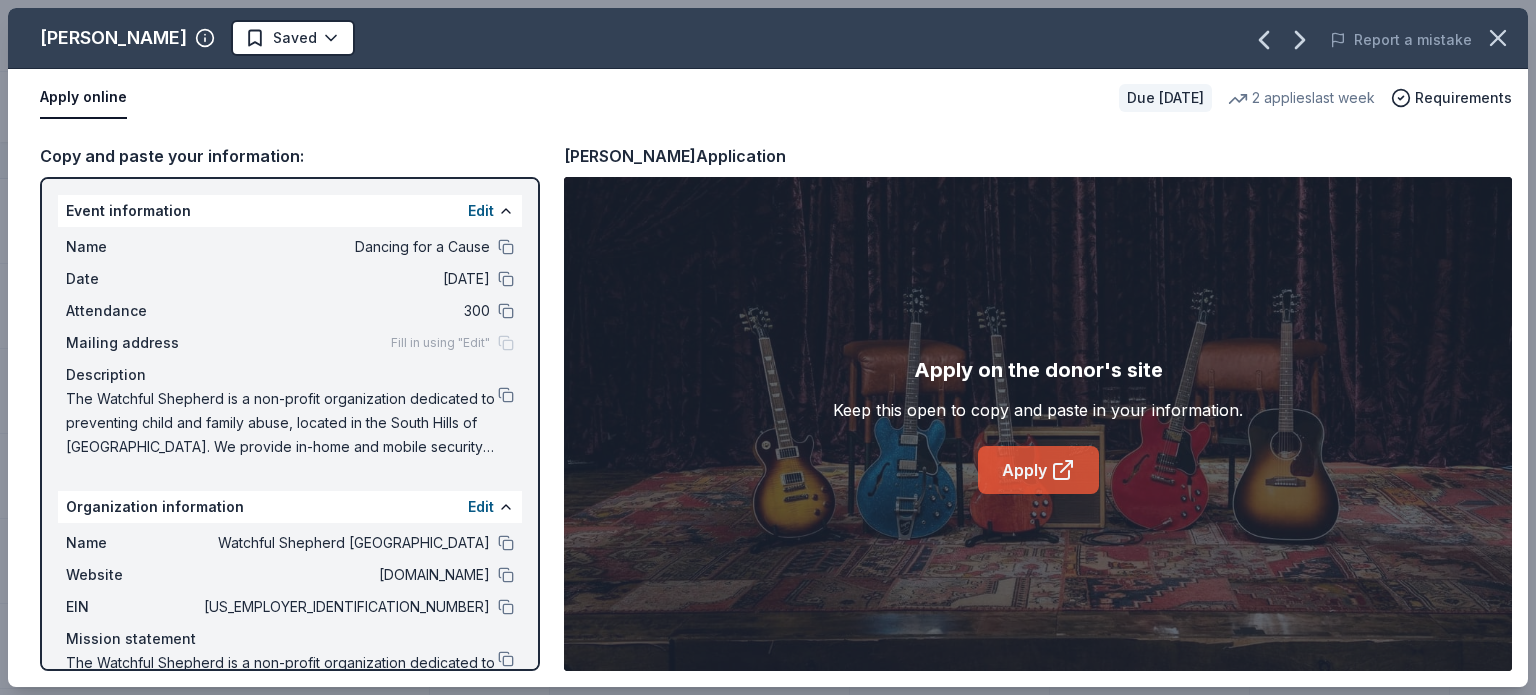 click on "Apply" at bounding box center [1038, 470] 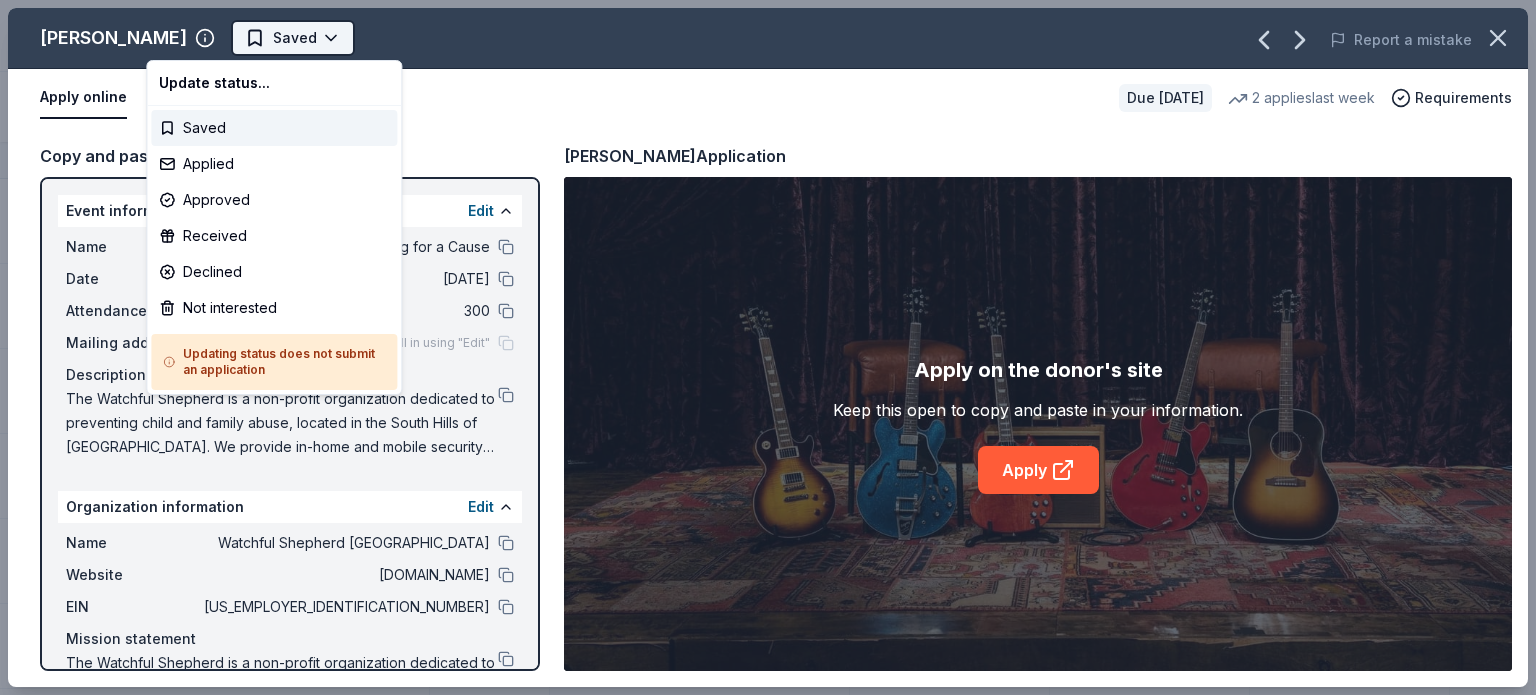 click on "Dancing for a Cause Track  · 90 Discover Pro trial ends on 12PM[DATE] $10 in rewards 64 Saved 17 Applied 5 Approved Received Declined Not interested  Approved assets Add donor Export CSV Donor Status Donation Approval rate Value (avg) Apply method Assignee Notes CatGenie Due [DATE] ∙ Quick app Apply Saved Product package, coupons 0% -- Website Garmin Due [DATE] ∙ Quick app Apply Saved Outdoors product(s), monetary support 0% -- Website Gerber Gear Due [DATE] ∙ Quick app Apply Saved Utility knife and tool products, utility equipment products 1% -- Website [PERSON_NAME] Due [DATE] ∙ 10 min app Apply Saved Guitar(s) 3% $2,400 Website Gildan Due [DATE] ∙ 10 min app Apply Saved Apparel, gift card(s), monetary 1% -- Website GoGo Squeez Due [DATE] ∙ Quick app Apply Saved Donation depends on request 1% -- Website Great Lakes Potato Chip Co Due [DATE] ∙ Quick app Apply Saved Donation depends on request 1% -- Website Hershey Entertainment & Resorts Due [DATE] ∙ Quick app Apply" at bounding box center (768, 347) 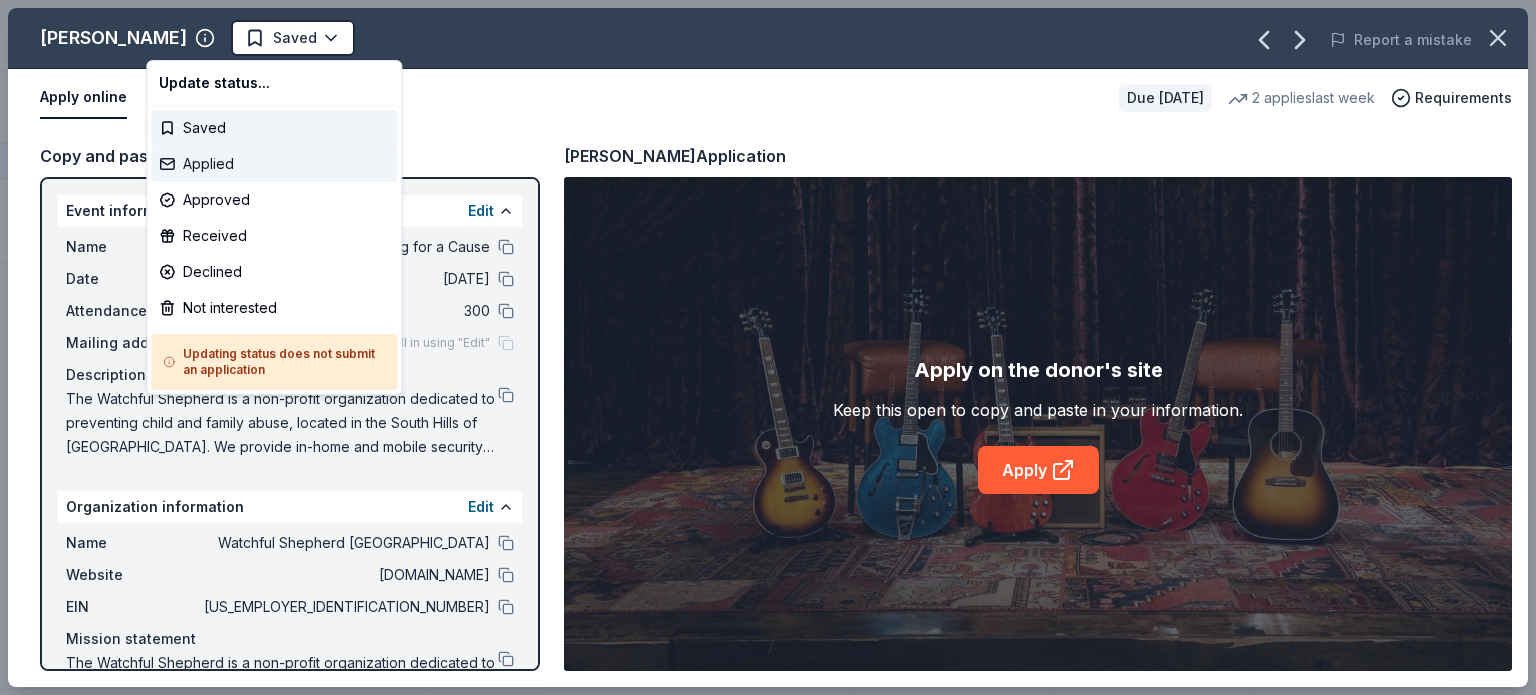 click on "Applied" at bounding box center [274, 164] 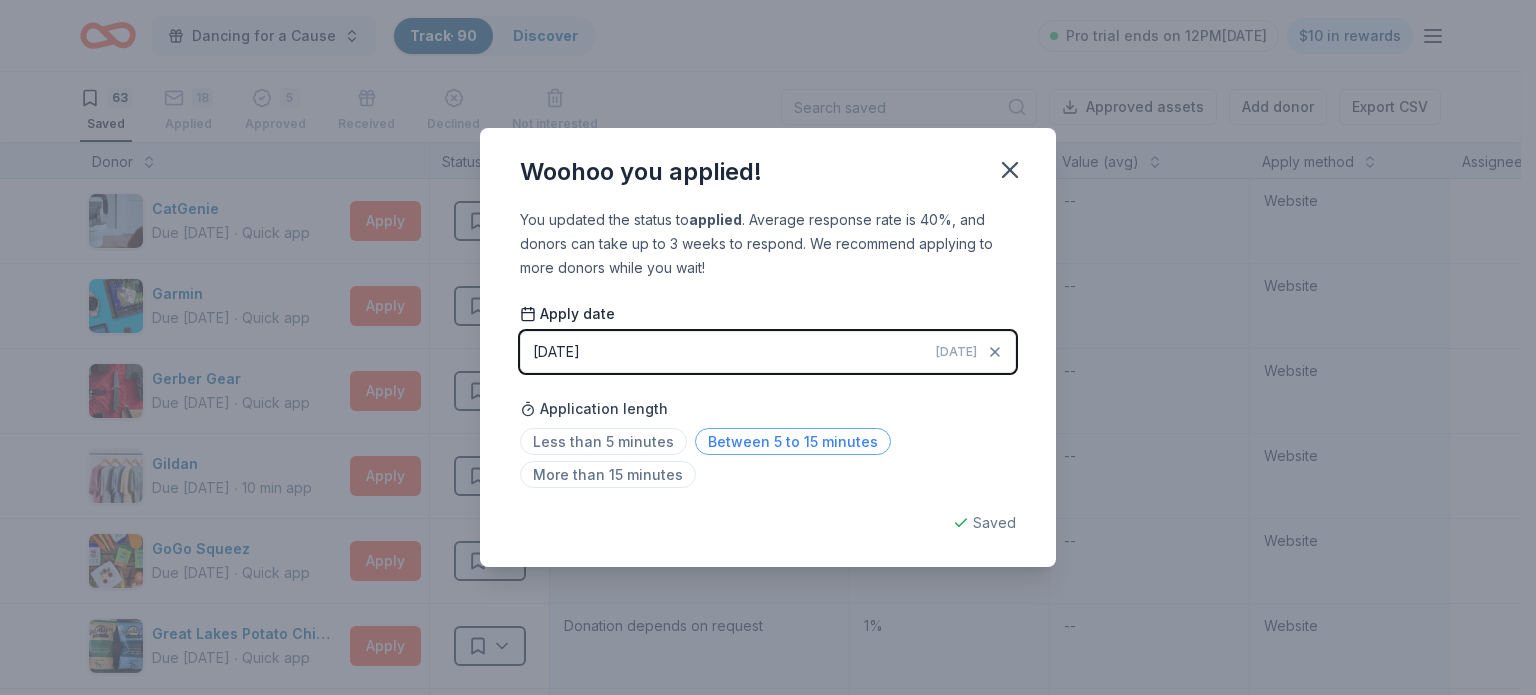 click on "Between 5 to 15 minutes" at bounding box center (793, 441) 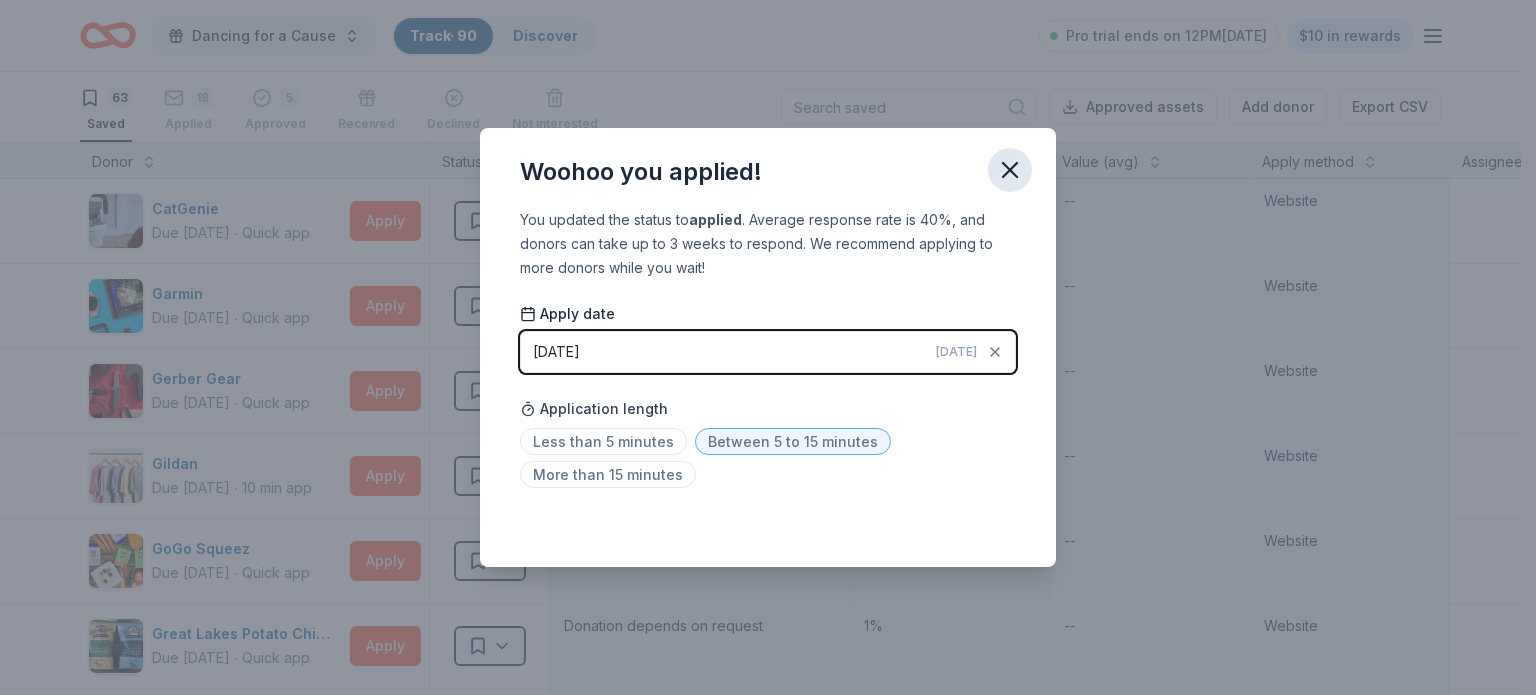 click 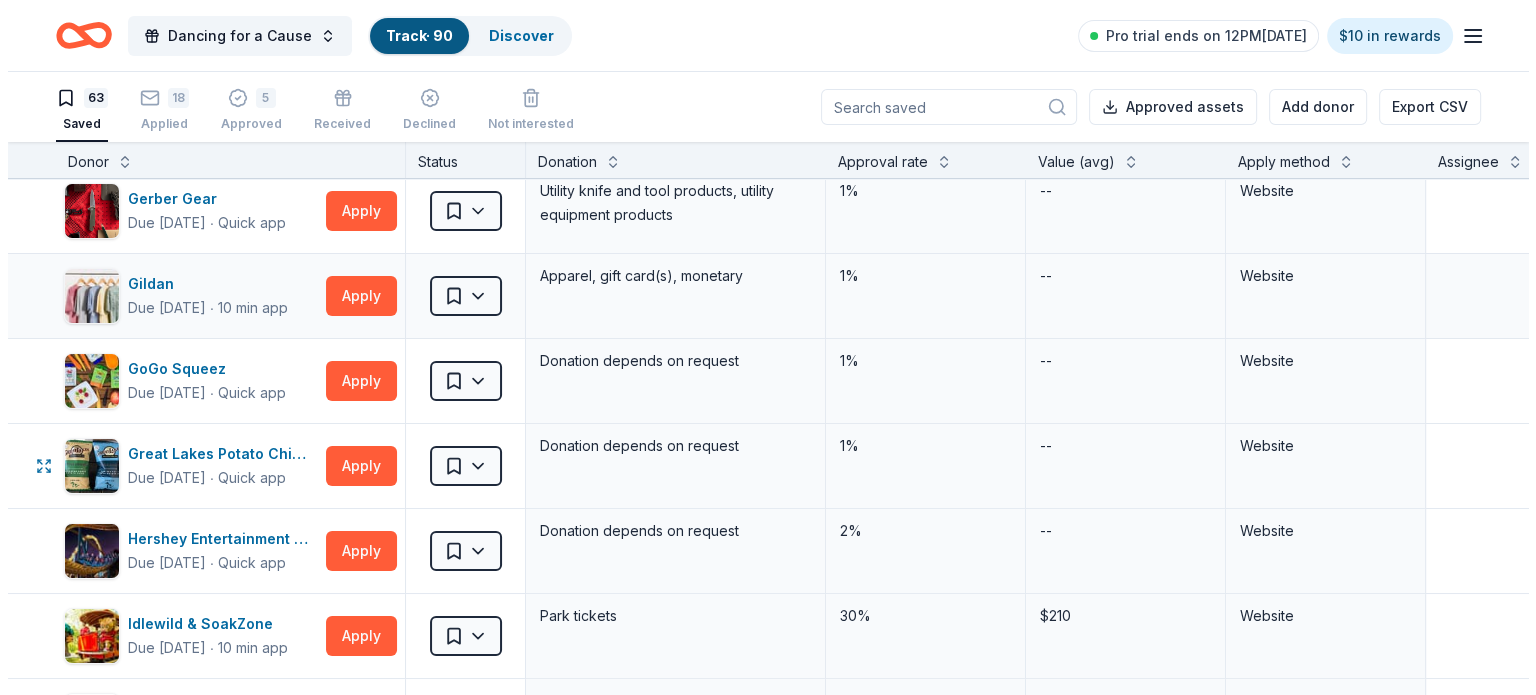 scroll, scrollTop: 182, scrollLeft: 0, axis: vertical 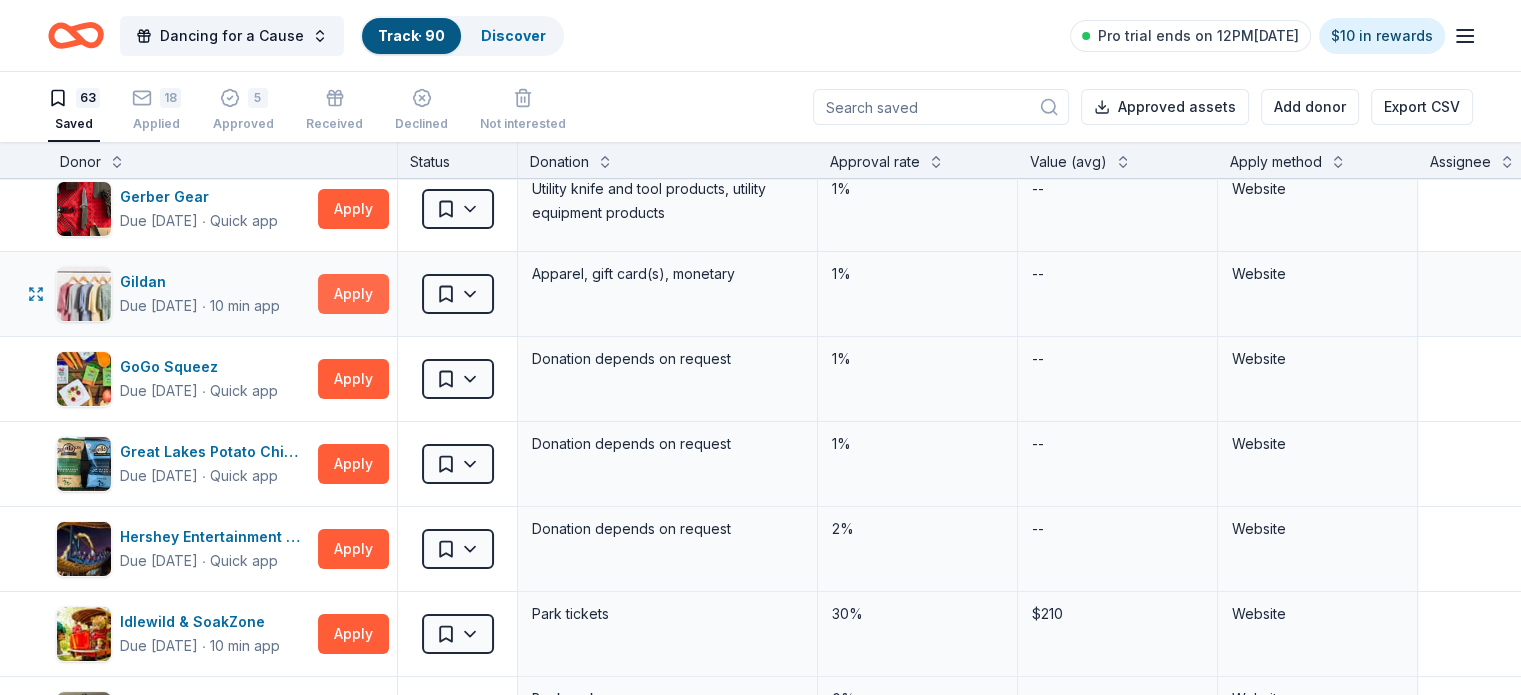 click on "Apply" at bounding box center (353, 294) 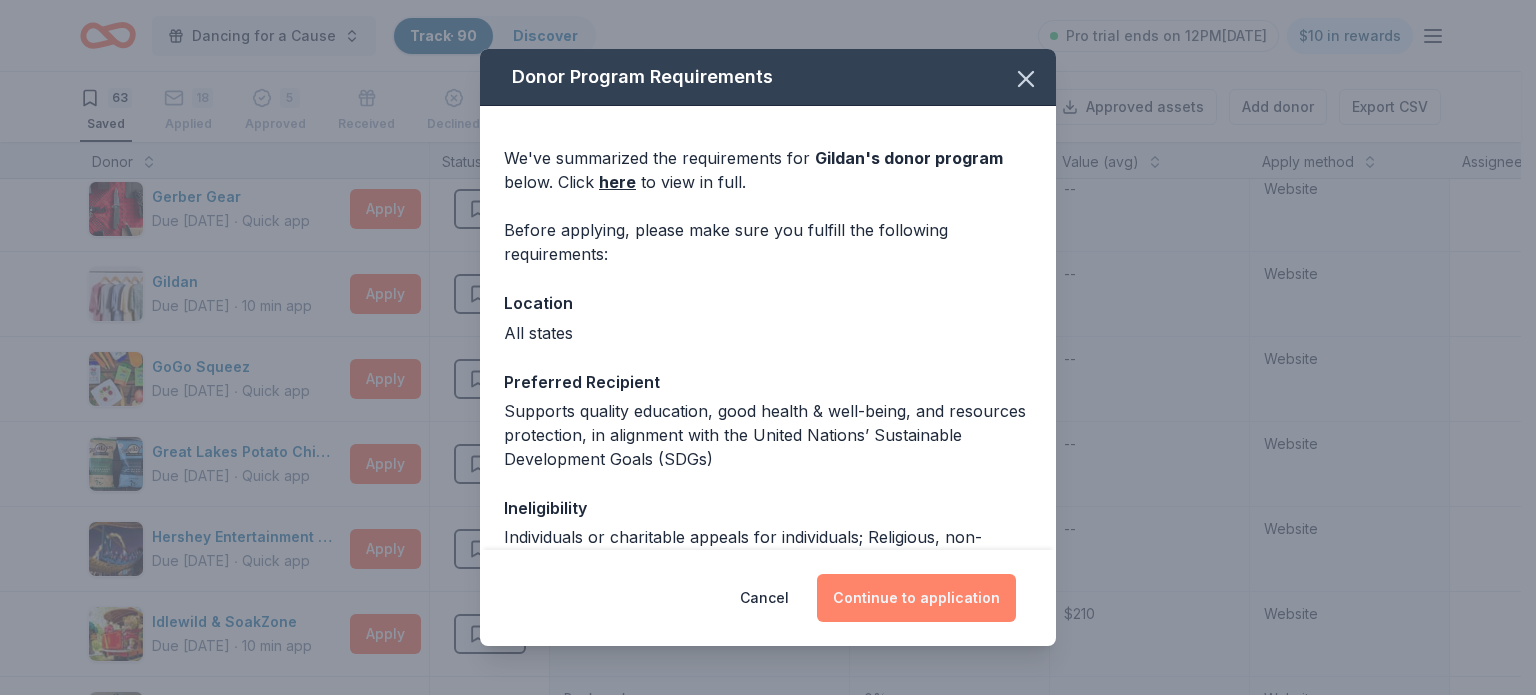 click on "Continue to application" at bounding box center (916, 598) 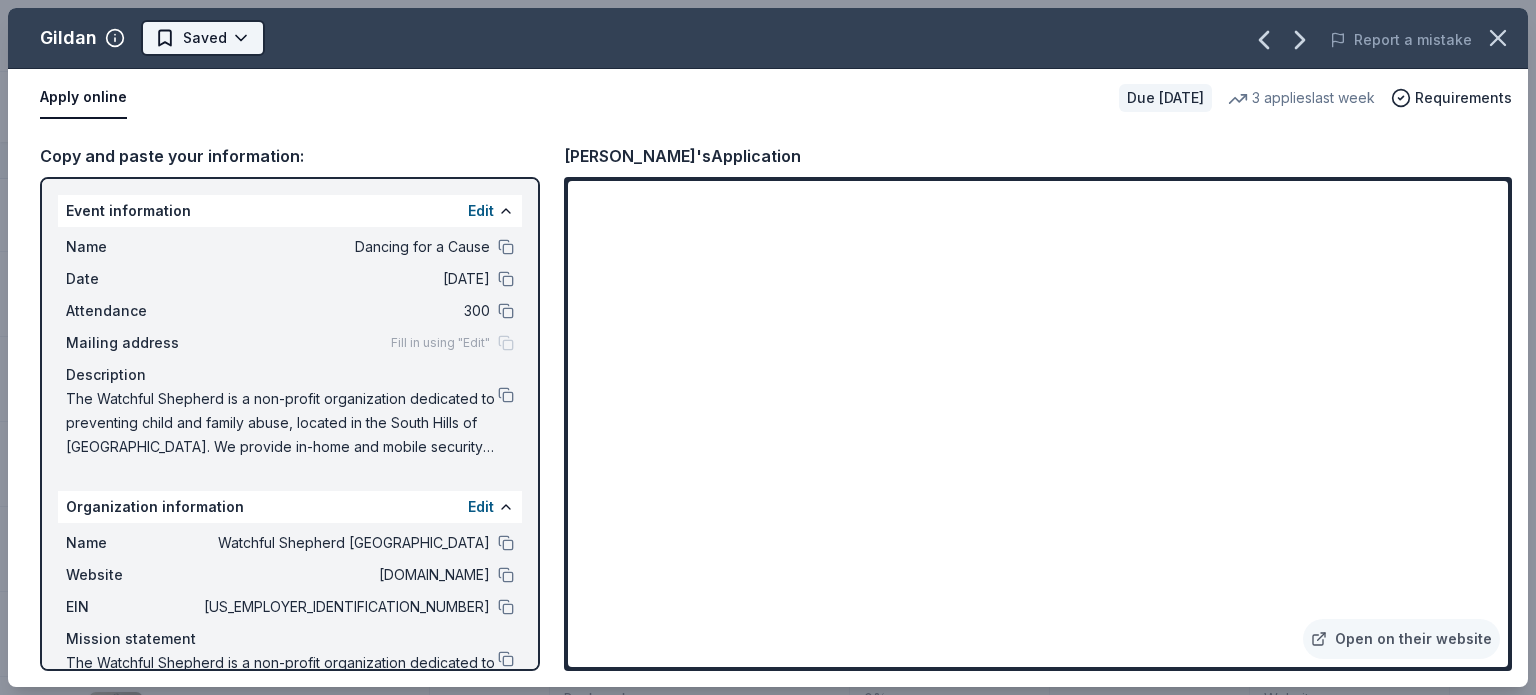 click on "Dancing for a Cause Track  · 90 Discover Pro trial ends on 12PM[DATE] $10 in rewards 63 Saved 18 Applied 5 Approved Received Declined Not interested  Approved assets Add donor Export CSV Donor Status Donation Approval rate Value (avg) Apply method Assignee Notes CatGenie Due [DATE] ∙ Quick app Apply Saved Product package, coupons 0% -- Website Garmin Due [DATE] ∙ Quick app Apply Saved Outdoors product(s), monetary support 0% -- Website Gerber Gear Due [DATE] ∙ Quick app Apply Saved Utility knife and tool products, utility equipment products 1% -- Website Gildan Due [DATE] ∙ 10 min app Apply Saved Apparel, gift card(s), monetary 1% -- Website GoGo Squeez Due [DATE] ∙ Quick app Apply Saved Donation depends on request 1% -- Website Great Lakes Potato Chip Co Due [DATE] ∙ Quick app Apply Saved Donation depends on request 1% -- Website Hershey Entertainment & Resorts Due [DATE] ∙ Quick app Apply Saved Donation depends on request 2% -- Website Idlewild & SoakZone ∙ Apply" at bounding box center [768, 347] 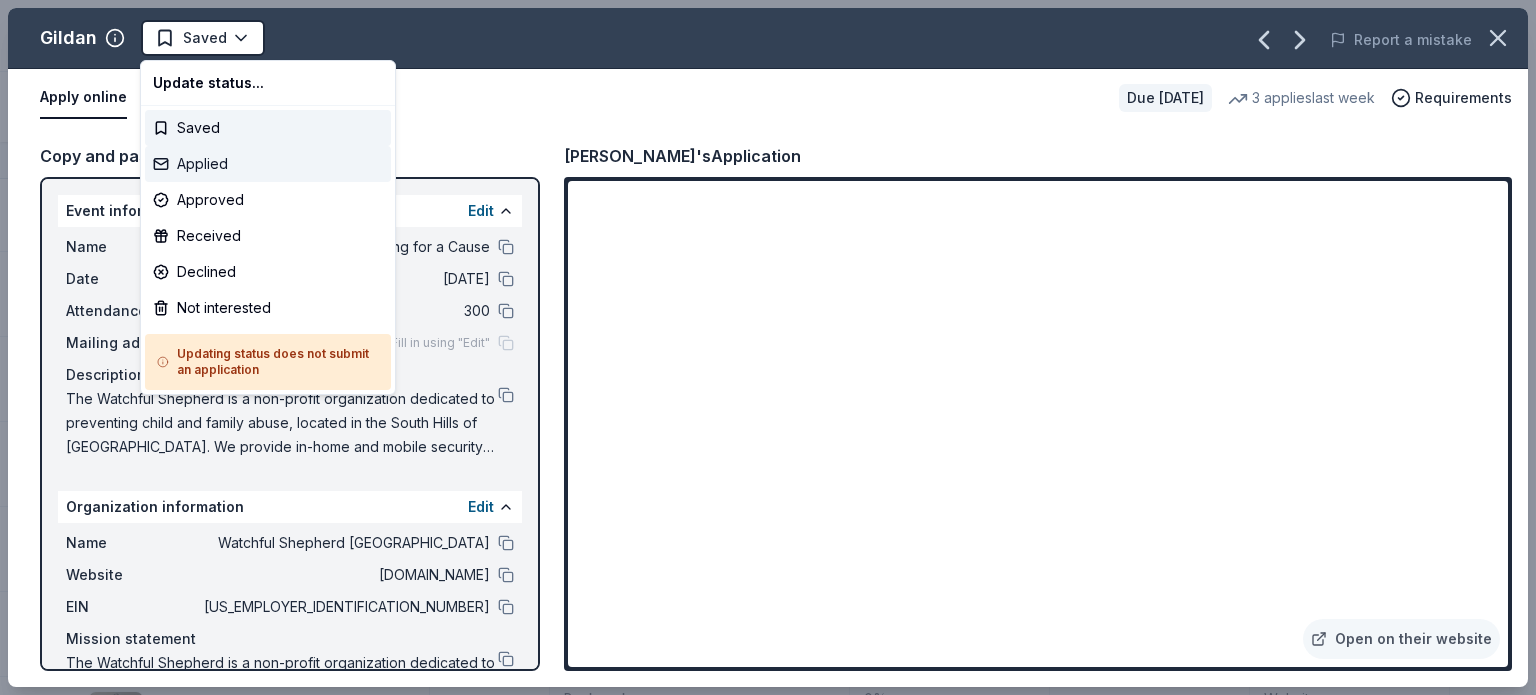 click on "Applied" at bounding box center (268, 164) 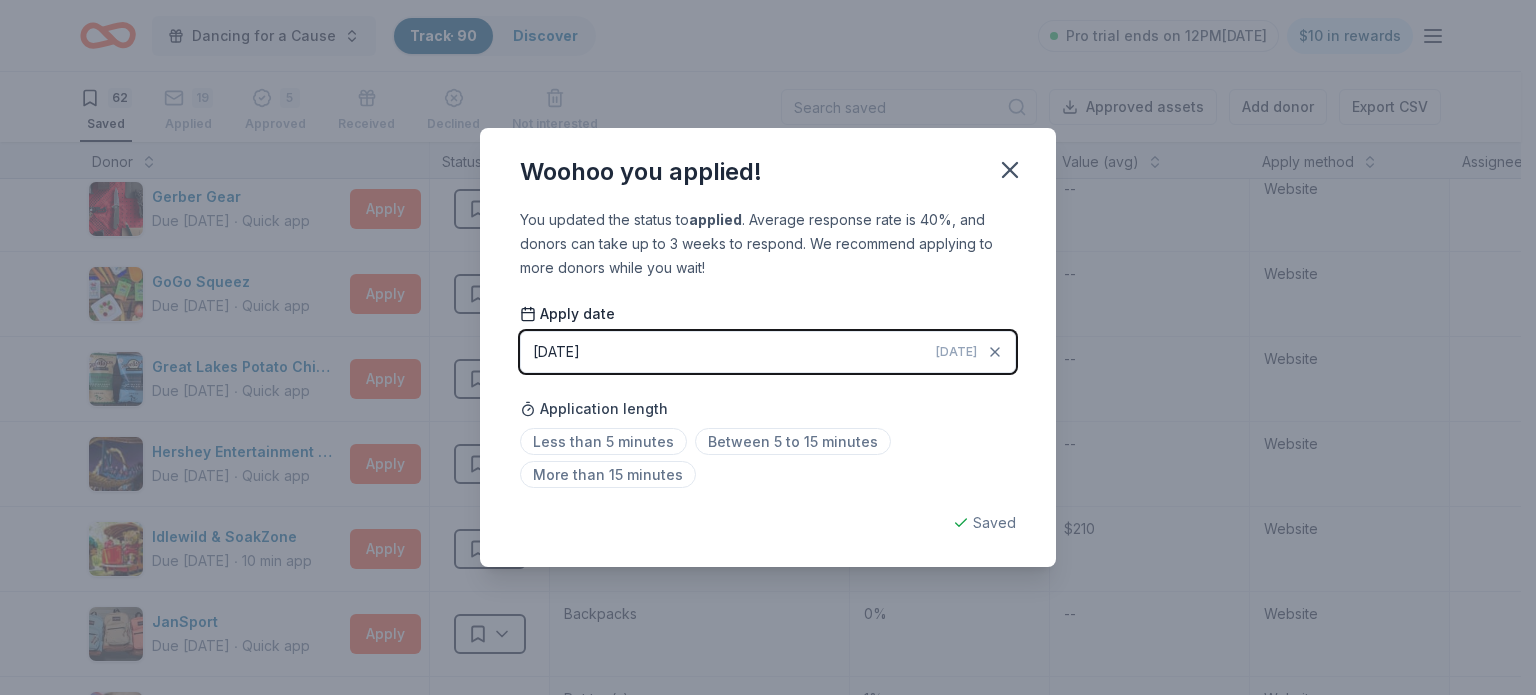 click on "Less than 5 minutes Between 5 to 15 minutes More than 15 minutes" at bounding box center [768, 462] 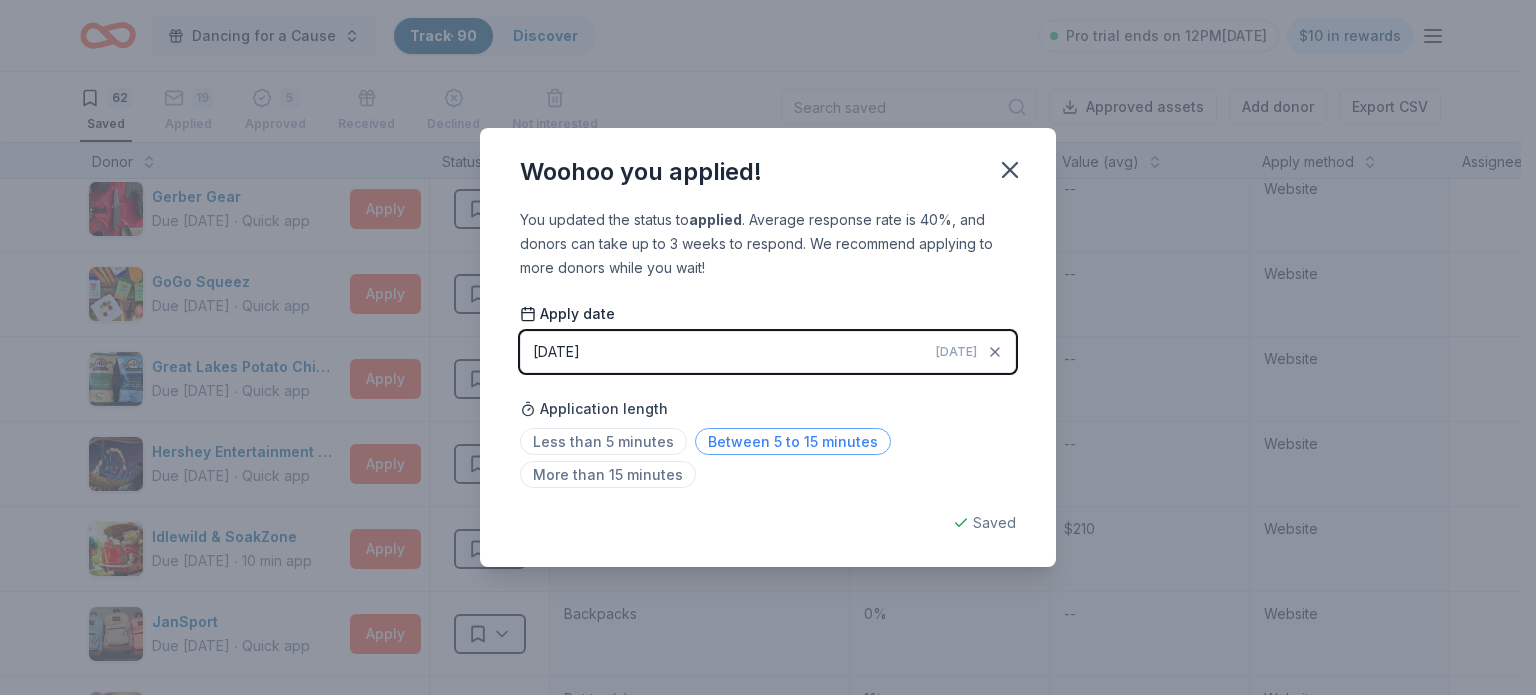 click on "Between 5 to 15 minutes" at bounding box center (793, 441) 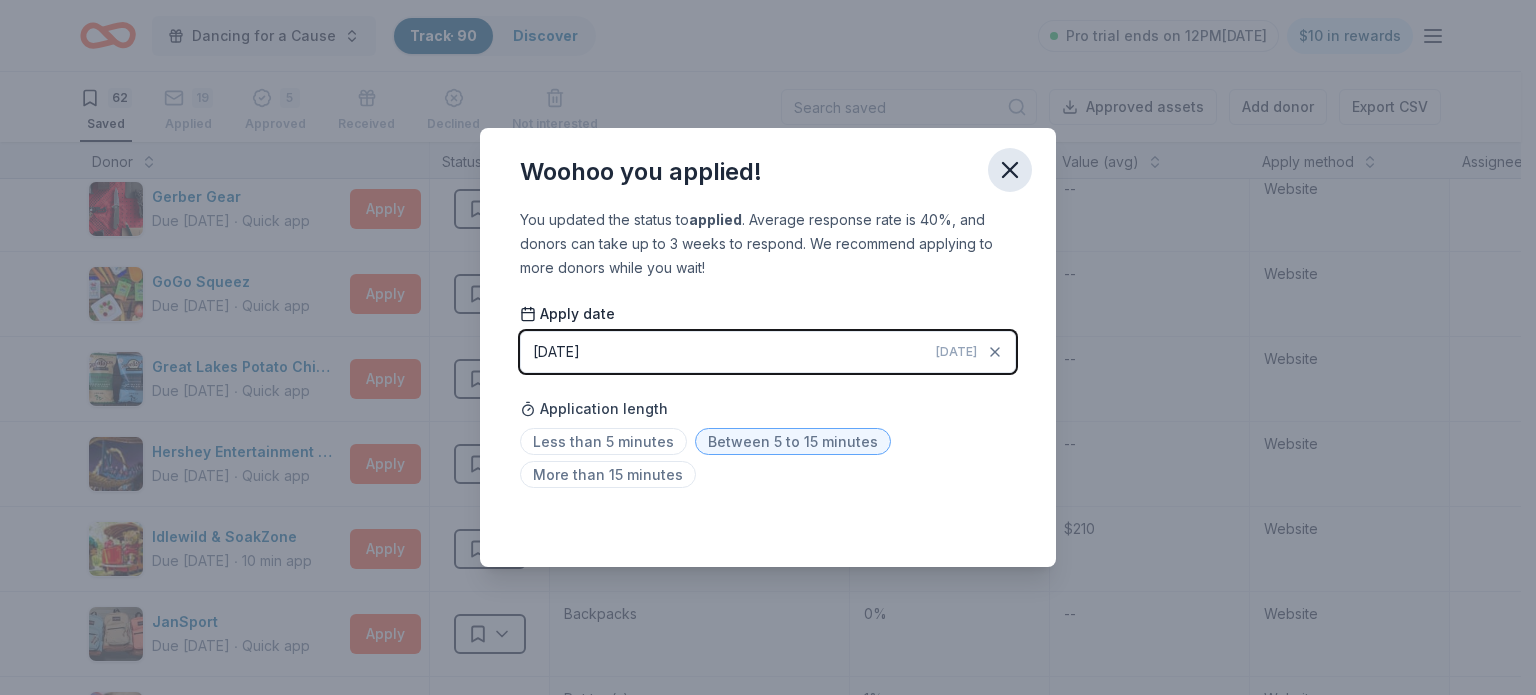 click 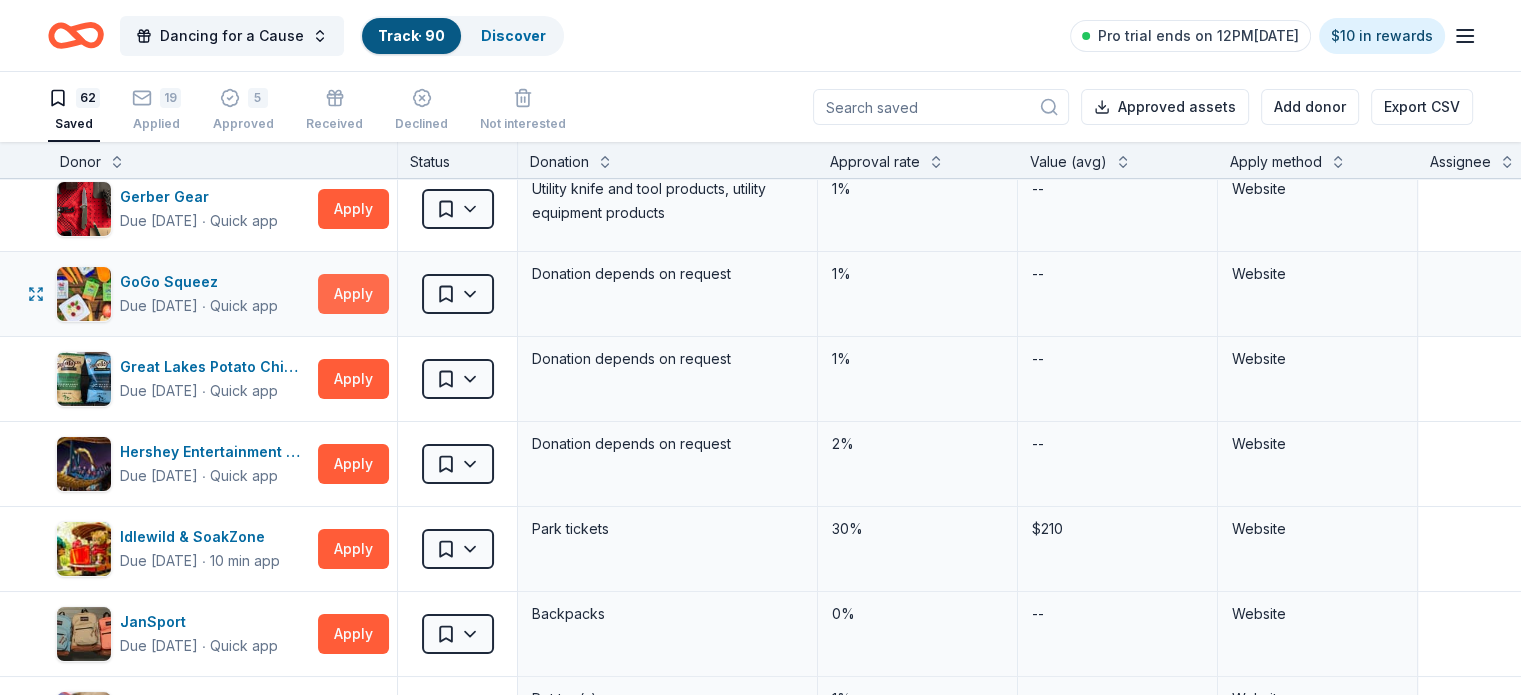 click on "Apply" at bounding box center [353, 294] 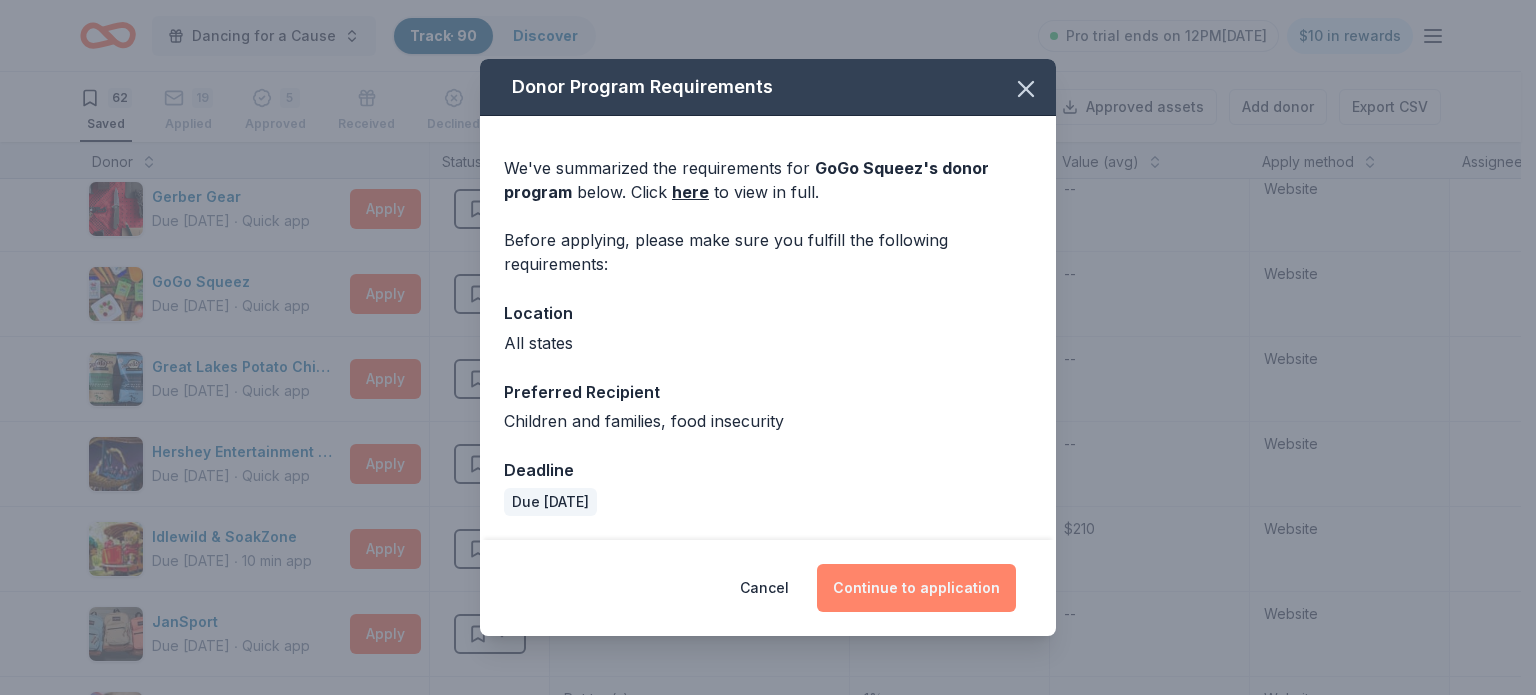 click on "Continue to application" at bounding box center (916, 588) 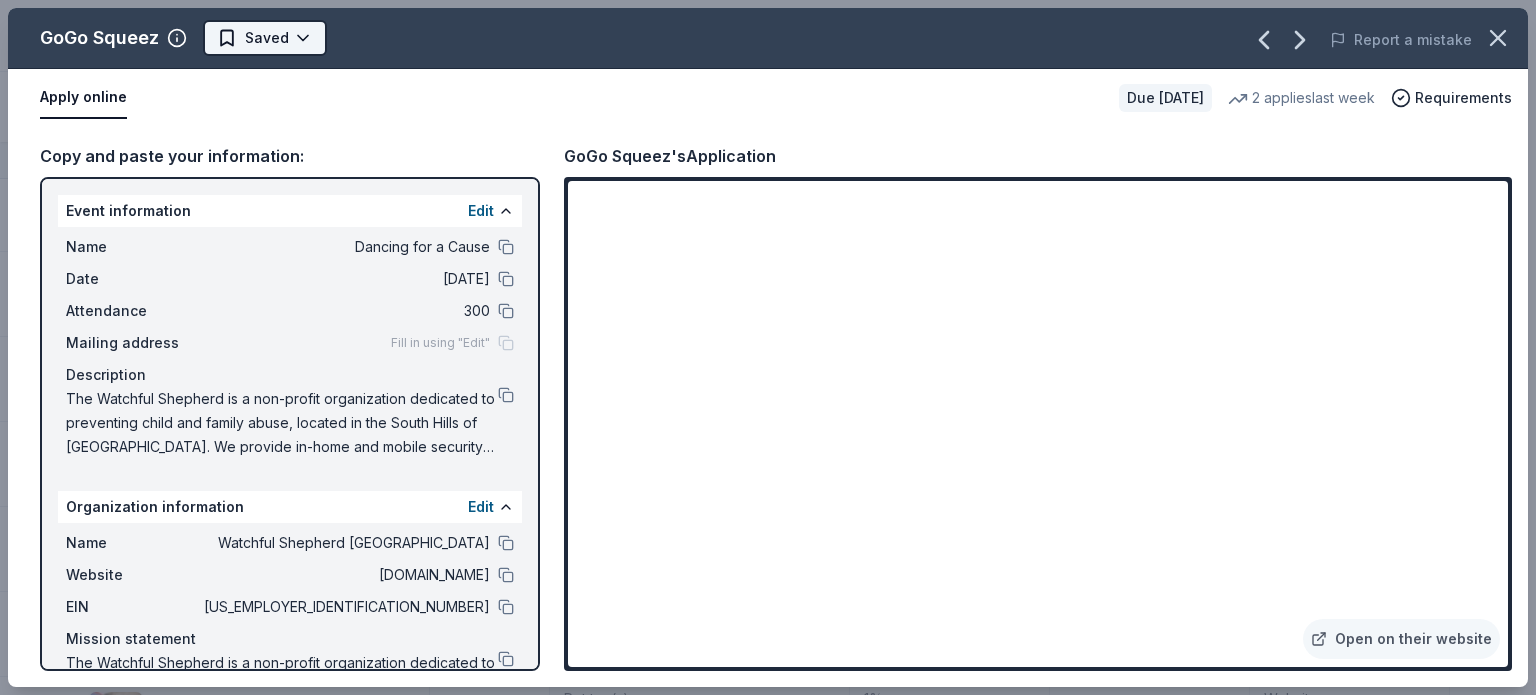 click on "Dancing for a Cause Track  · 90 Discover Pro trial ends on 12PM[DATE] $10 in rewards 62 Saved 19 Applied 5 Approved Received Declined Not interested  Approved assets Add donor Export CSV Donor Status Donation Approval rate Value (avg) Apply method Assignee Notes CatGenie Due [DATE] ∙ Quick app Apply Saved Product package, coupons 0% -- Website Garmin Due [DATE] ∙ Quick app Apply Saved Outdoors product(s), monetary support 0% -- Website Gerber Gear Due [DATE] ∙ Quick app Apply Saved Utility knife and tool products, utility equipment products 1% -- Website GoGo Squeez Due [DATE] ∙ Quick app Apply Saved Donation depends on request 1% -- Website Great Lakes Potato Chip Co Due [DATE] ∙ Quick app Apply Saved Donation depends on request 1% -- Website Hershey Entertainment & Resorts Due [DATE] ∙ Quick app Apply Saved Donation depends on request 2% -- Website Idlewild & SoakZone Due [DATE] ∙ 10 min app Apply Saved Park tickets 30% $210 Website JanSport Due [DATE] ∙ 0% 9" at bounding box center [768, 347] 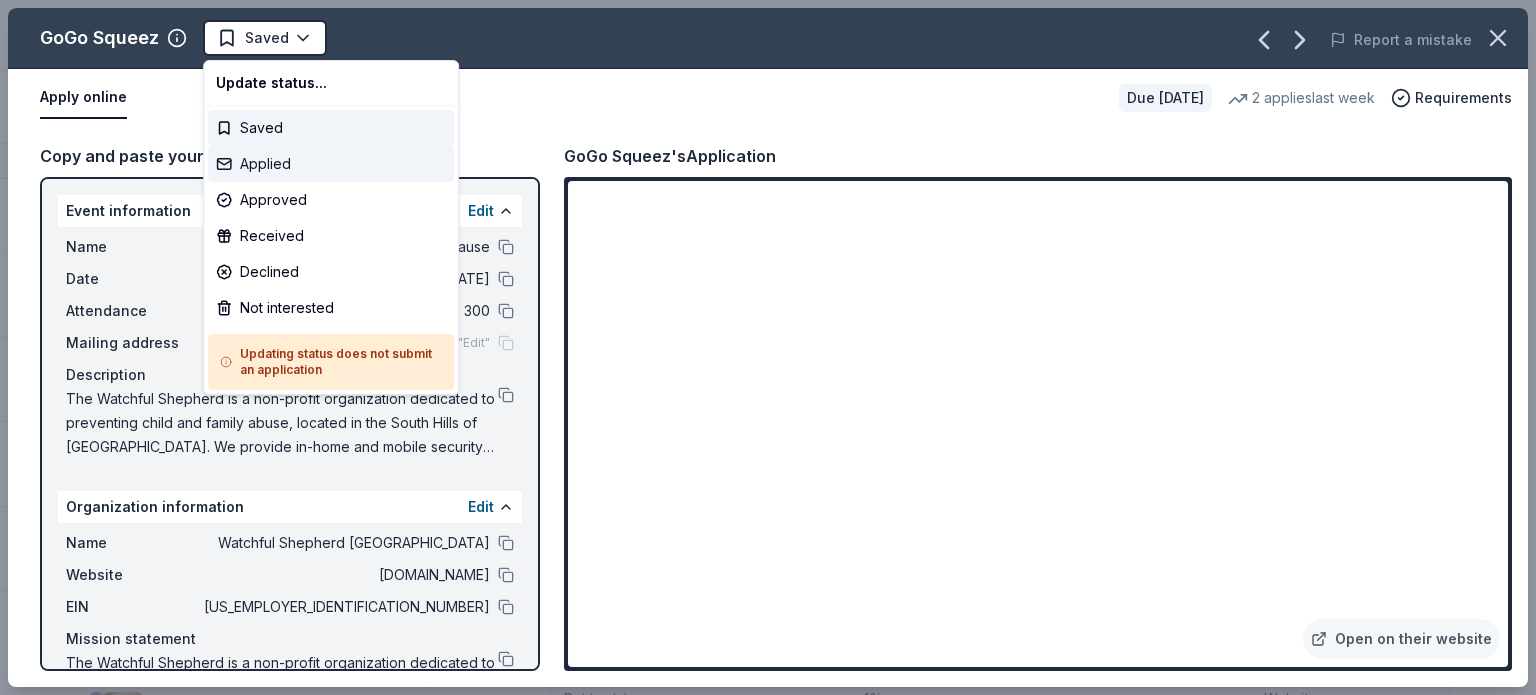click on "Applied" at bounding box center [331, 164] 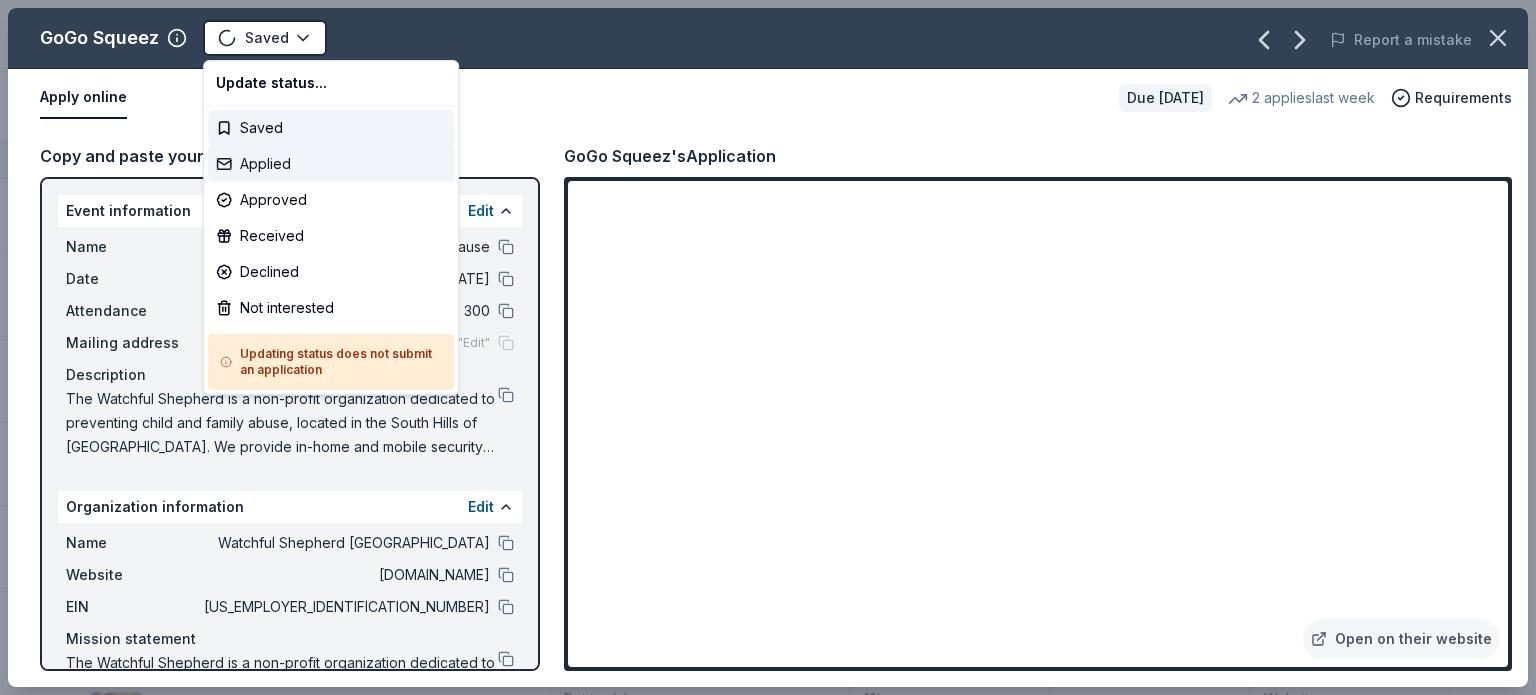 click on "Applied" at bounding box center [331, 164] 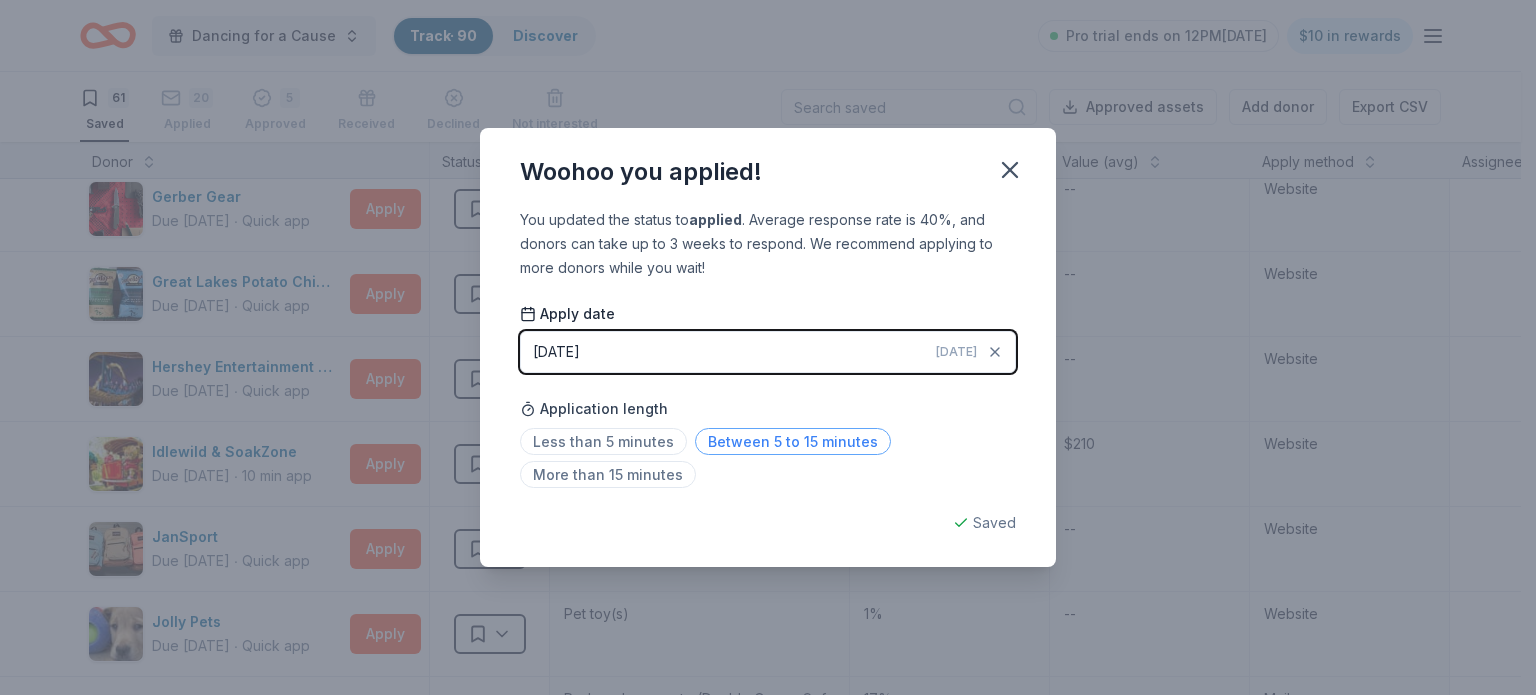 click on "Between 5 to 15 minutes" at bounding box center (793, 441) 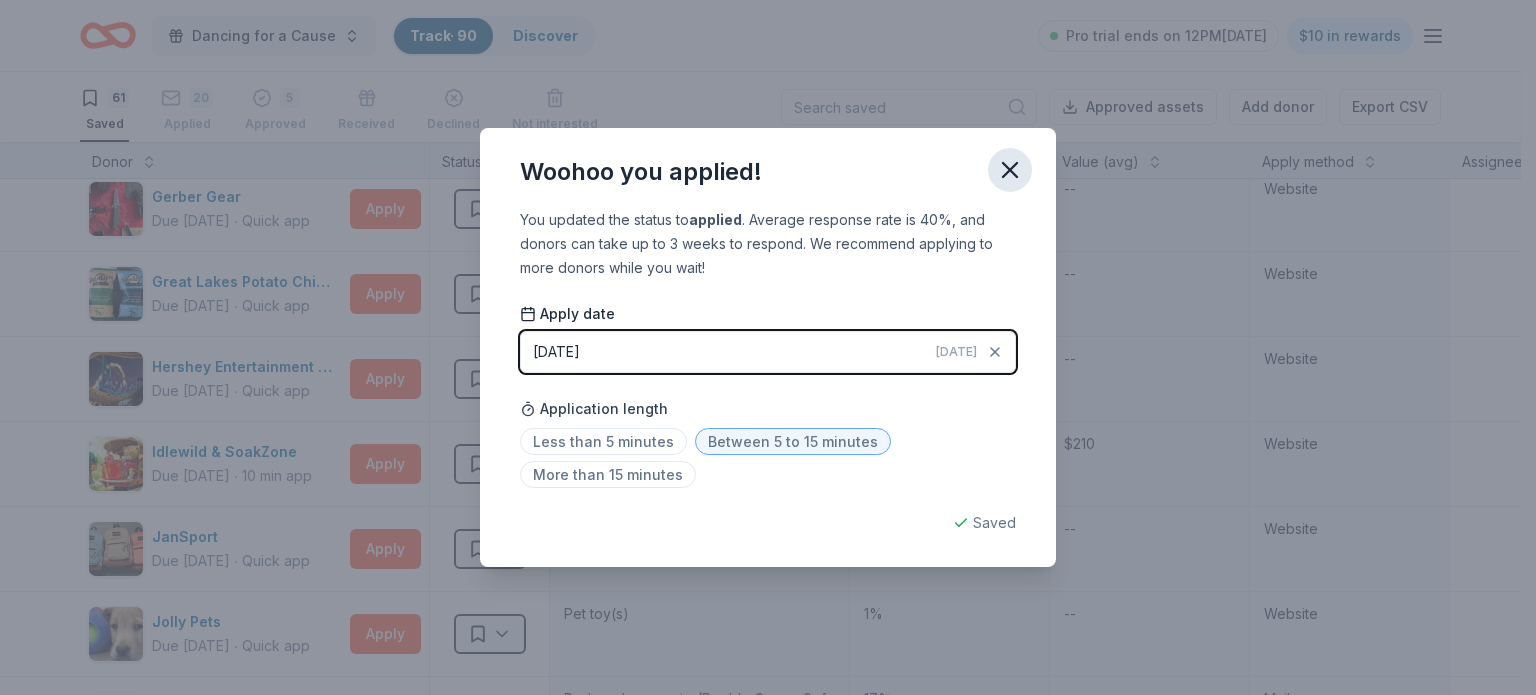 click 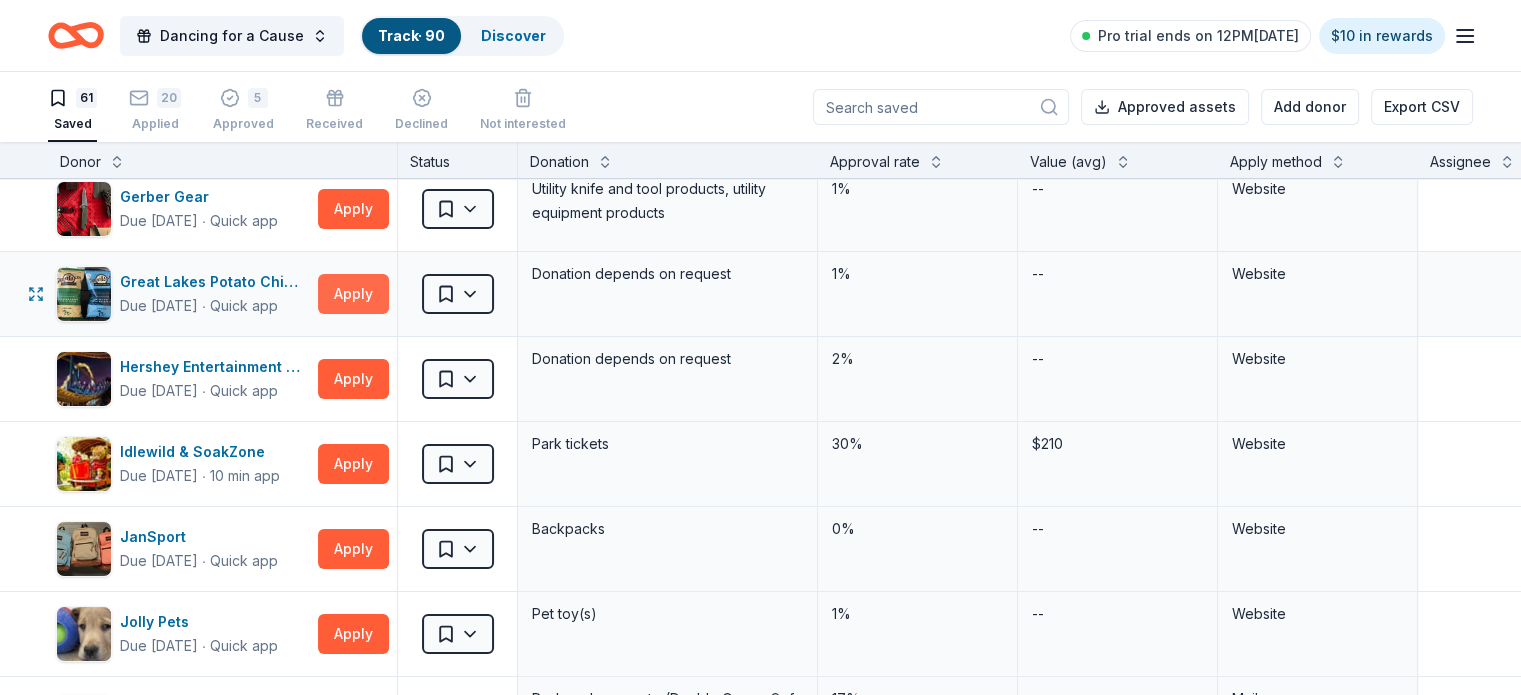 click on "Apply" at bounding box center (353, 294) 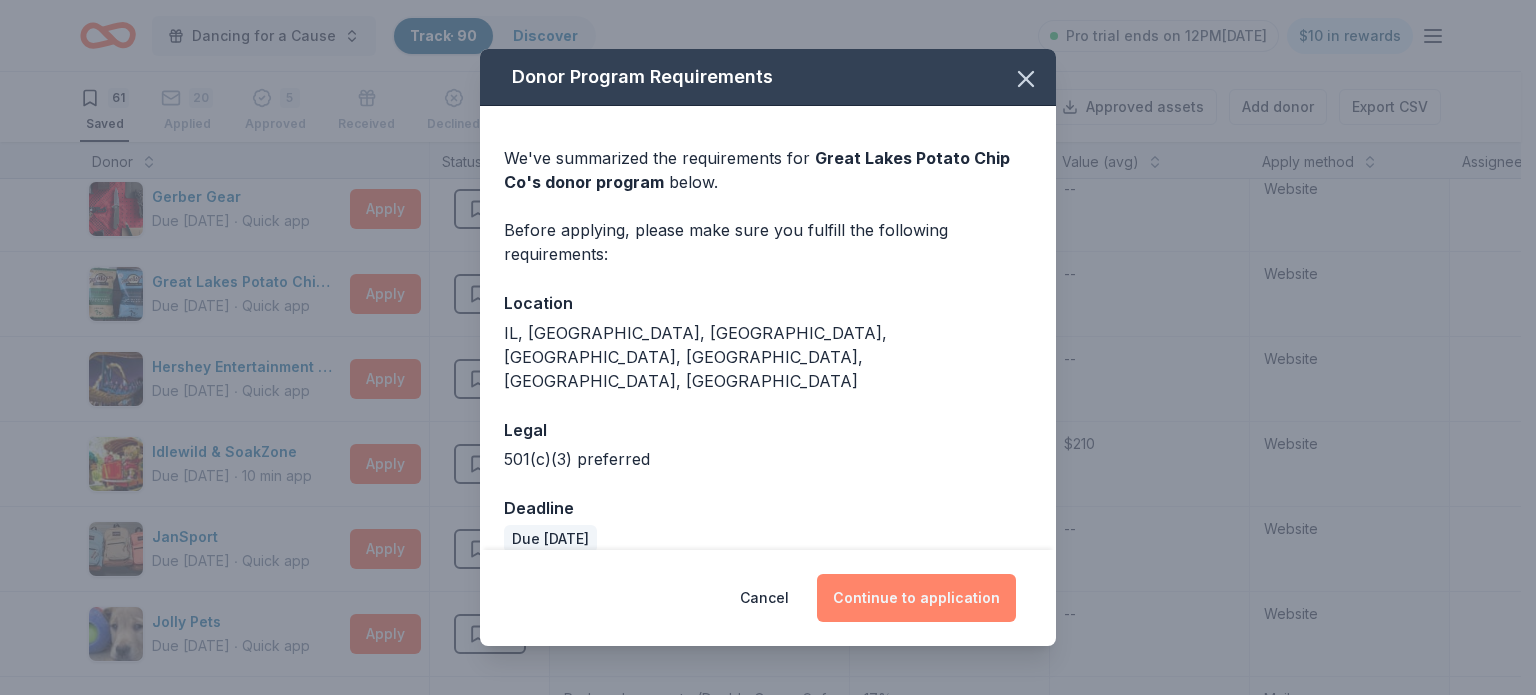 click on "Continue to application" at bounding box center (916, 598) 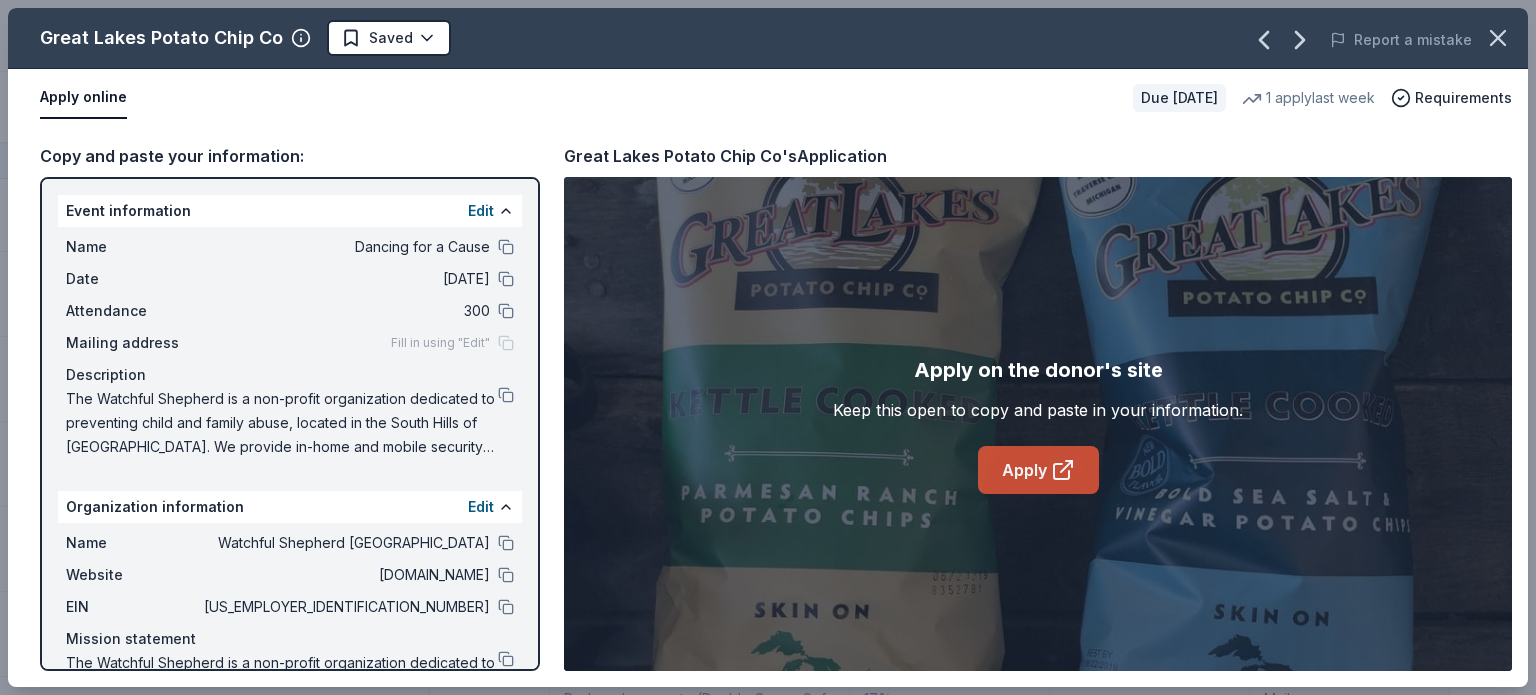 click 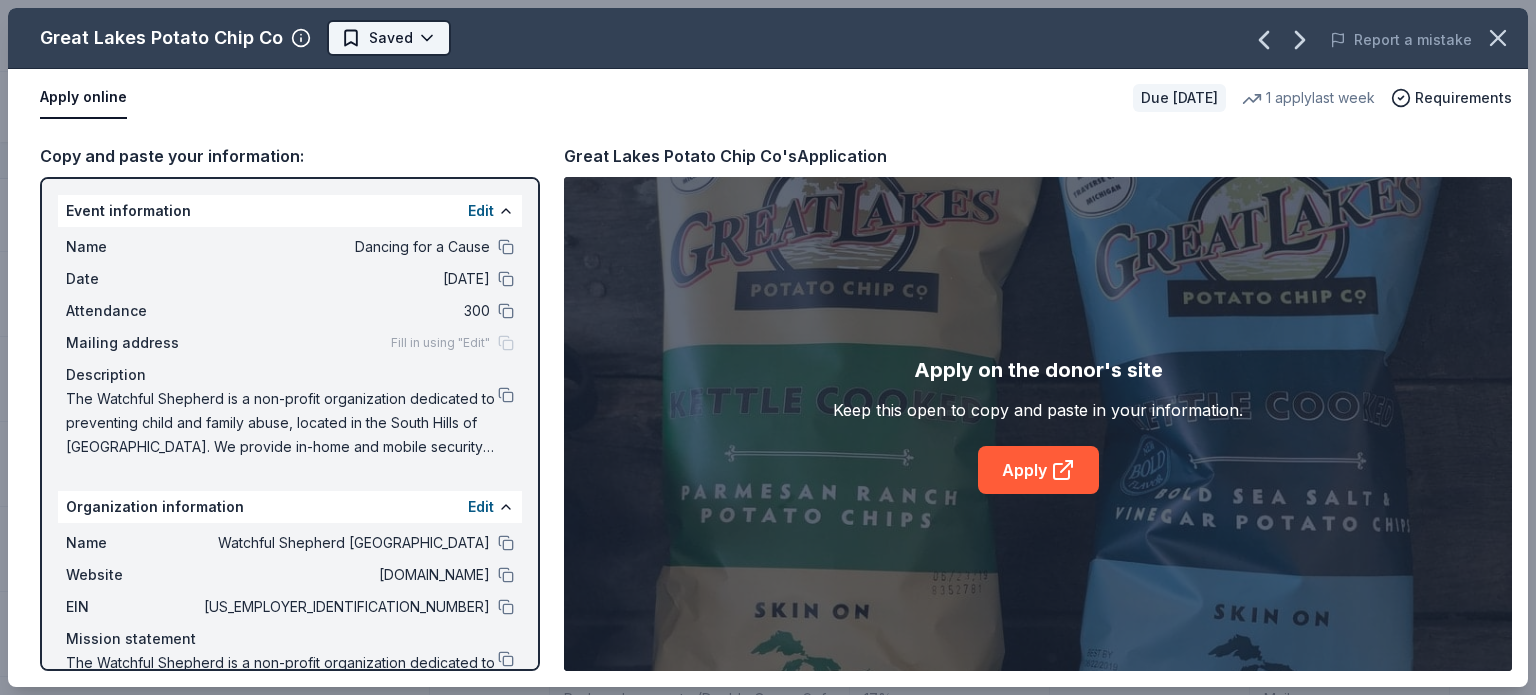 click on "Dancing for a Cause Track  · 90 Discover Pro trial ends on 12PM[DATE] $10 in rewards 61 Saved 20 Applied 5 Approved Received Declined Not interested  Approved assets Add donor Export CSV Donor Status Donation Approval rate Value (avg) Apply method Assignee Notes CatGenie Due [DATE] ∙ Quick app Apply Saved Product package, coupons 0% -- Website Garmin Due [DATE] ∙ Quick app Apply Saved Outdoors product(s), monetary support 0% -- Website Gerber Gear Due [DATE] ∙ Quick app Apply Saved Utility knife and tool products, utility equipment products 1% -- Website Great Lakes Potato Chip Co Due [DATE] ∙ Quick app Apply Saved Donation depends on request 1% -- Website Hershey Entertainment & Resorts Due [DATE] ∙ Quick app Apply Saved Donation depends on request 2% -- Website Idlewild & SoakZone Due [DATE] ∙ 10 min app Apply Saved Park tickets 30% $210 Website JanSport Due [DATE] ∙ Quick app Apply Saved Backpacks 0% -- Website Jolly Pets Due [DATE] ∙ Quick app Apply Saved 9" at bounding box center (768, 347) 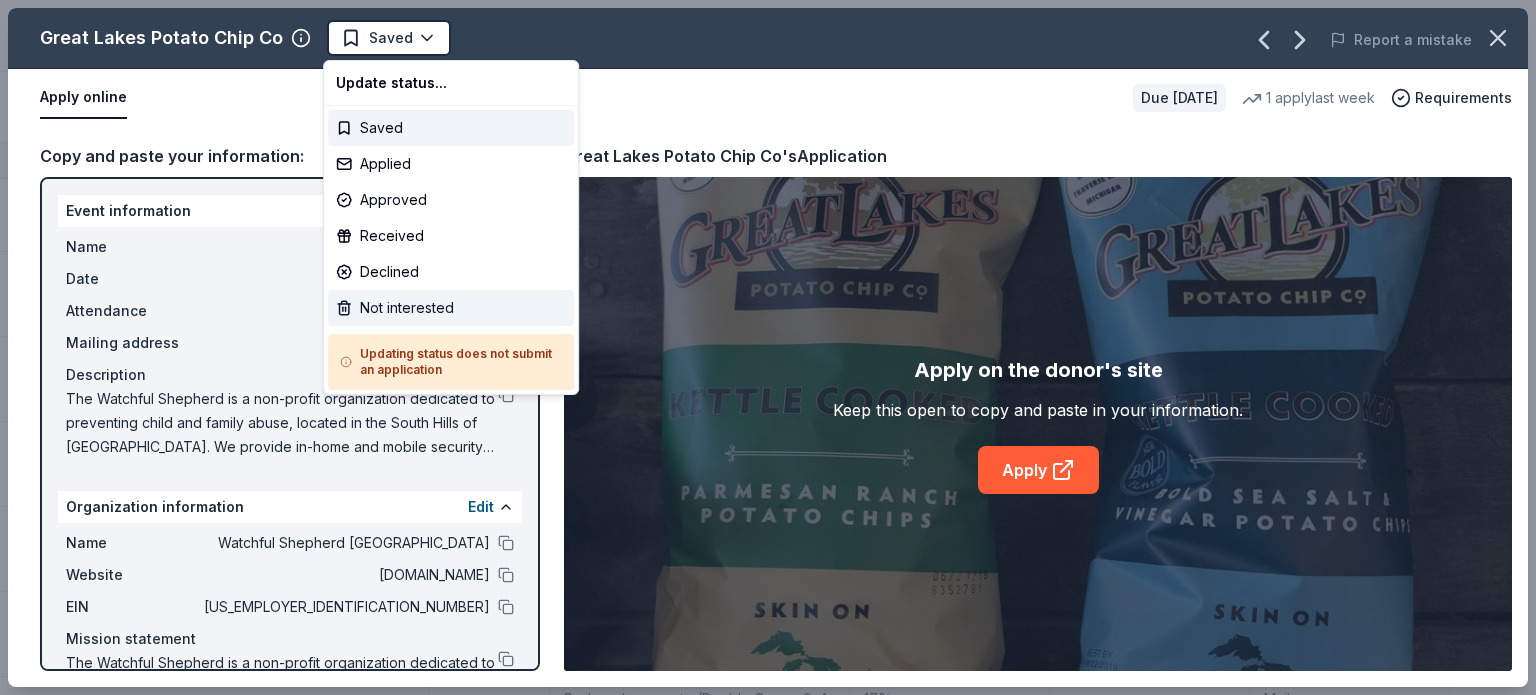 click on "Not interested" at bounding box center [451, 308] 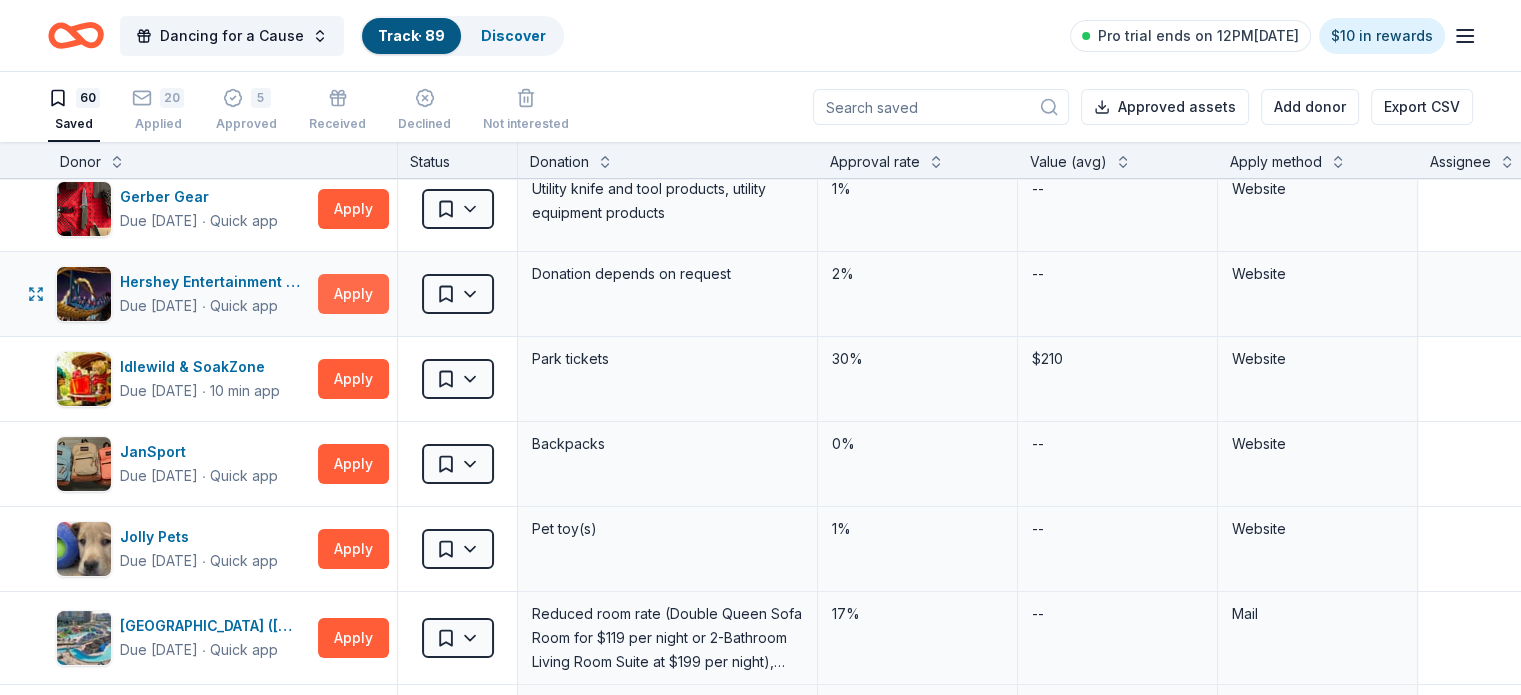 click on "Apply" at bounding box center [353, 294] 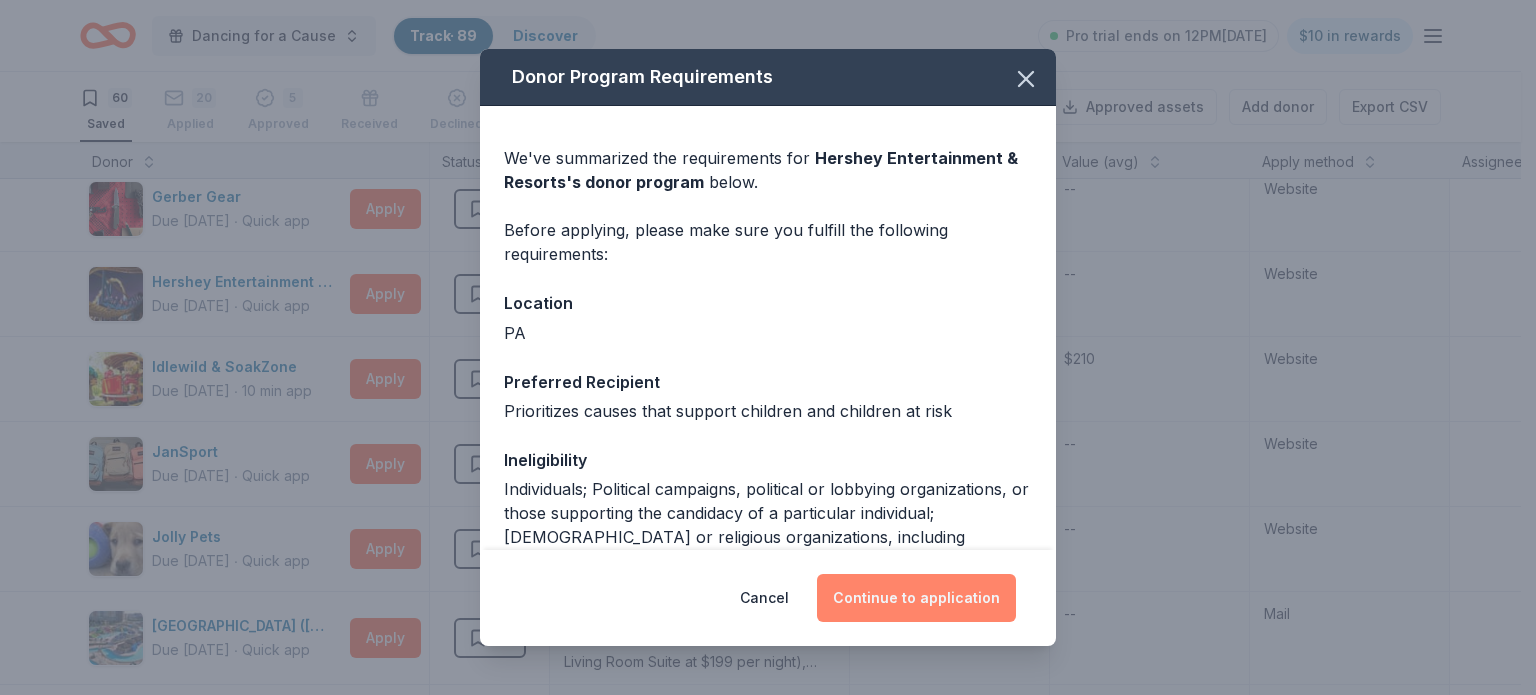 click on "Continue to application" at bounding box center (916, 598) 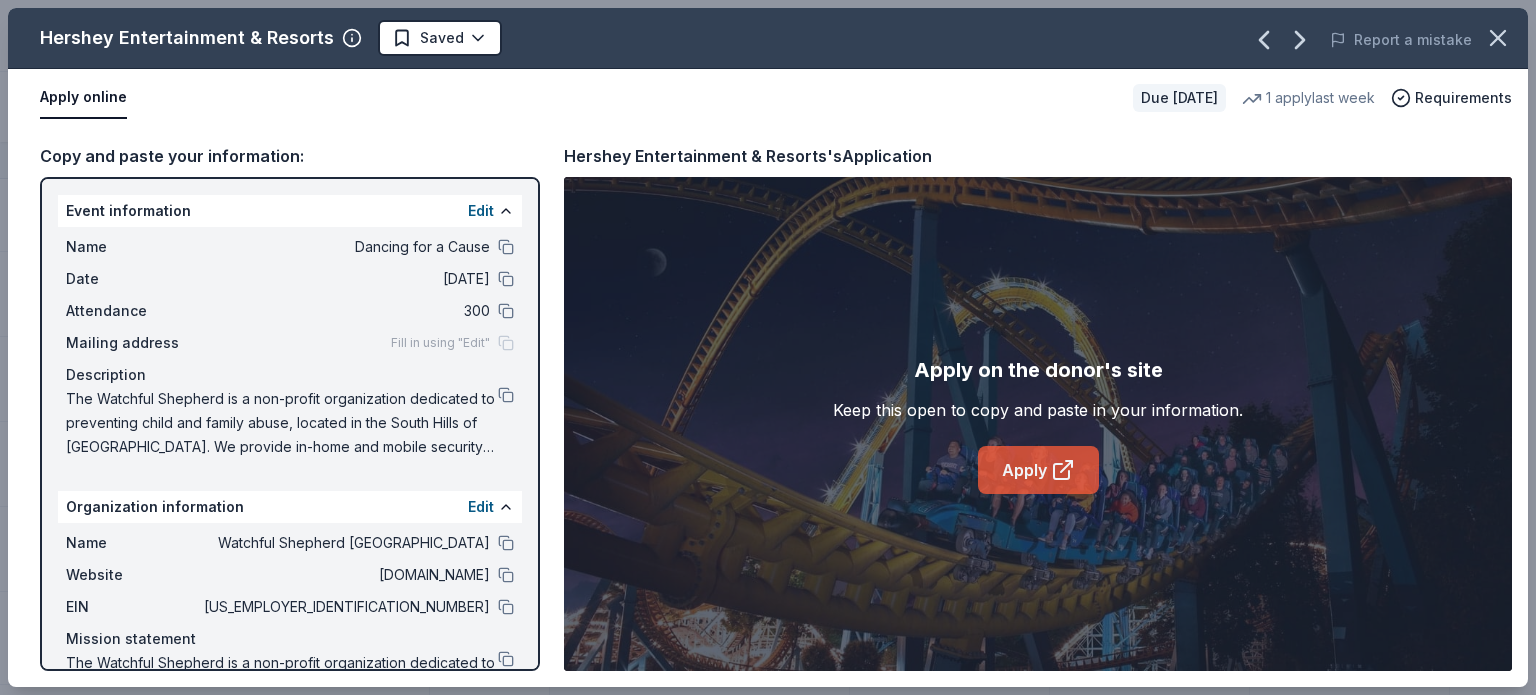 click on "Apply" at bounding box center [1038, 470] 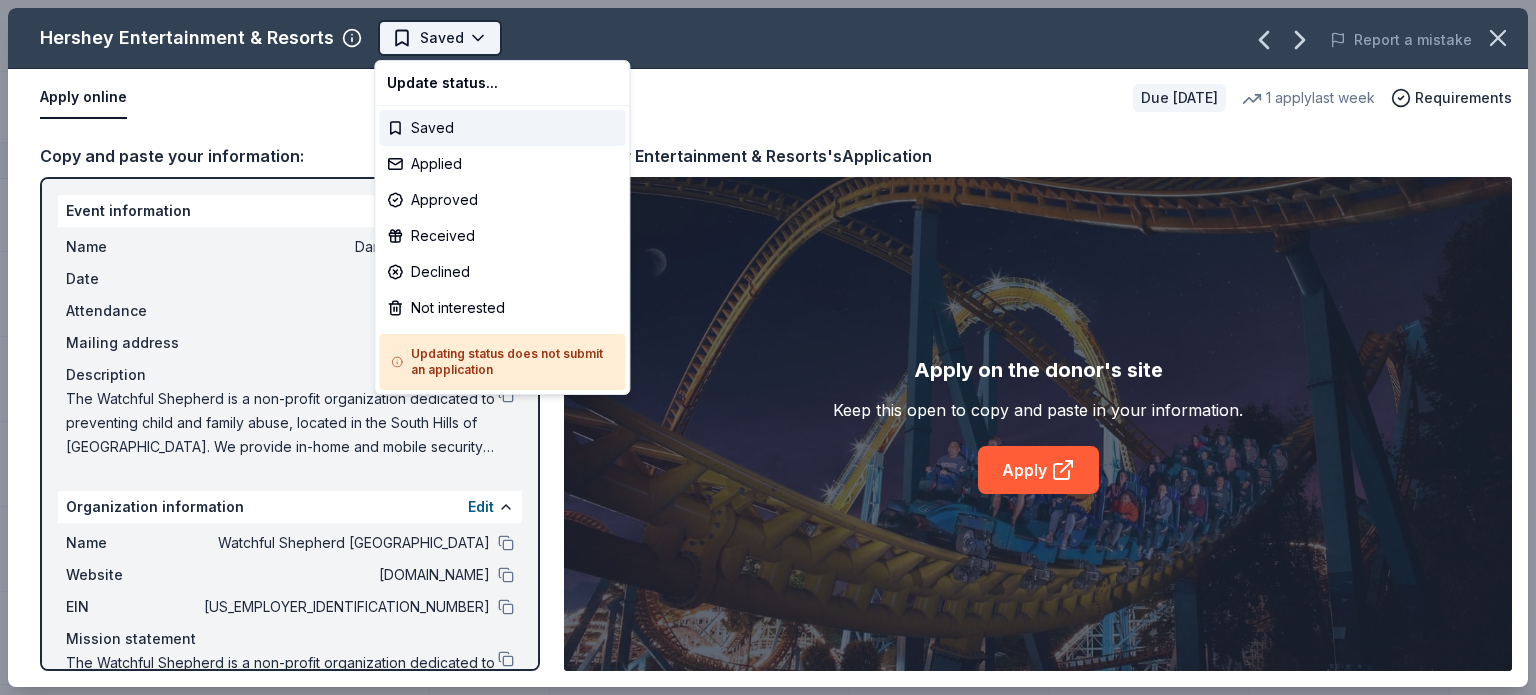 click on "Dancing for a Cause Track  · 89 Discover Pro trial ends on 12PM[DATE] $10 in rewards 60 Saved 20 Applied 5 Approved Received Declined Not interested  Approved assets Add donor Export CSV Donor Status Donation Approval rate Value (avg) Apply method Assignee Notes CatGenie Due [DATE] ∙ Quick app Apply Saved Product package, coupons 0% -- Website Garmin Due [DATE] ∙ Quick app Apply Saved Outdoors product(s), monetary support 0% -- Website Gerber Gear Due [DATE] ∙ Quick app Apply Saved Utility knife and tool products, utility equipment products 1% -- Website Hershey Entertainment & Resorts Due [DATE] ∙ Quick app Apply Saved Donation depends on request 2% -- Website Idlewild & SoakZone Due [DATE] ∙ 10 min app Apply Saved Park tickets 30% $210 Website JanSport Due [DATE] ∙ Quick app Apply Saved Backpacks 0% -- Website Jolly Pets Due [DATE] ∙ Quick app Apply Saved Pet toy(s) 1% -- Website [GEOGRAPHIC_DATA] ([GEOGRAPHIC_DATA]) Due [DATE] ∙ Quick app Apply Saved 17% -- Mail [PERSON_NAME] ∙" at bounding box center (768, 347) 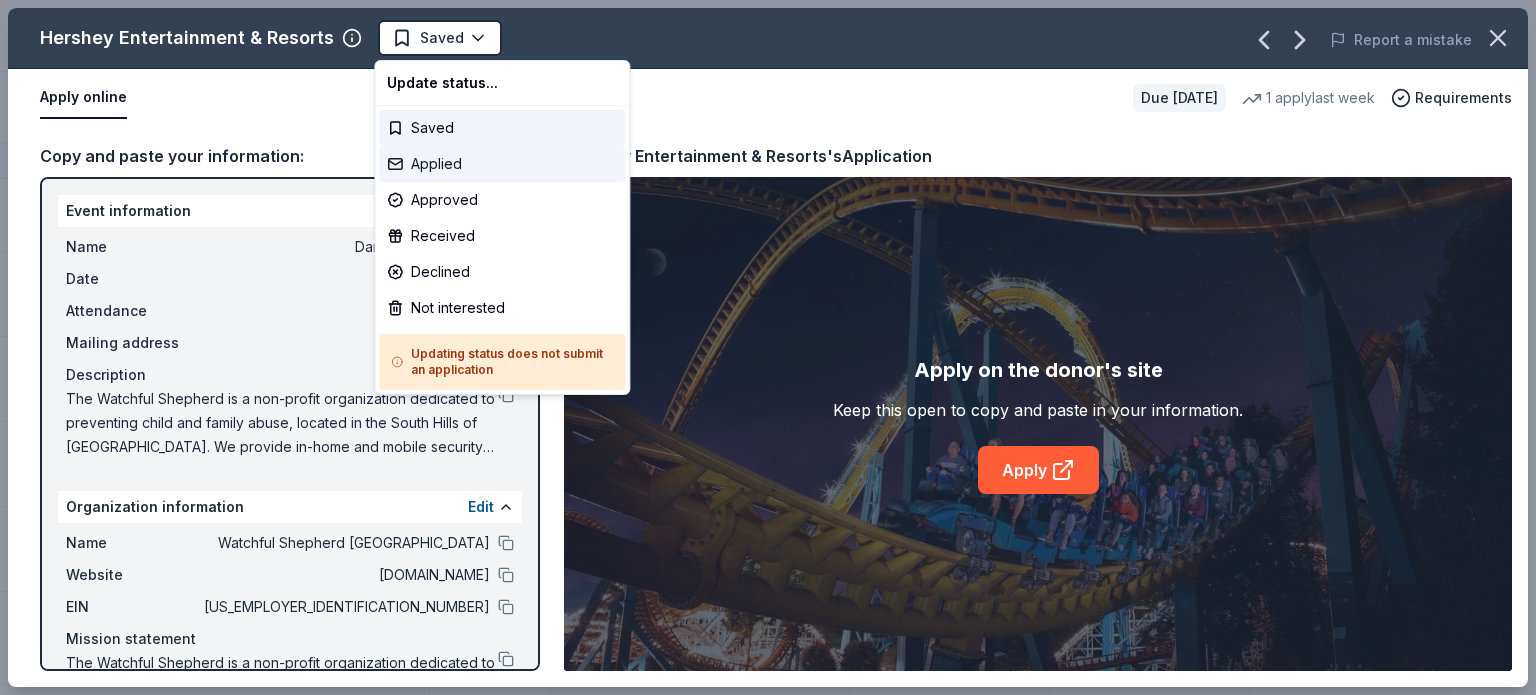 click on "Applied" at bounding box center [502, 164] 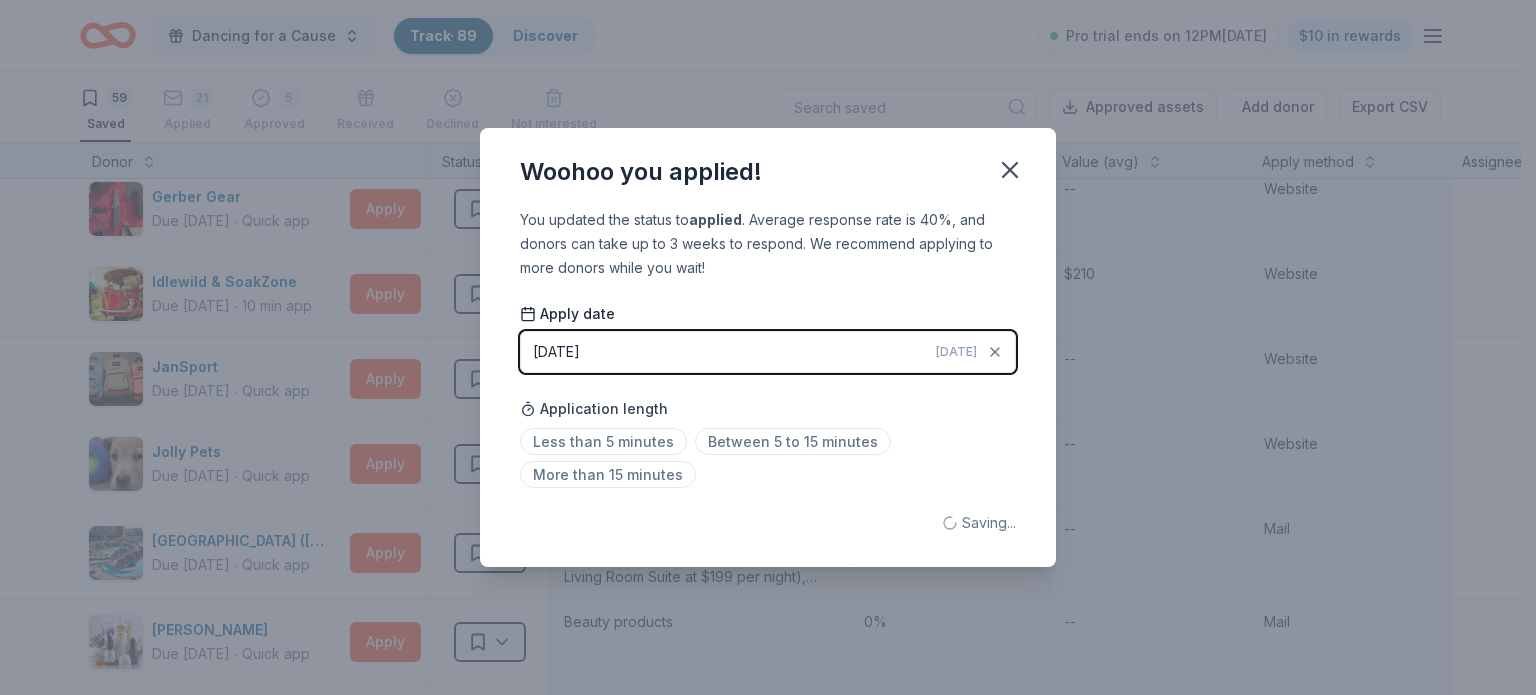 click on "[DATE] [DATE]" at bounding box center (768, 352) 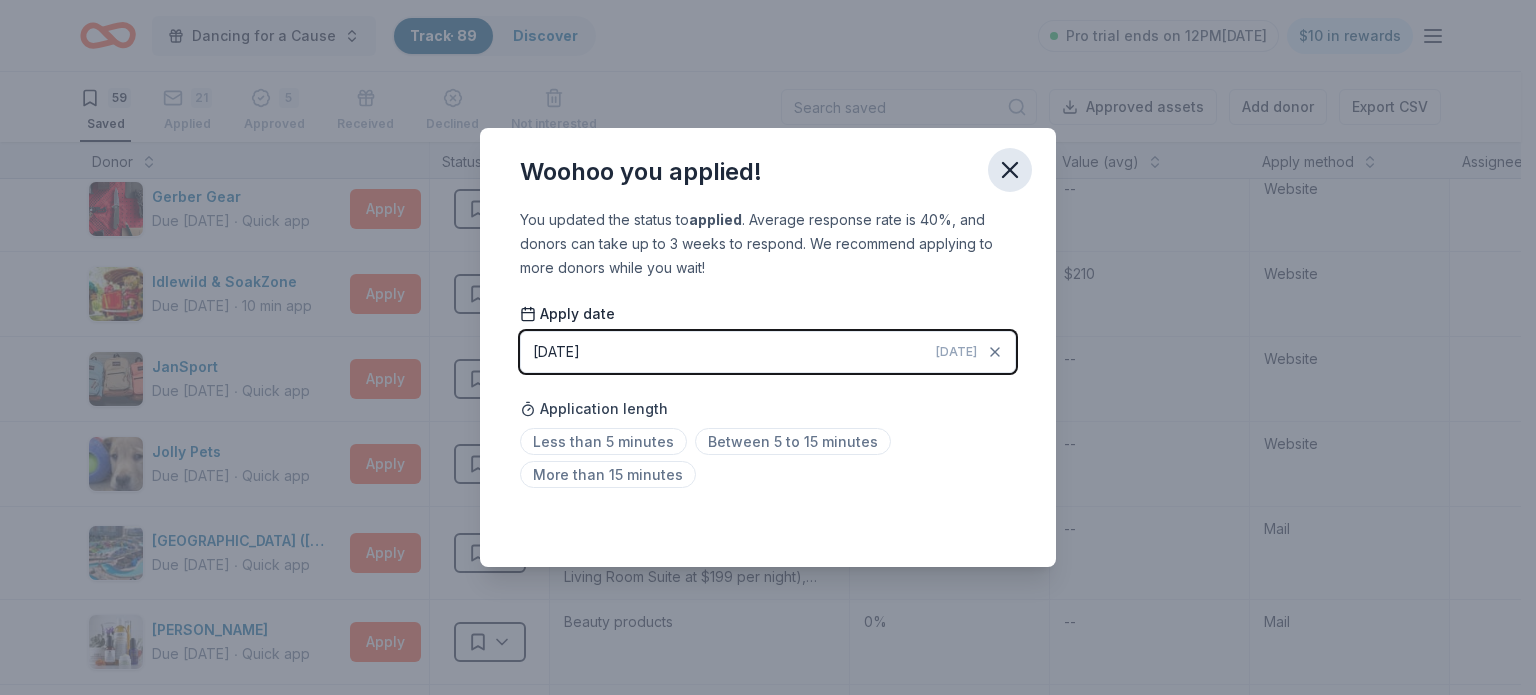 click 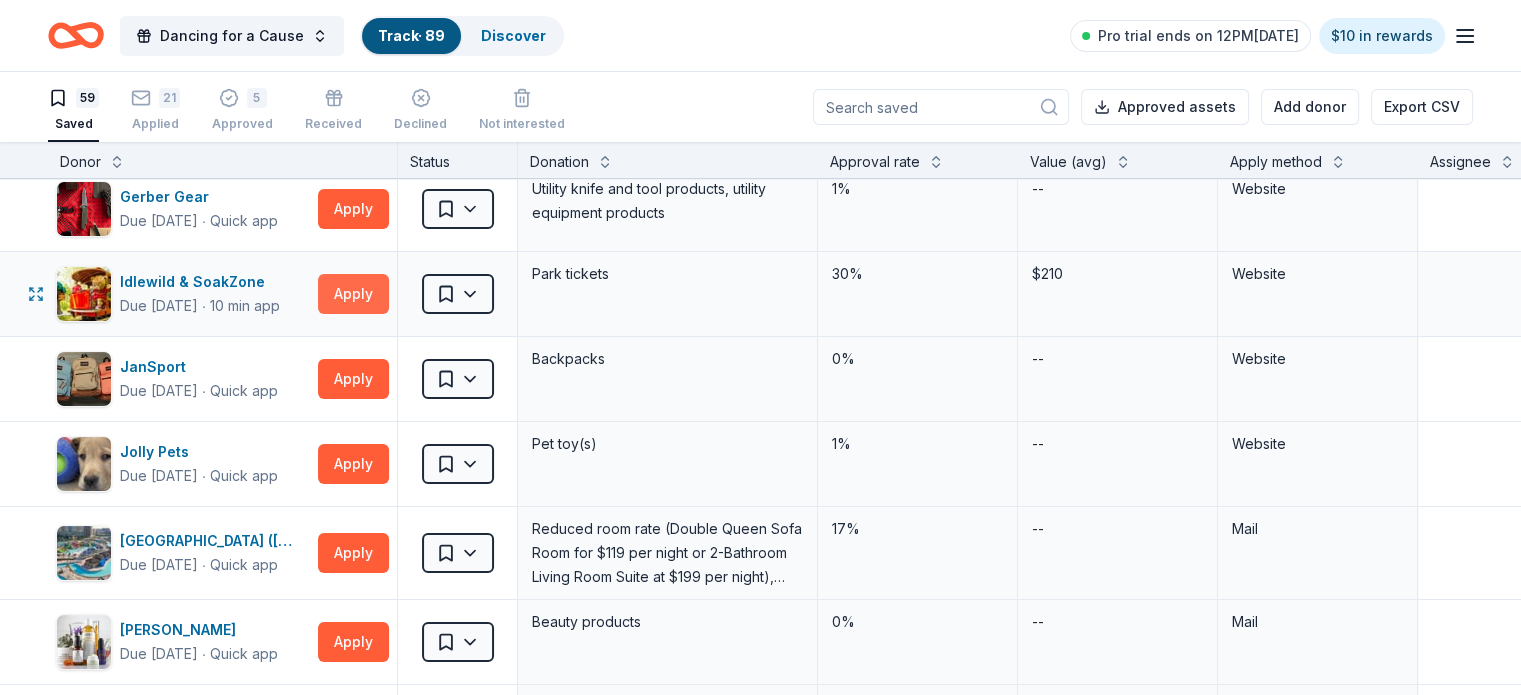 click on "Apply" at bounding box center [353, 294] 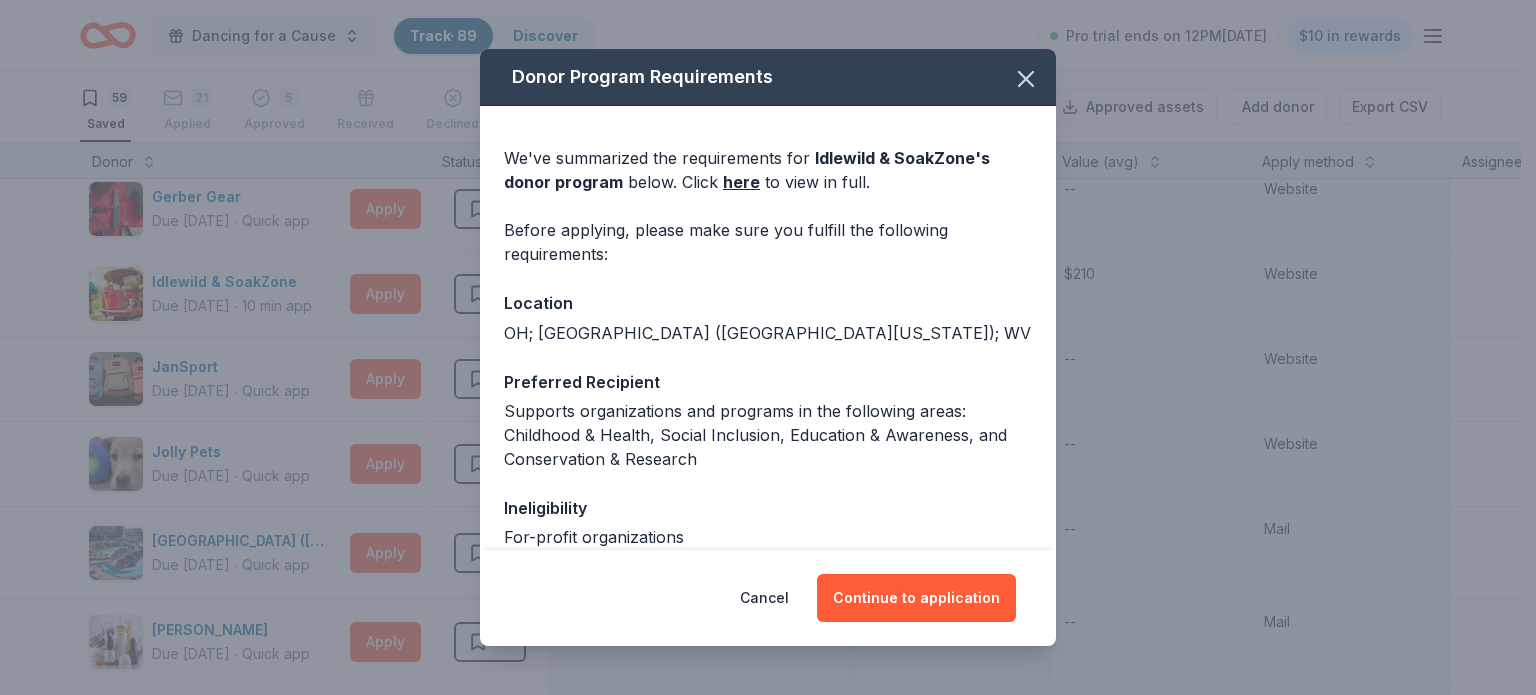 drag, startPoint x: 880, startPoint y: 595, endPoint x: 1138, endPoint y: 505, distance: 273.24713 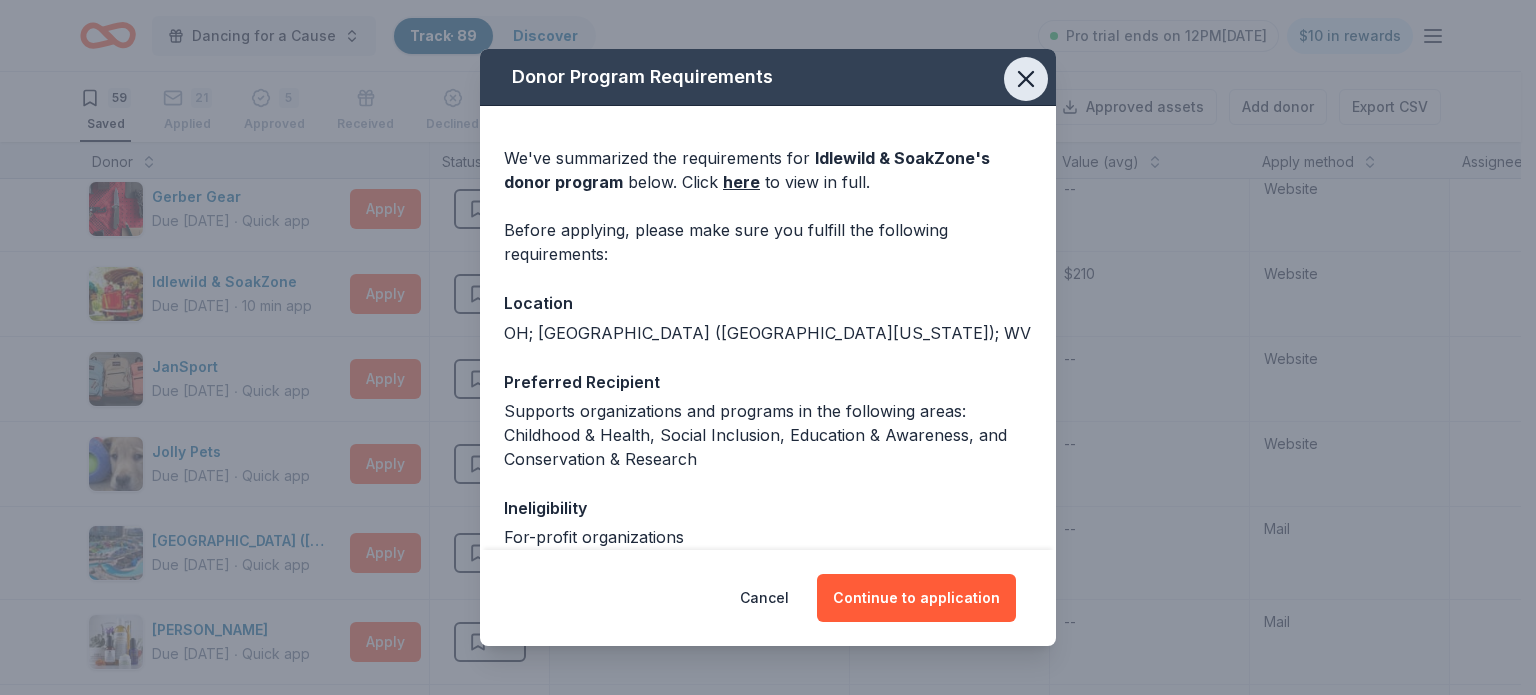 click 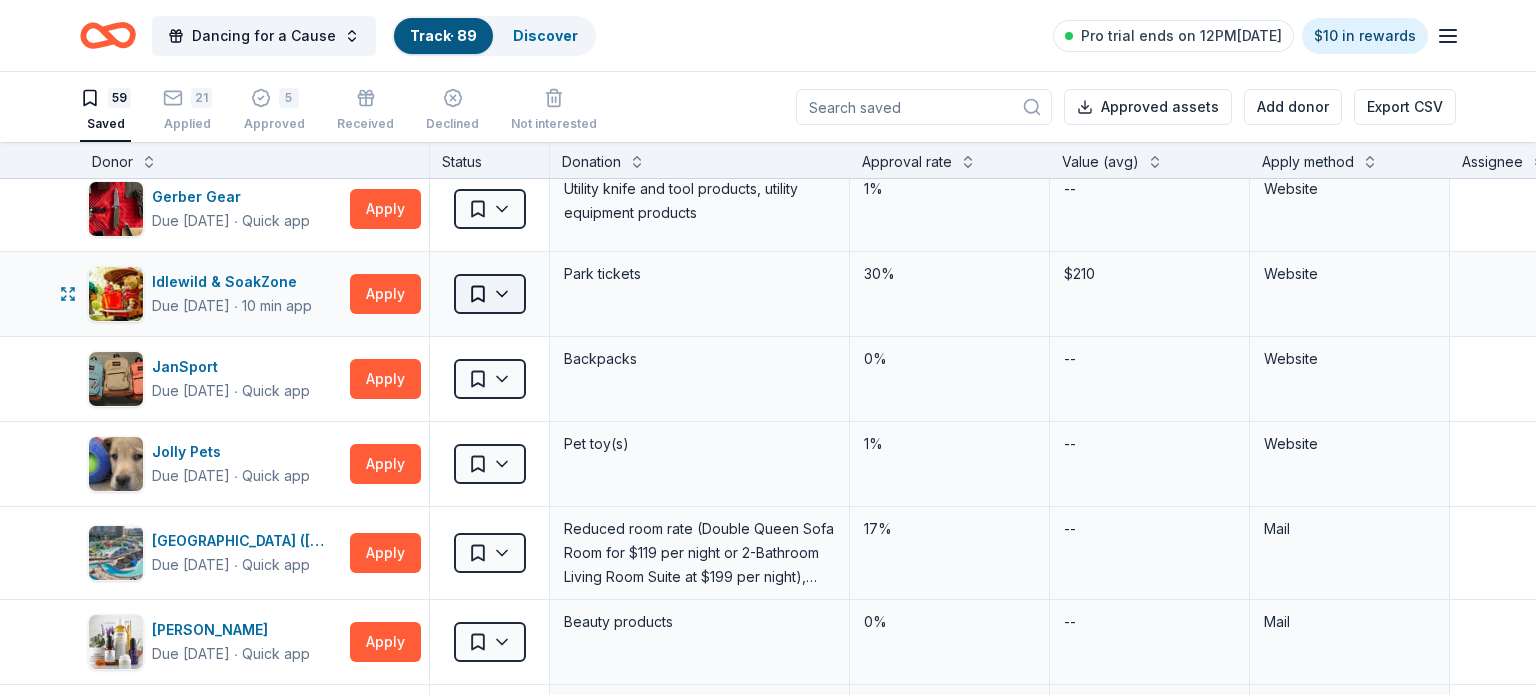 click on "Dancing for a Cause Track  · 89 Discover Pro trial ends on 12PM[DATE] $10 in rewards 59 Saved 21 Applied 5 Approved Received Declined Not interested  Approved assets Add donor Export CSV Donor Status Donation Approval rate Value (avg) Apply method Assignee Notes CatGenie Due [DATE] ∙ Quick app Apply Saved Product package, coupons 0% -- Website Garmin Due [DATE] ∙ Quick app Apply Saved Outdoors product(s), monetary support 0% -- Website Gerber Gear Due [DATE] ∙ Quick app Apply Saved Utility knife and tool products, utility equipment products 1% -- Website Idlewild & SoakZone Due [DATE] ∙ 10 min app Apply Saved Park tickets 30% $210 Website JanSport Due [DATE] ∙ Quick app Apply Saved Backpacks 0% -- Website Jolly Pets Due [DATE] ∙ Quick app Apply Saved Pet toy(s) 1% -- Website [GEOGRAPHIC_DATA] ([GEOGRAPHIC_DATA]) Due [DATE] ∙ Quick app Apply Saved 17% -- Mail [PERSON_NAME] Due [DATE] ∙ Quick app Apply Saved Beauty products 0% -- Mail L.L.Bean Due [DATE] ∙ 10 min app Apply Saved" at bounding box center [768, 347] 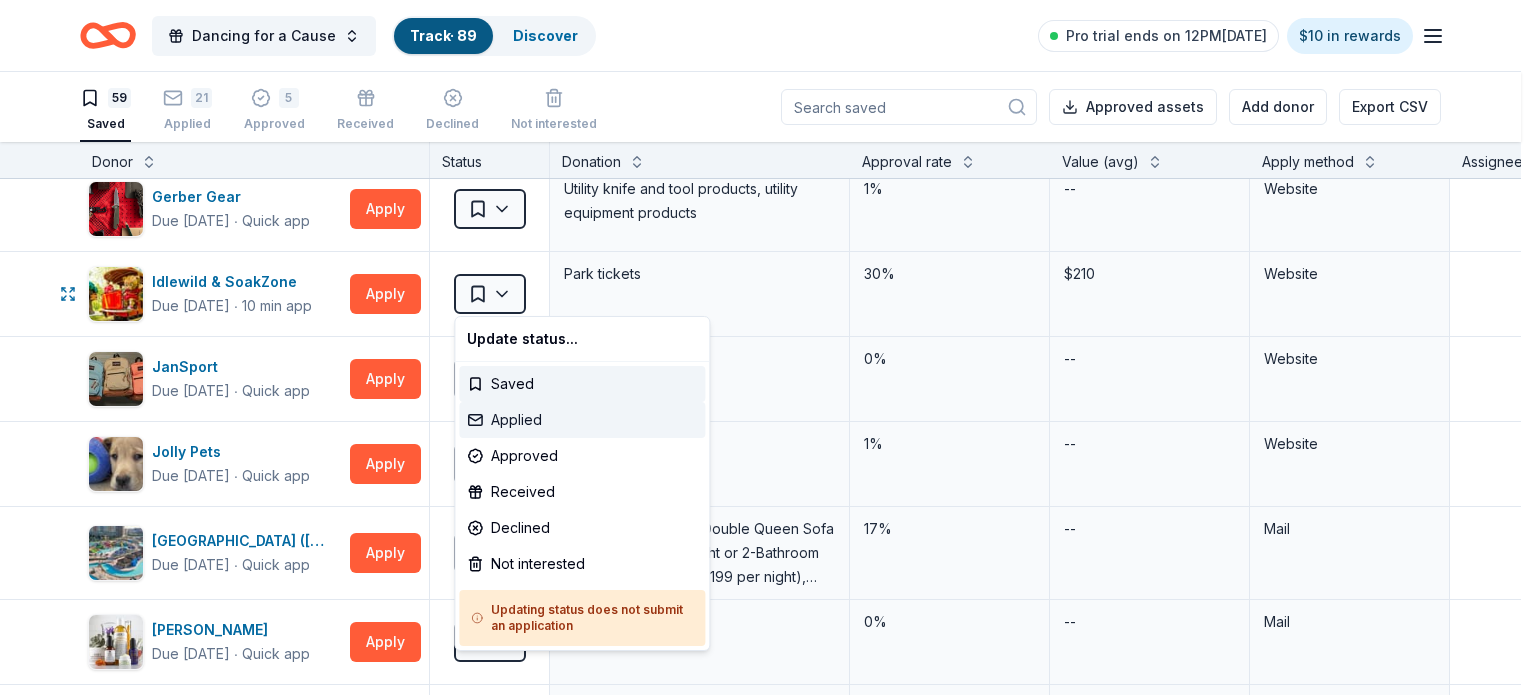 click on "Applied" at bounding box center [582, 420] 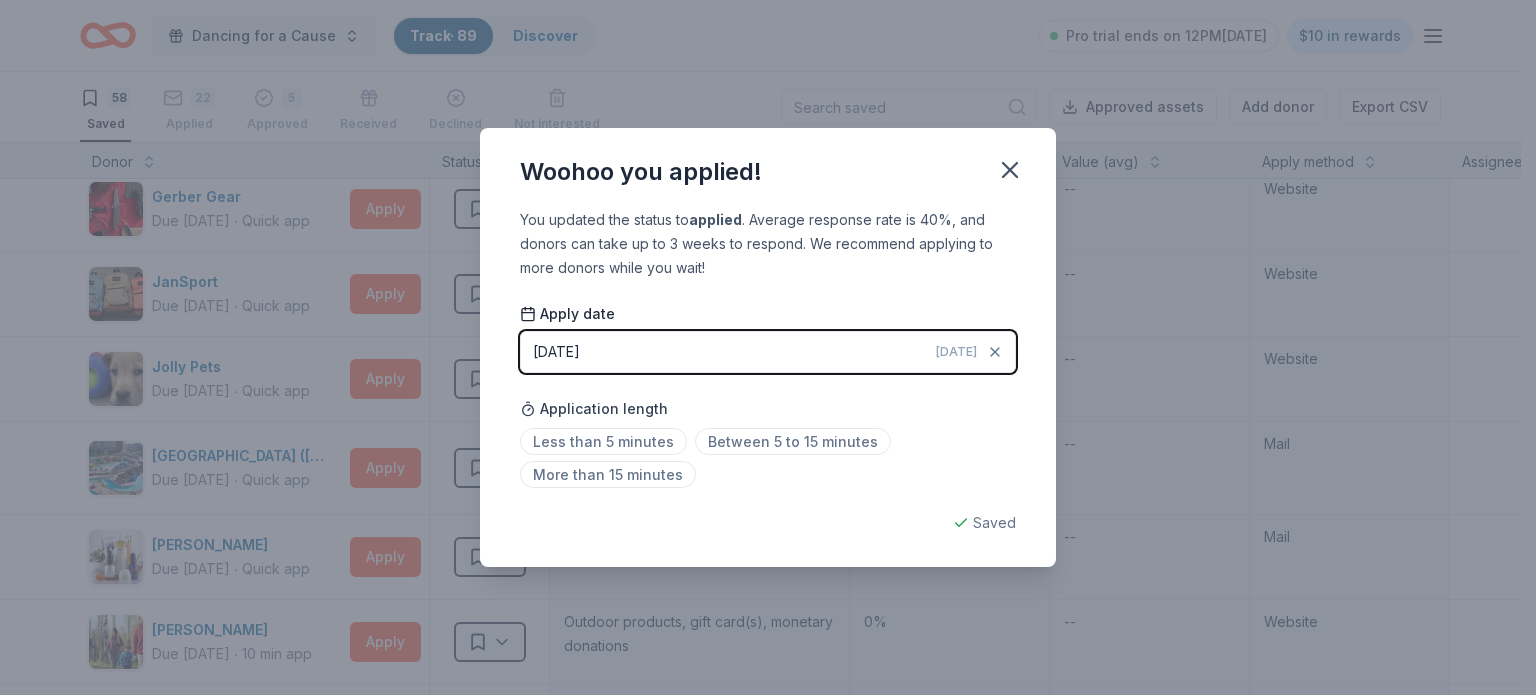 click on "[DATE] [DATE]" at bounding box center [768, 352] 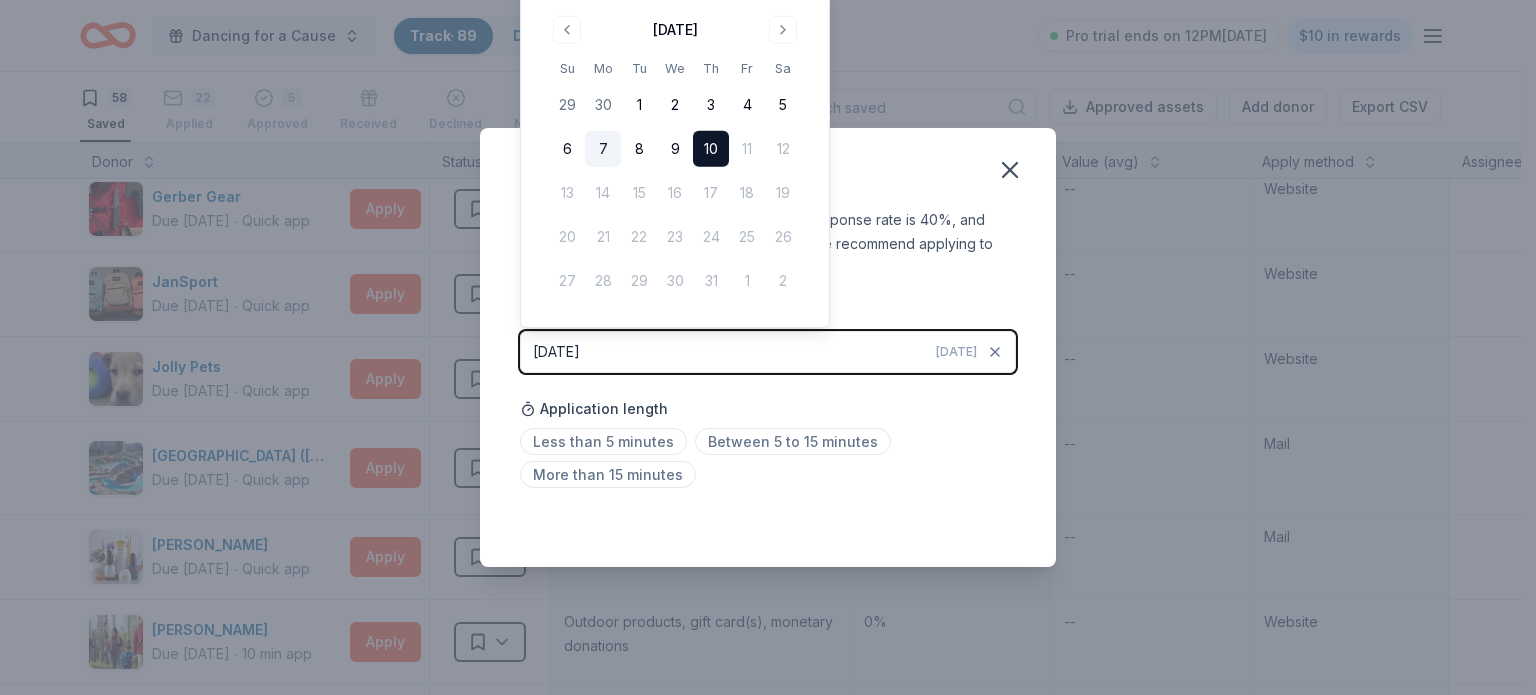 click on "7" at bounding box center [603, 149] 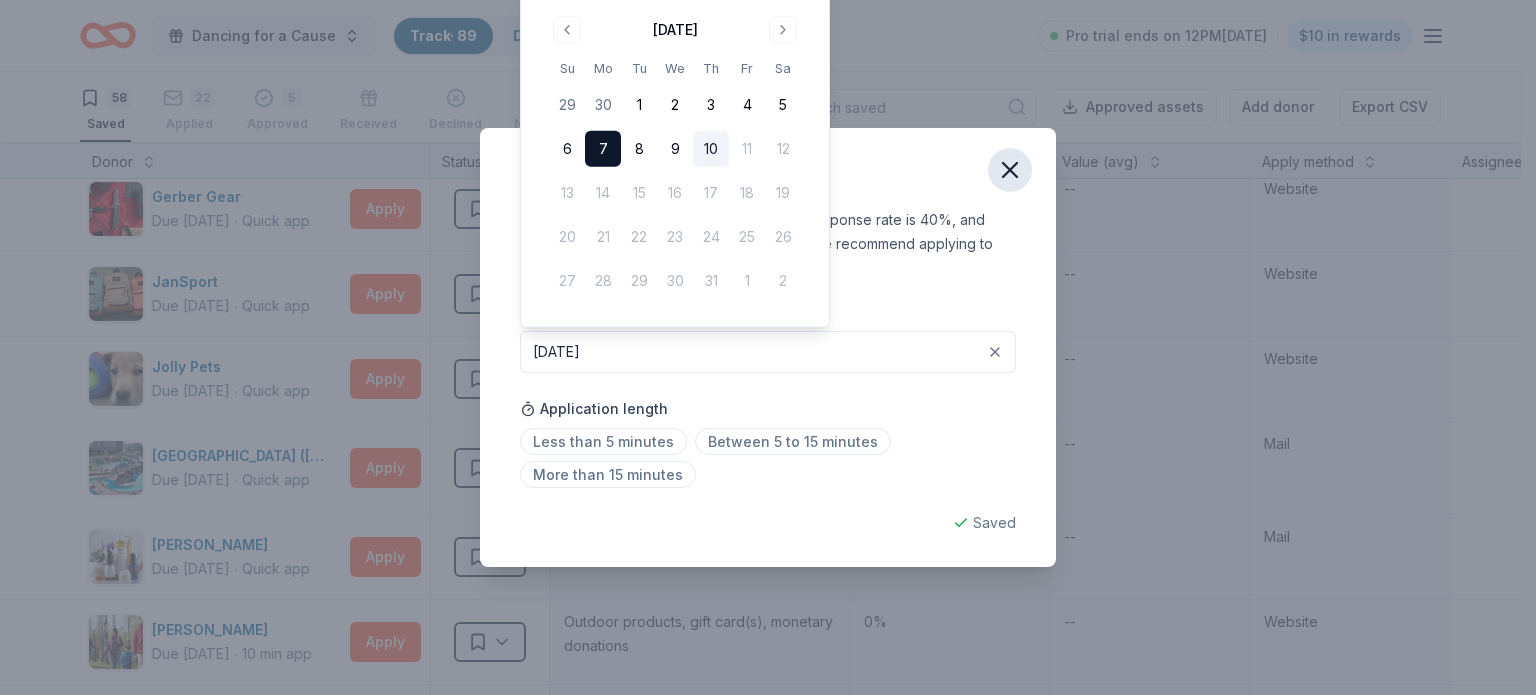 click 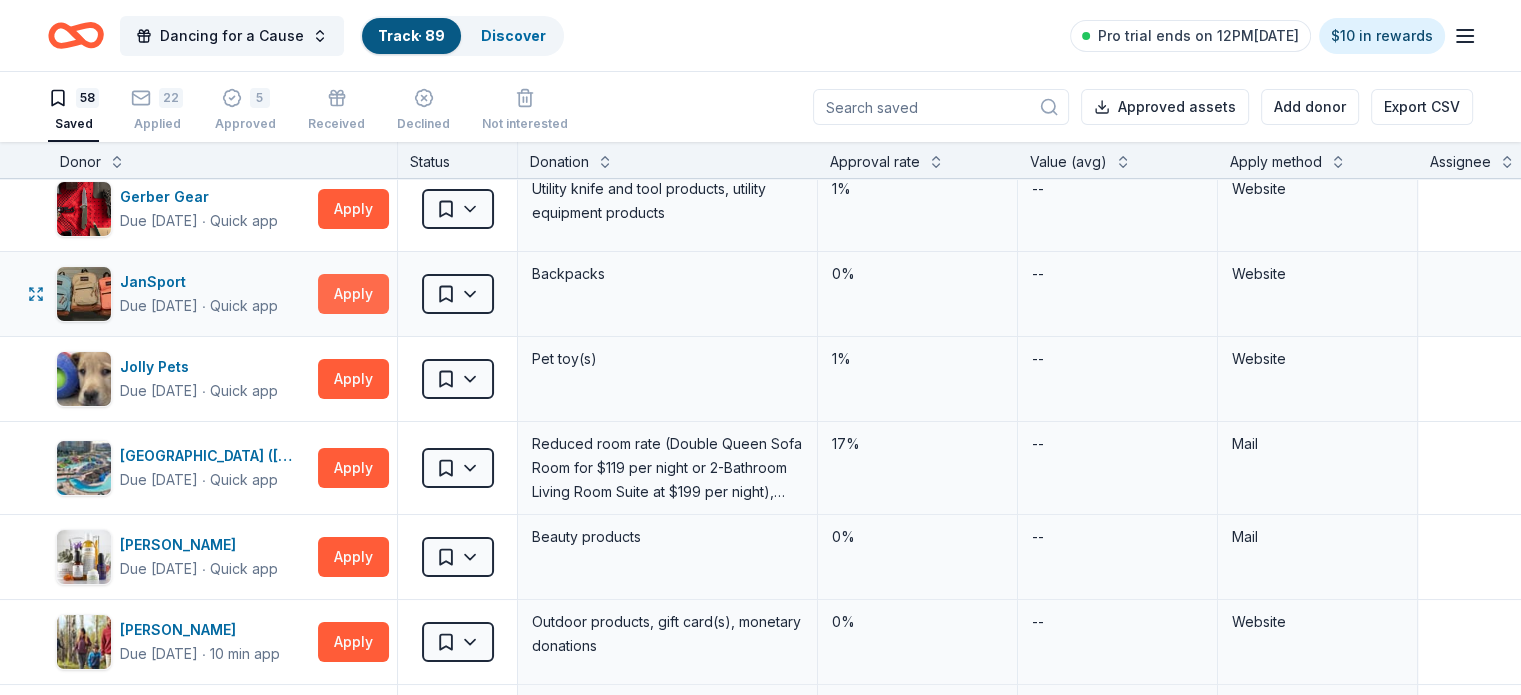 click on "Apply" at bounding box center [353, 294] 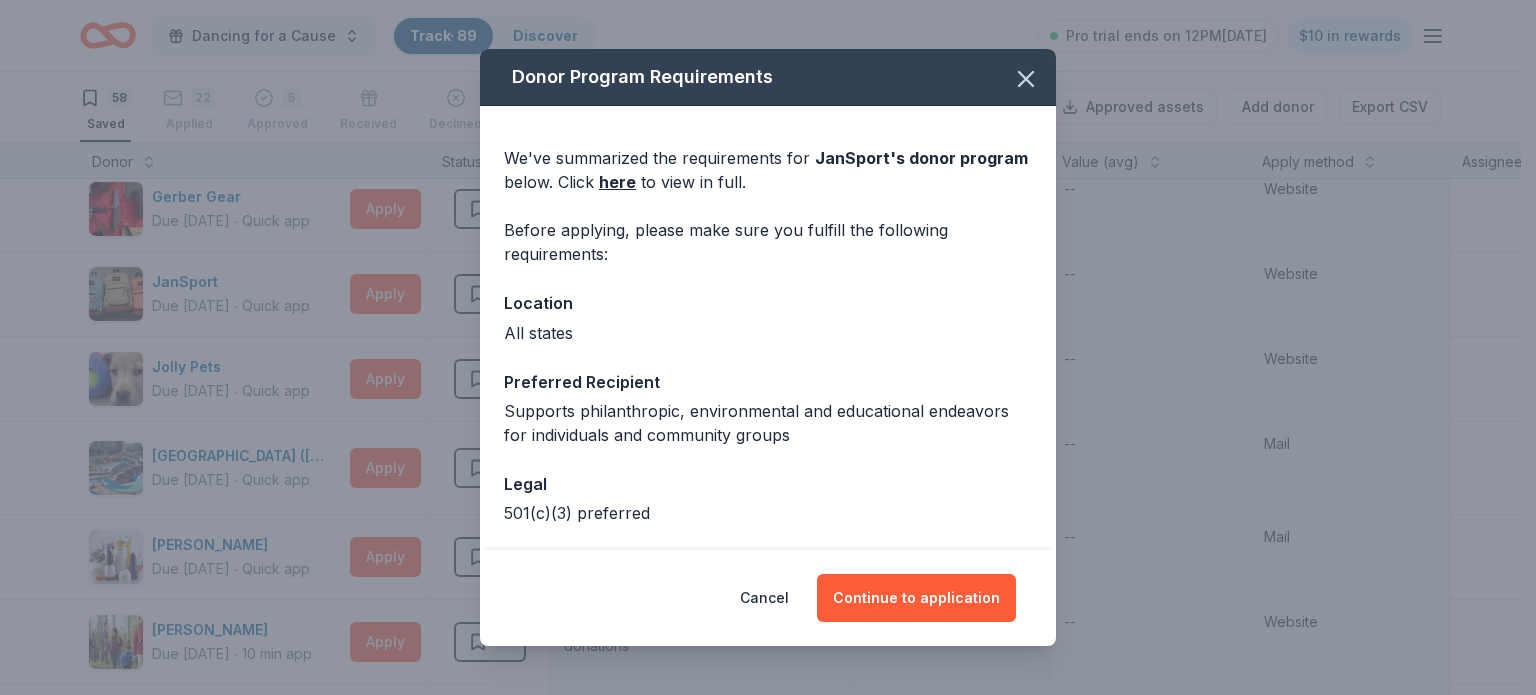 click on "Cancel Continue to application" at bounding box center [768, 598] 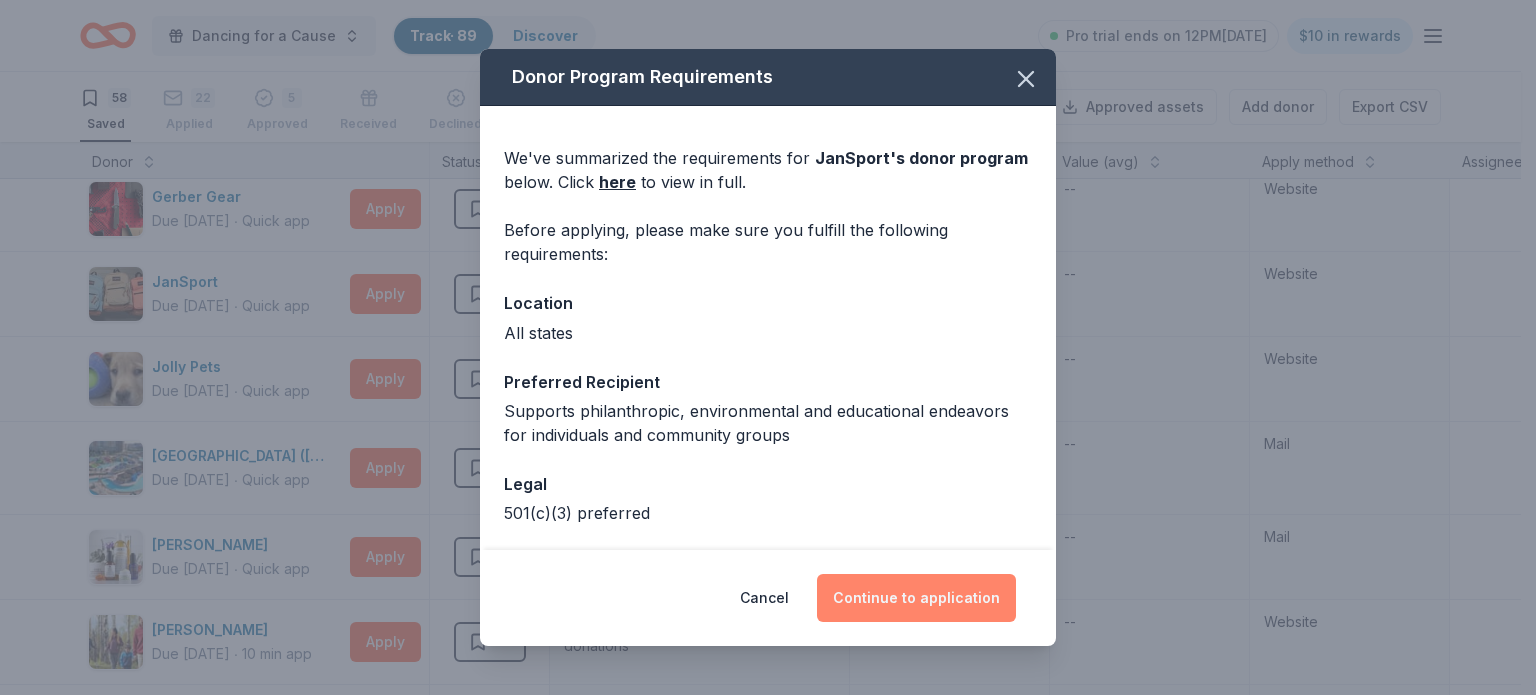 click on "Continue to application" at bounding box center (916, 598) 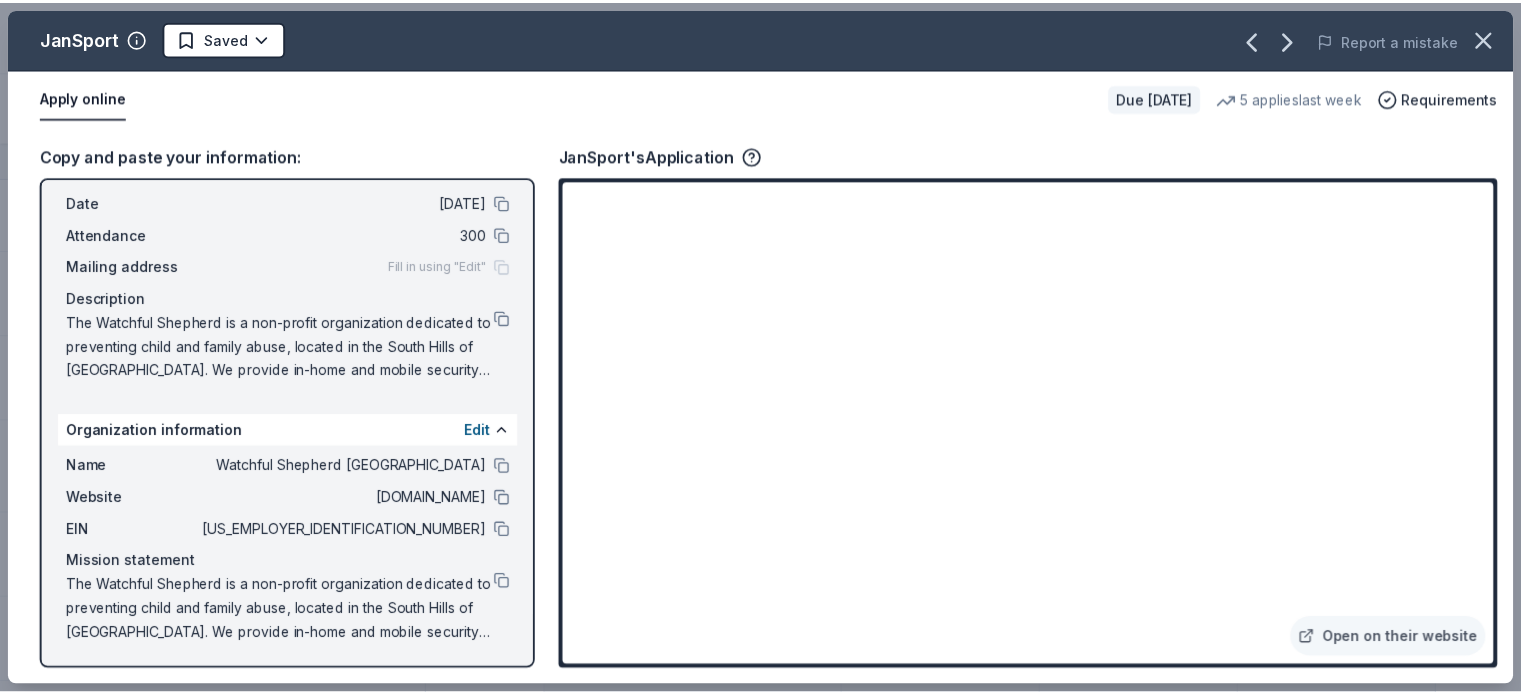 scroll, scrollTop: 0, scrollLeft: 0, axis: both 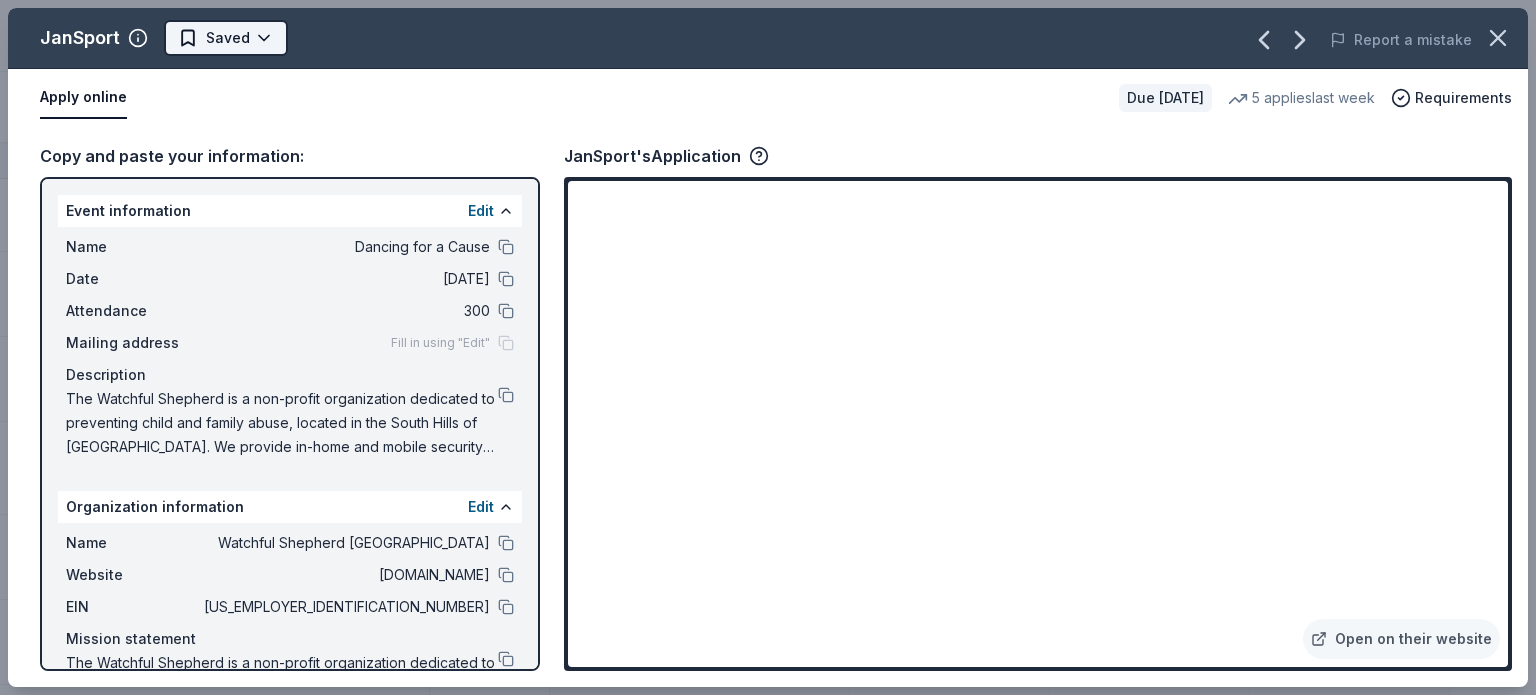click on "Dancing for a Cause Track  · 89 Discover Pro trial ends on 12PM[DATE] $10 in rewards 58 Saved 22 Applied 5 Approved Received Declined Not interested  Approved assets Add donor Export CSV Donor Status Donation Approval rate Value (avg) Apply method Assignee Notes CatGenie Due [DATE] ∙ Quick app Apply Saved Product package, coupons 0% -- Website Garmin Due [DATE] ∙ Quick app Apply Saved Outdoors product(s), monetary support 0% -- Website Gerber Gear Due [DATE] ∙ Quick app Apply Saved Utility knife and tool products, utility equipment products 1% -- Website JanSport Due [DATE] ∙ Quick app Apply Saved Backpacks 0% -- Website Jolly Pets Due [DATE] ∙ Quick app Apply Saved Pet toy(s) 1% -- Website Kalahari Resorts ([GEOGRAPHIC_DATA]) Due [DATE] ∙ Quick app Apply Saved Reduced room rate (Double Queen Sofa Room for $119 per night or 2-Bathroom Living Room Suite at $199 per night), reduced waterpark day passes ($20 per pass, limited to a total of 6 passes) 17% -- Mail [PERSON_NAME] Due [DATE] ∙ 0%" at bounding box center [768, 347] 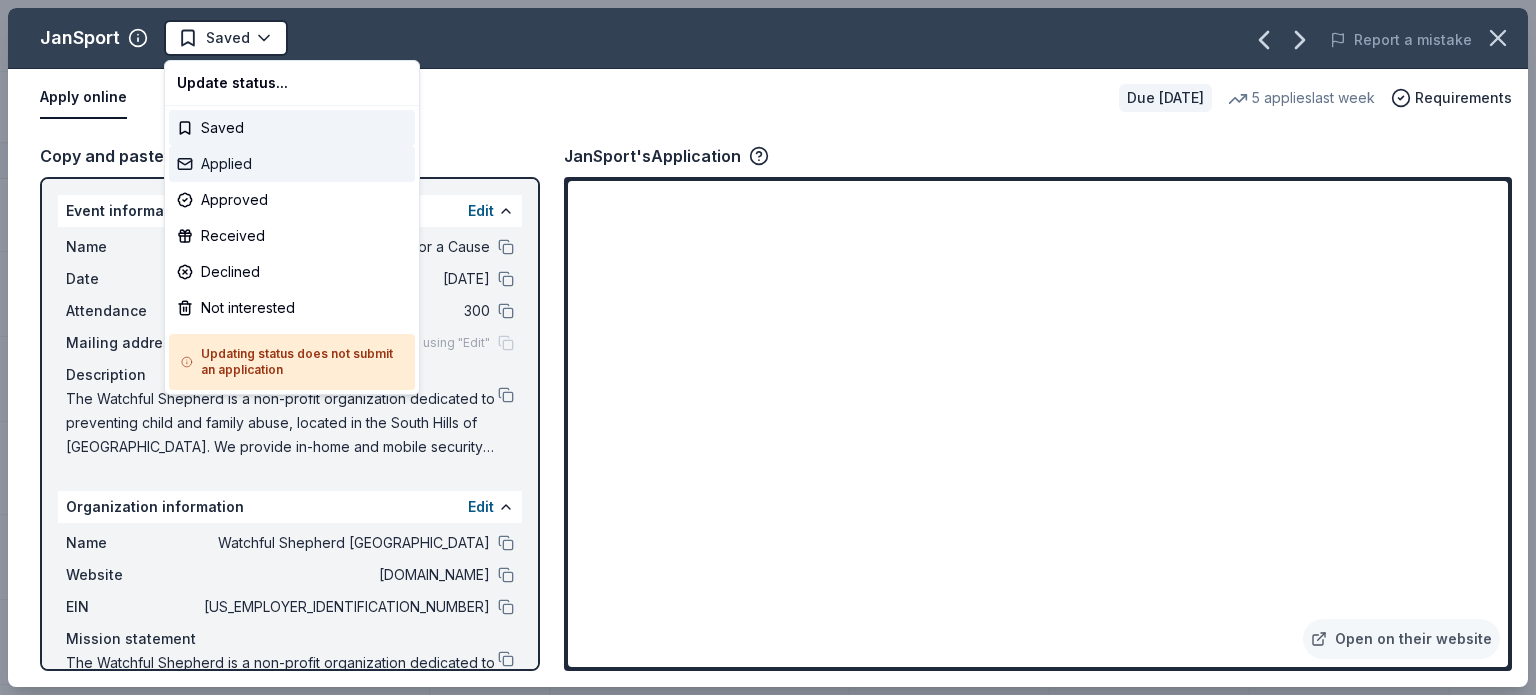 click on "Applied" at bounding box center (292, 164) 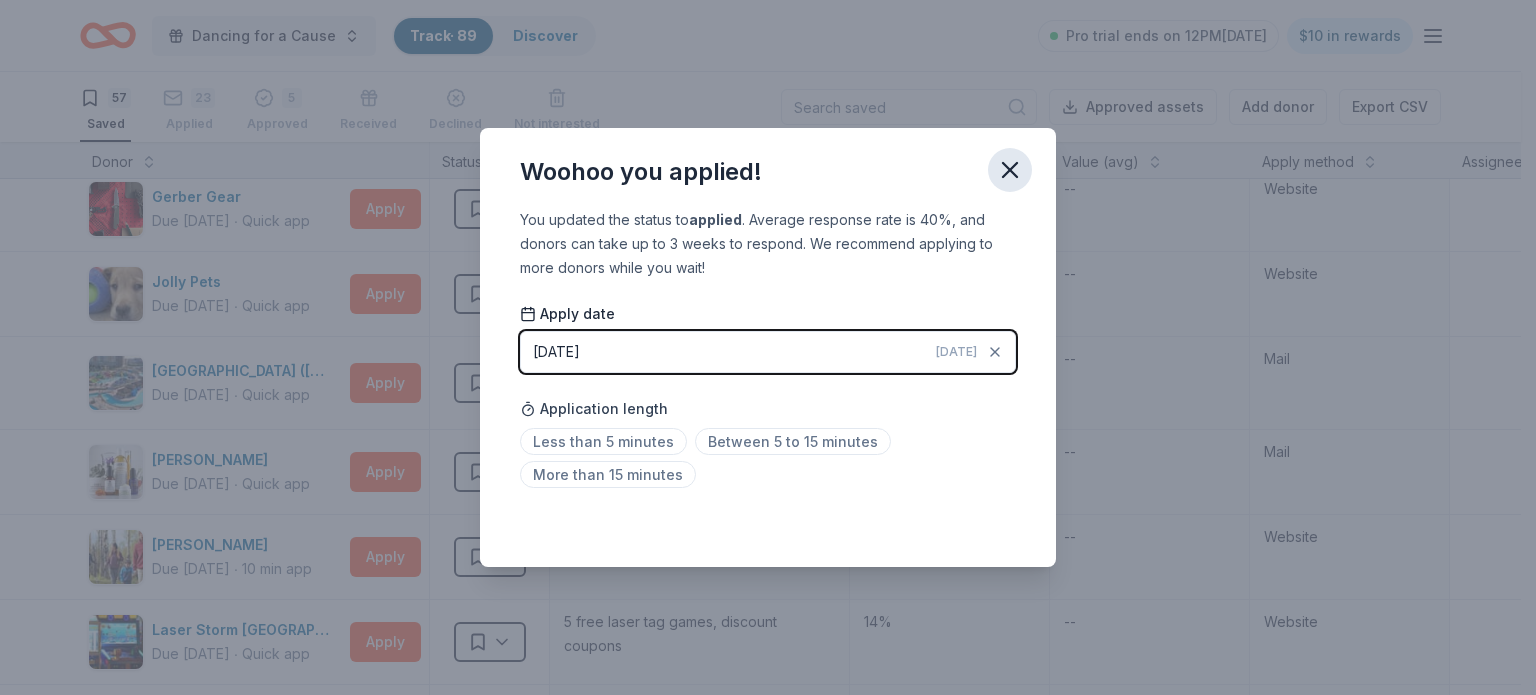click 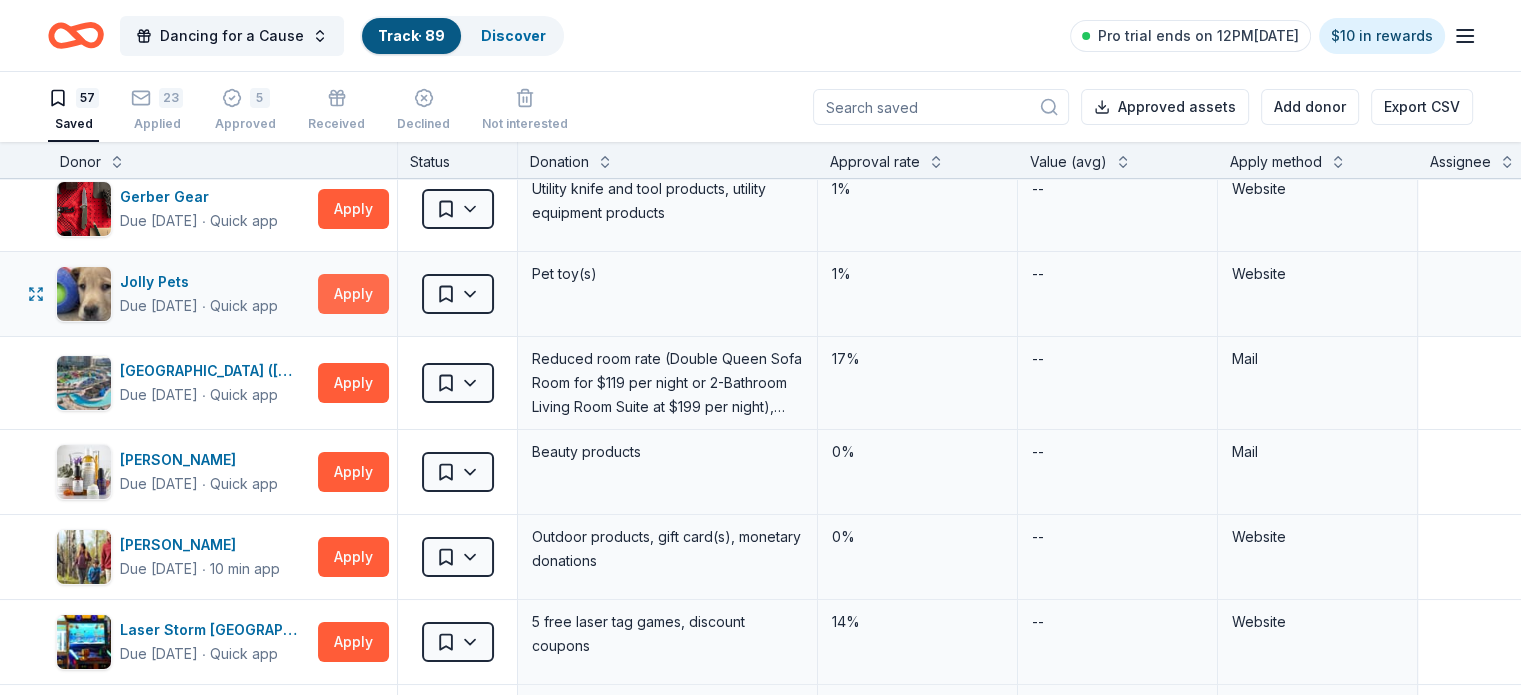click on "Apply" at bounding box center (353, 294) 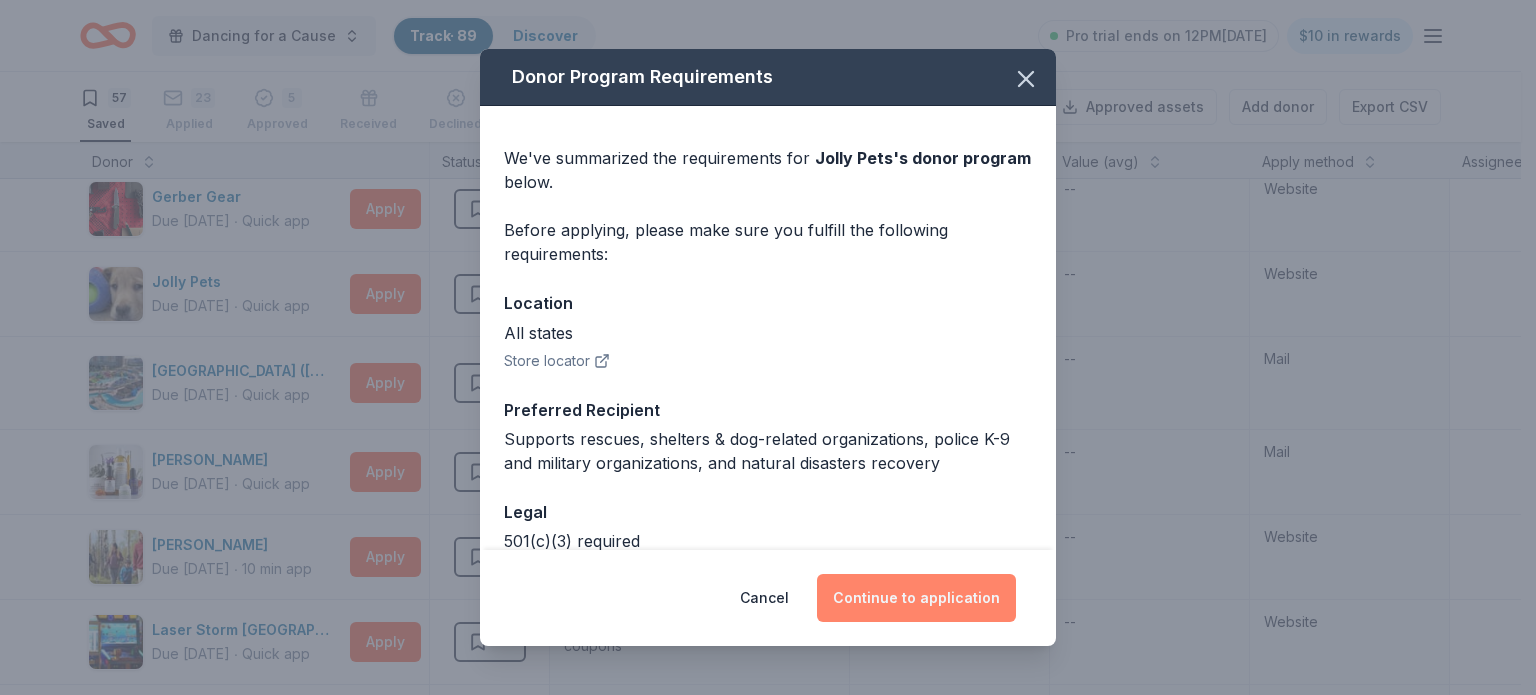 click on "Continue to application" at bounding box center [916, 598] 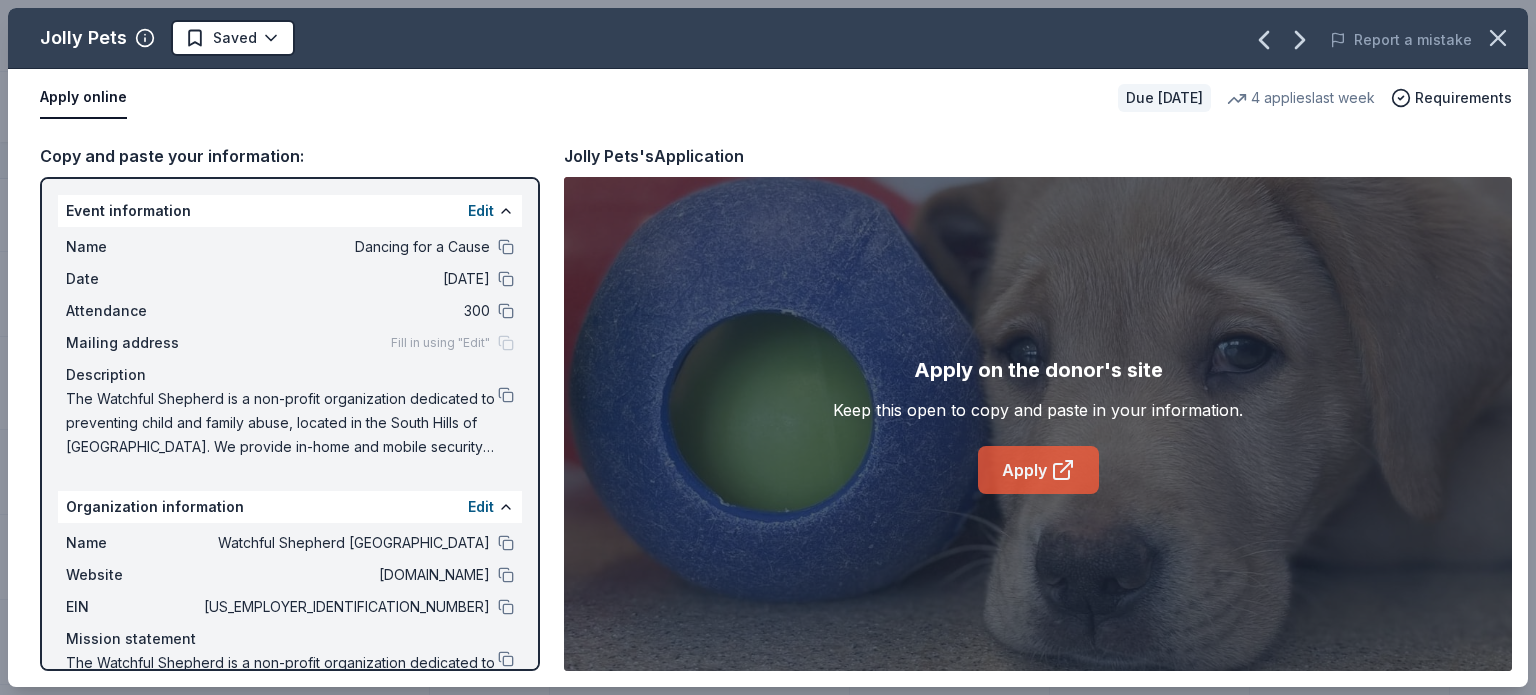 click on "Apply" at bounding box center (1038, 470) 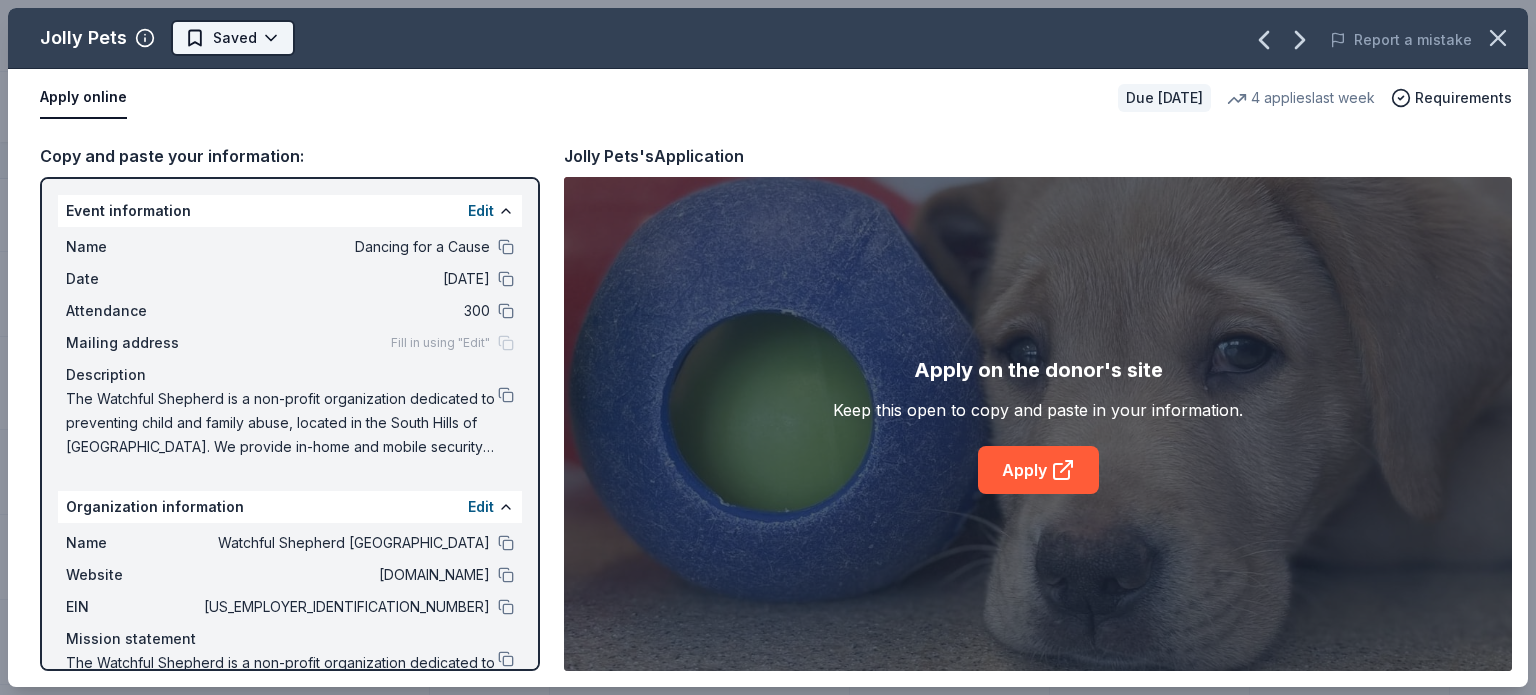 click on "Dancing for a Cause Track  · 89 Discover Pro trial ends on 12PM[DATE] $10 in rewards 57 Saved 23 Applied 5 Approved Received Declined Not interested  Approved assets Add donor Export CSV Donor Status Donation Approval rate Value (avg) Apply method Assignee Notes CatGenie Due [DATE] ∙ Quick app Apply Saved Product package, coupons 0% -- Website Garmin Due [DATE] ∙ Quick app Apply Saved Outdoors product(s), monetary support 0% -- Website Gerber Gear Due [DATE] ∙ Quick app Apply Saved Utility knife and tool products, utility equipment products 1% -- Website Jolly Pets Due [DATE] ∙ Quick app Apply Saved Pet toy(s) 1% -- Website [GEOGRAPHIC_DATA] ([GEOGRAPHIC_DATA]) Due [DATE] ∙ Quick app Apply Saved Reduced room rate (Double Queen Sofa Room for $119 per night or 2-Bathroom Living Room Suite at $199 per night), reduced waterpark day passes ($20 per pass, limited to a total of 6 passes) 17% -- Mail [PERSON_NAME] Due [DATE] ∙ Quick app Apply Saved Beauty products 0% -- Mail L.L.Bean Due [DATE] ∙" at bounding box center (768, 347) 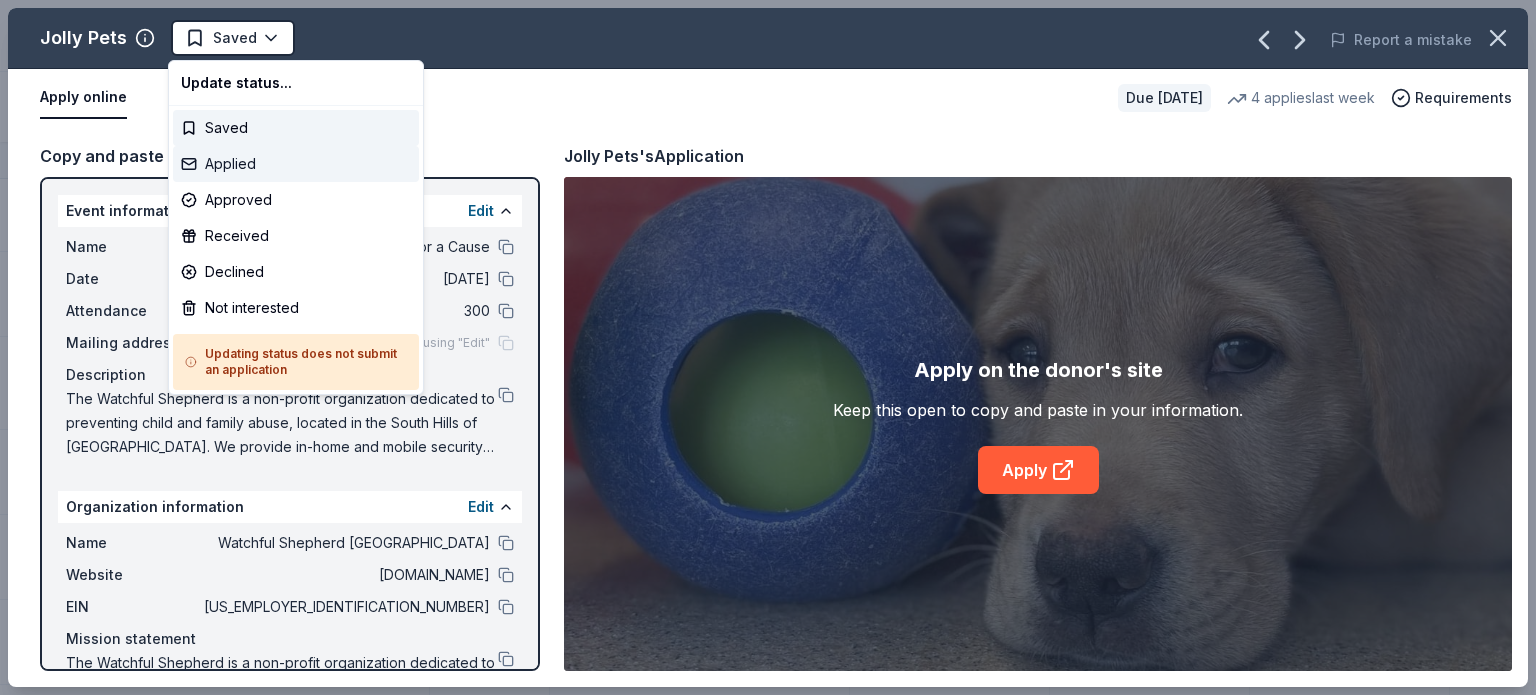click on "Applied" at bounding box center [296, 164] 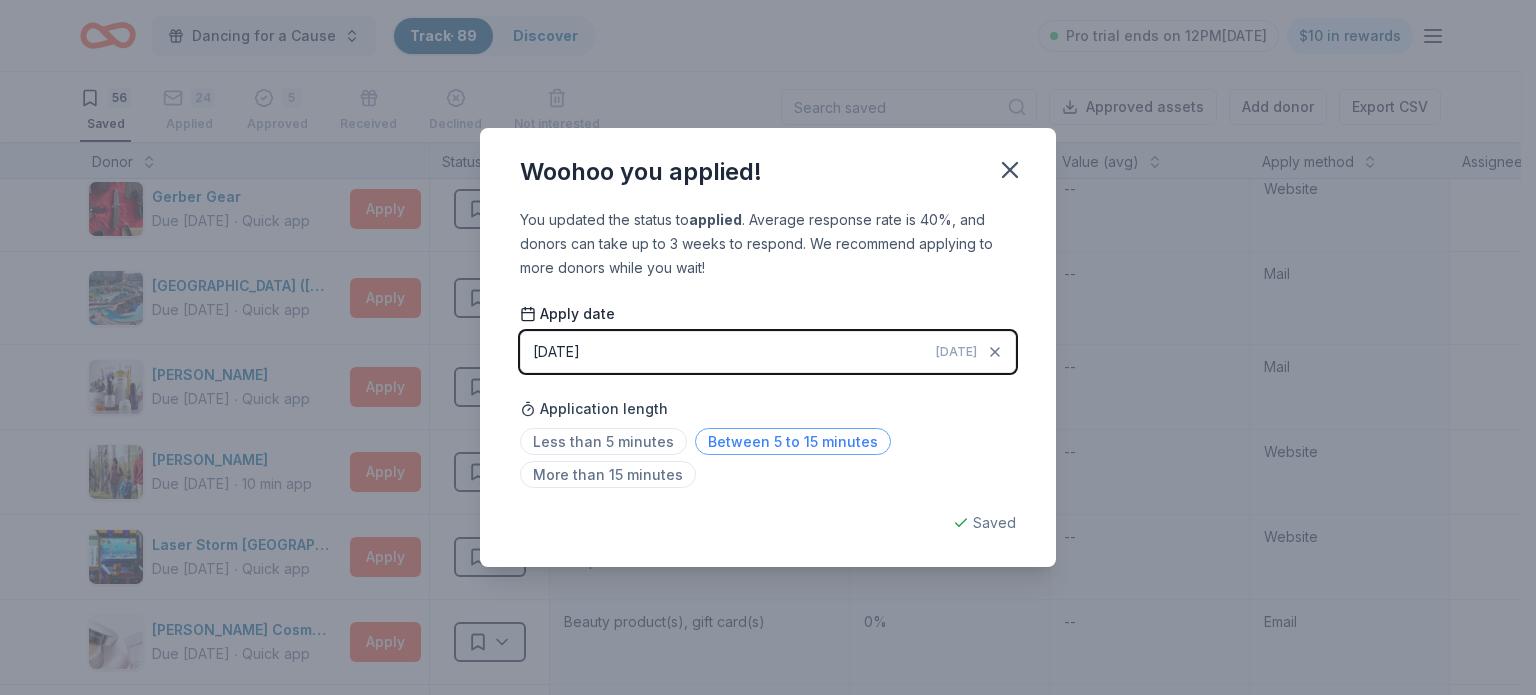 click on "Between 5 to 15 minutes" at bounding box center (793, 441) 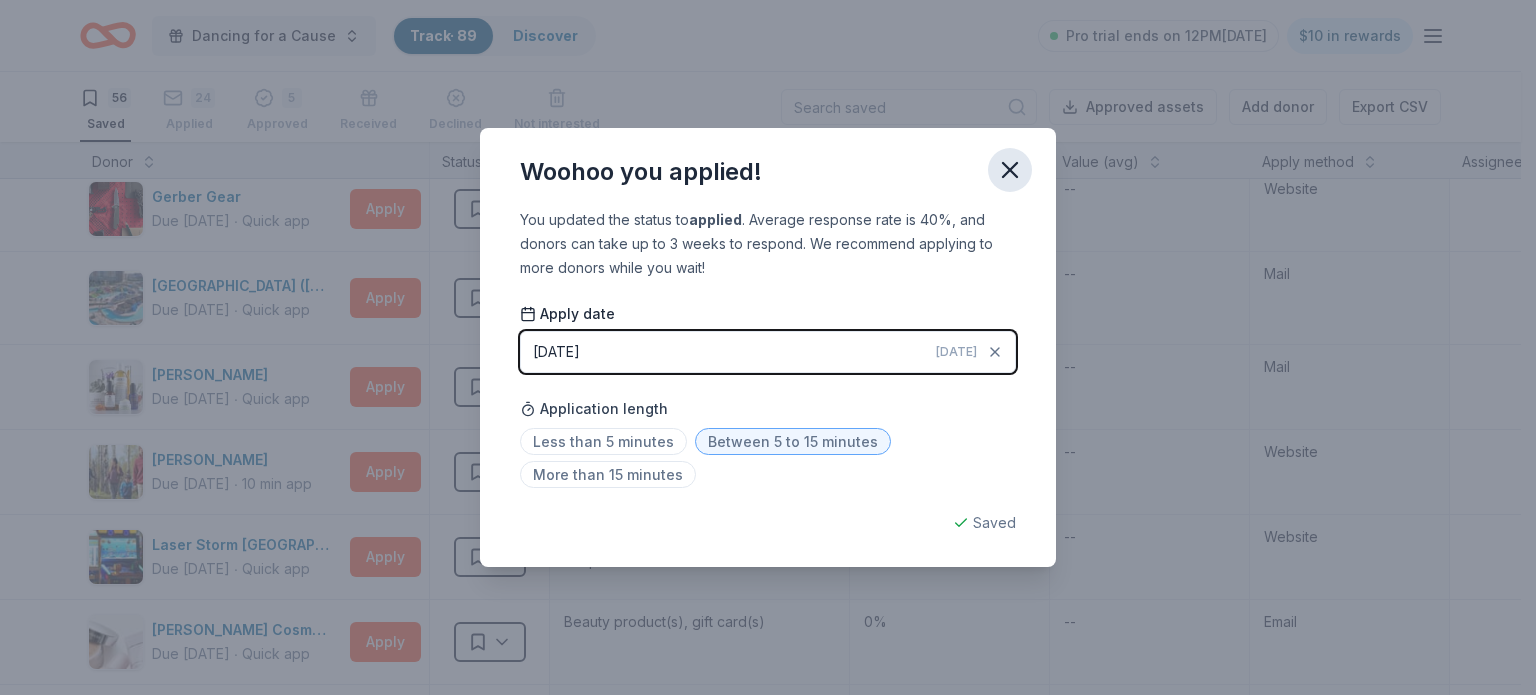 click 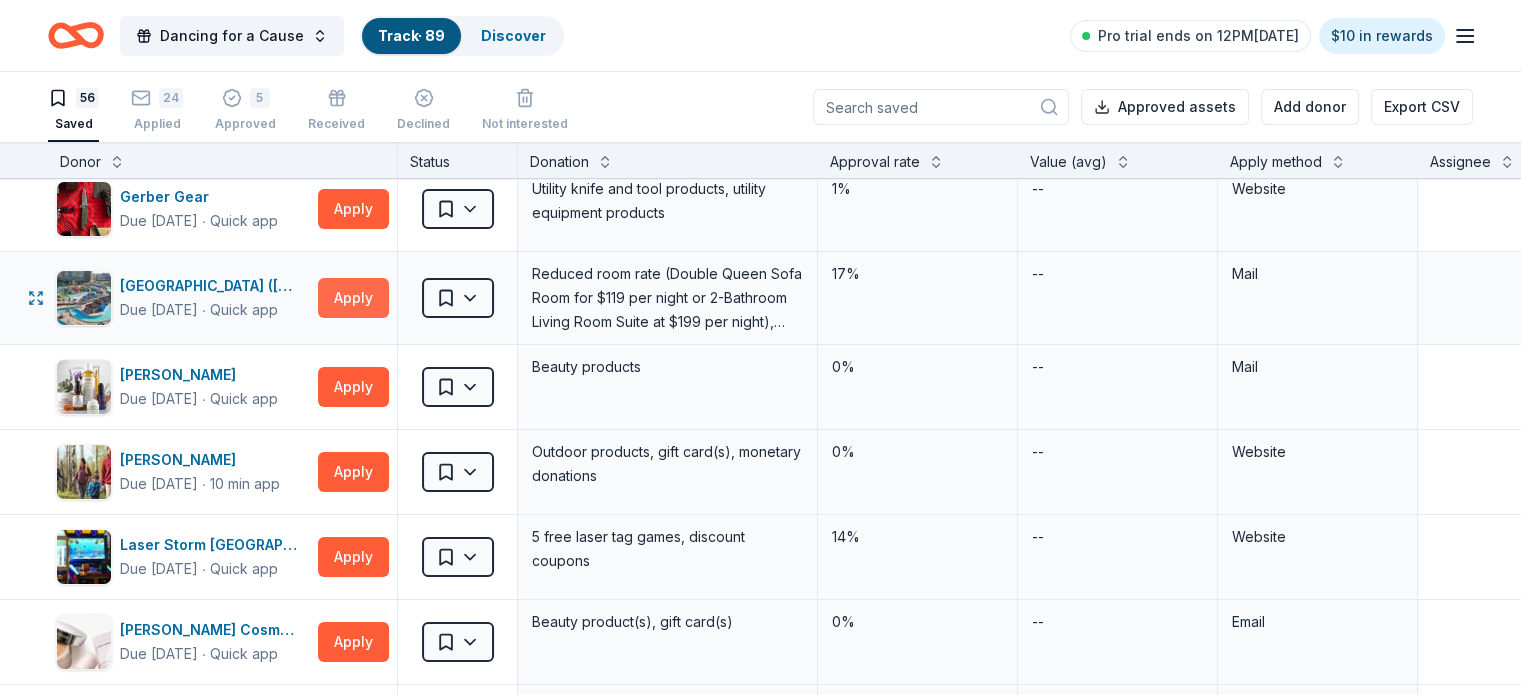 click on "Apply" at bounding box center (353, 298) 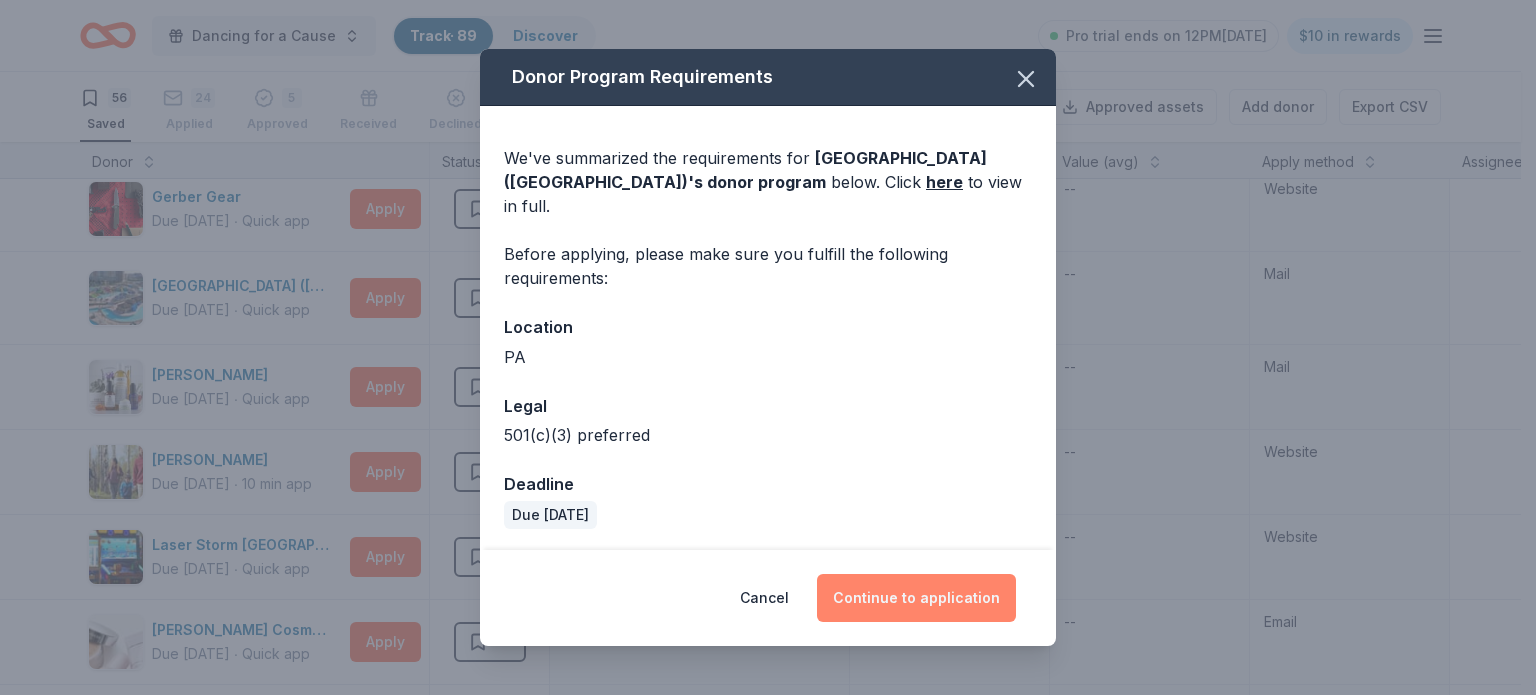 click on "Continue to application" at bounding box center [916, 598] 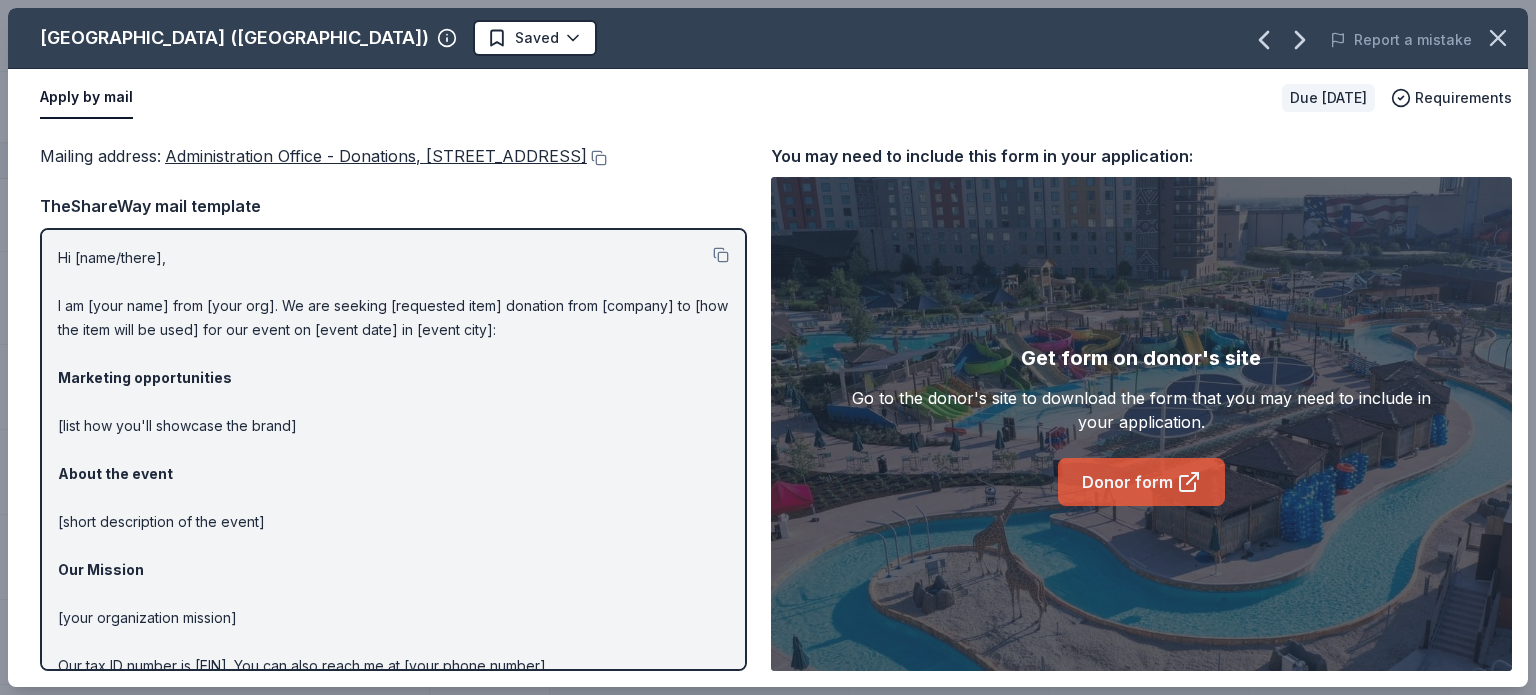 click on "Donor form" at bounding box center (1141, 482) 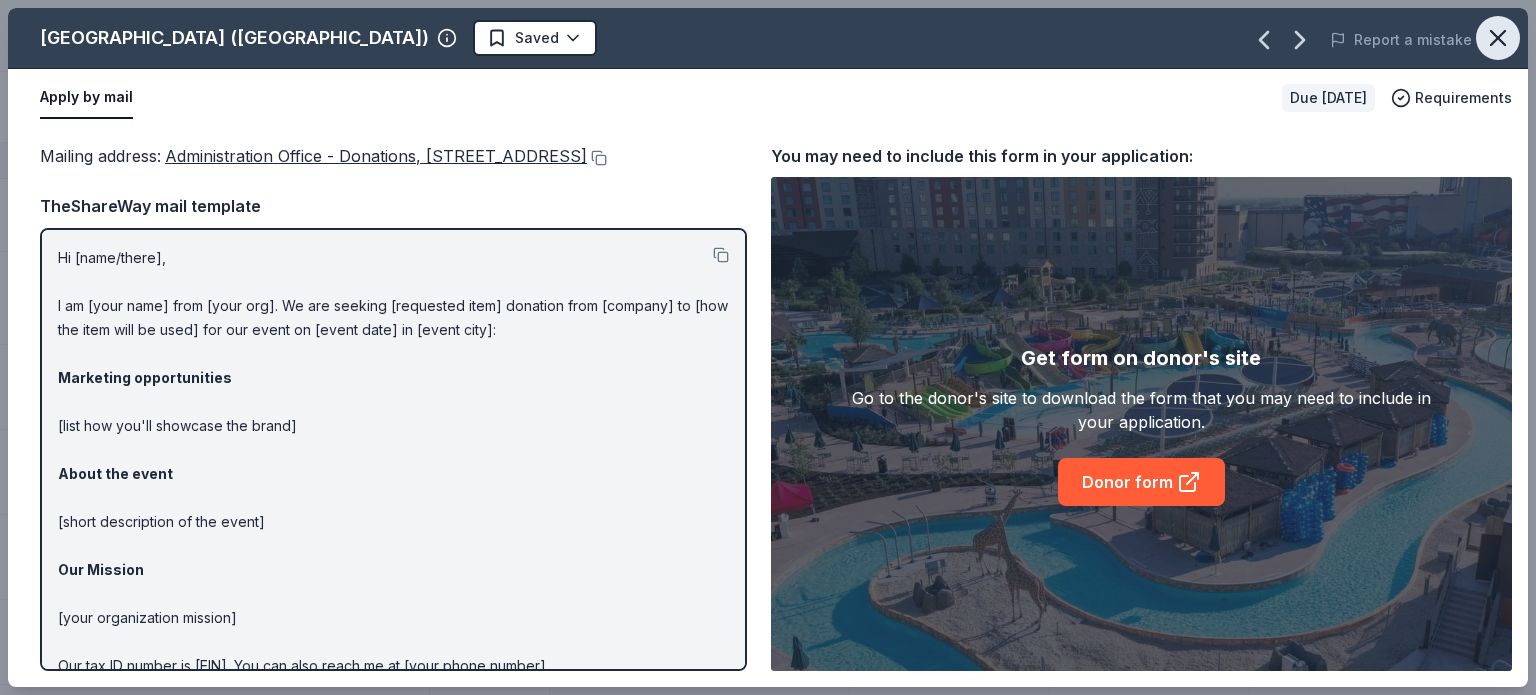 click 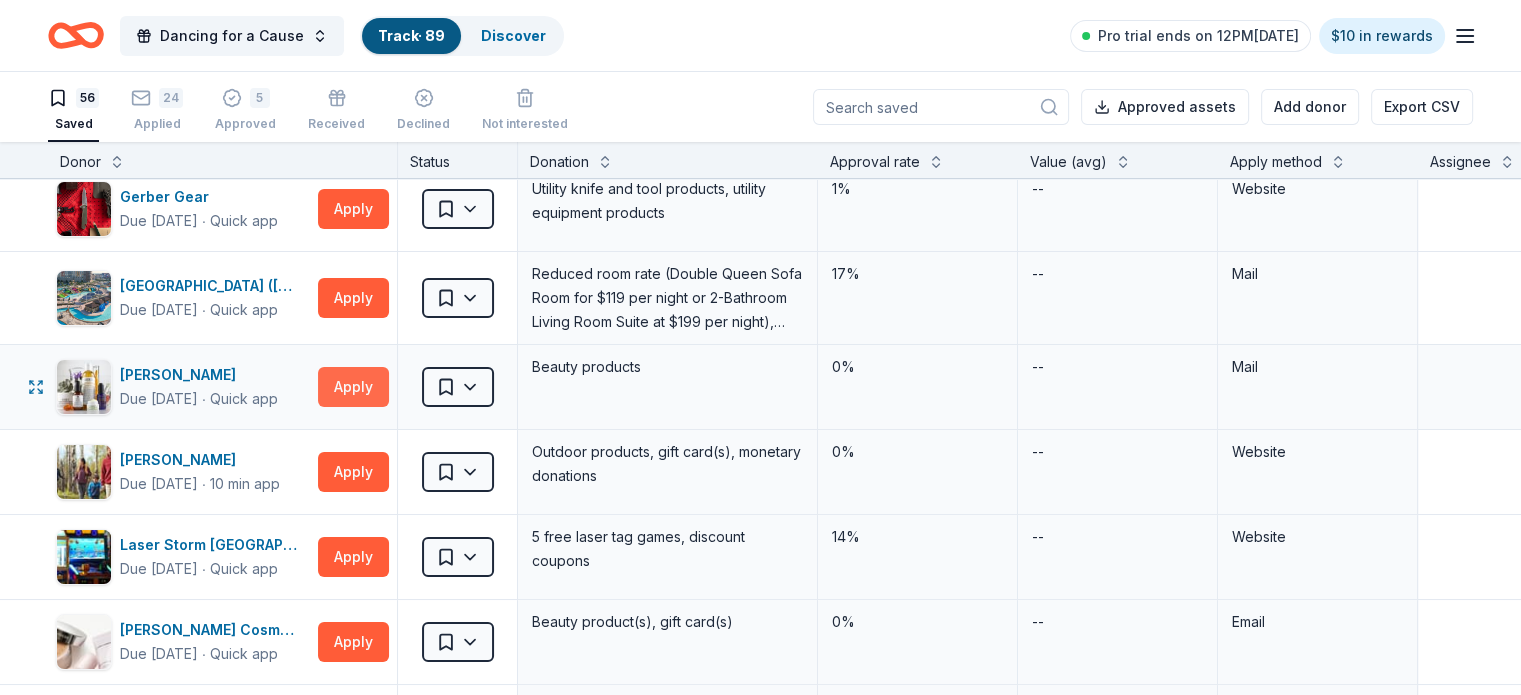 click on "Apply" at bounding box center (353, 387) 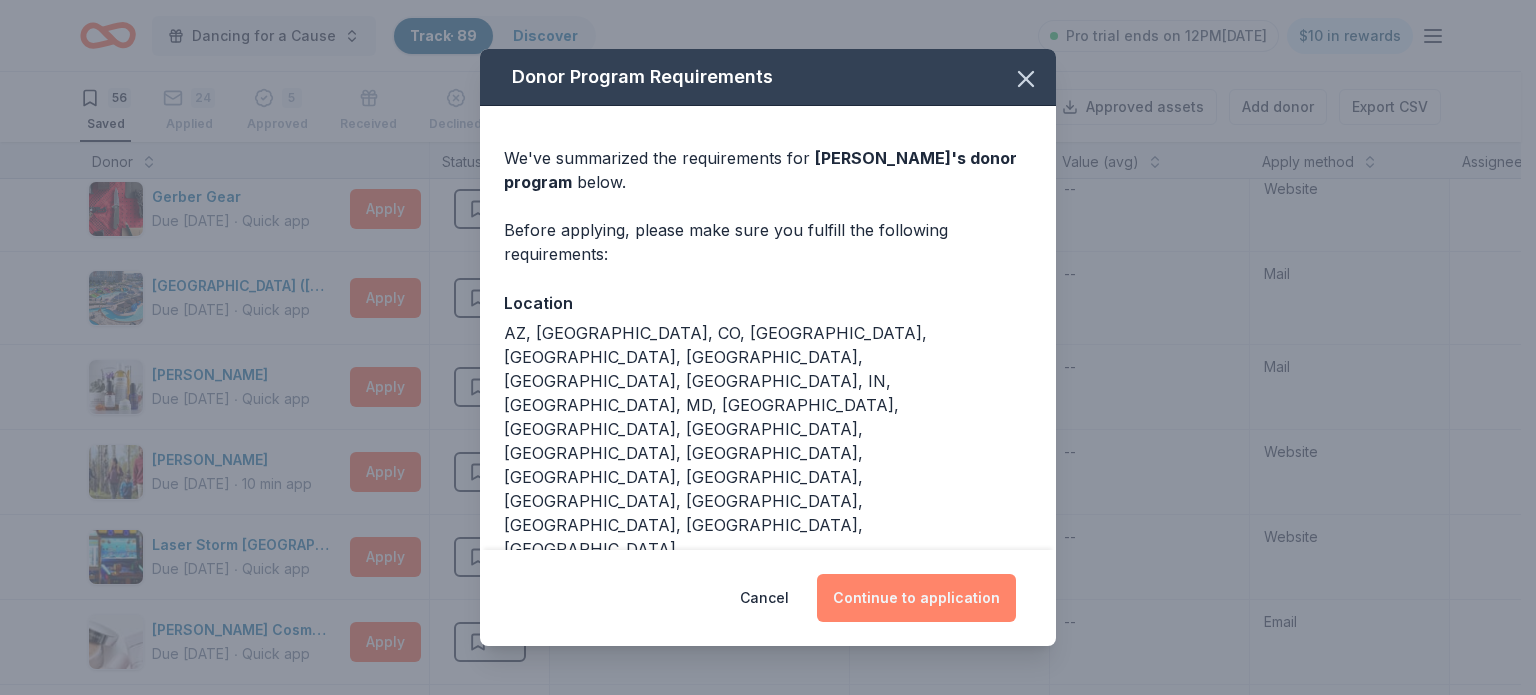 click on "Continue to application" at bounding box center (916, 598) 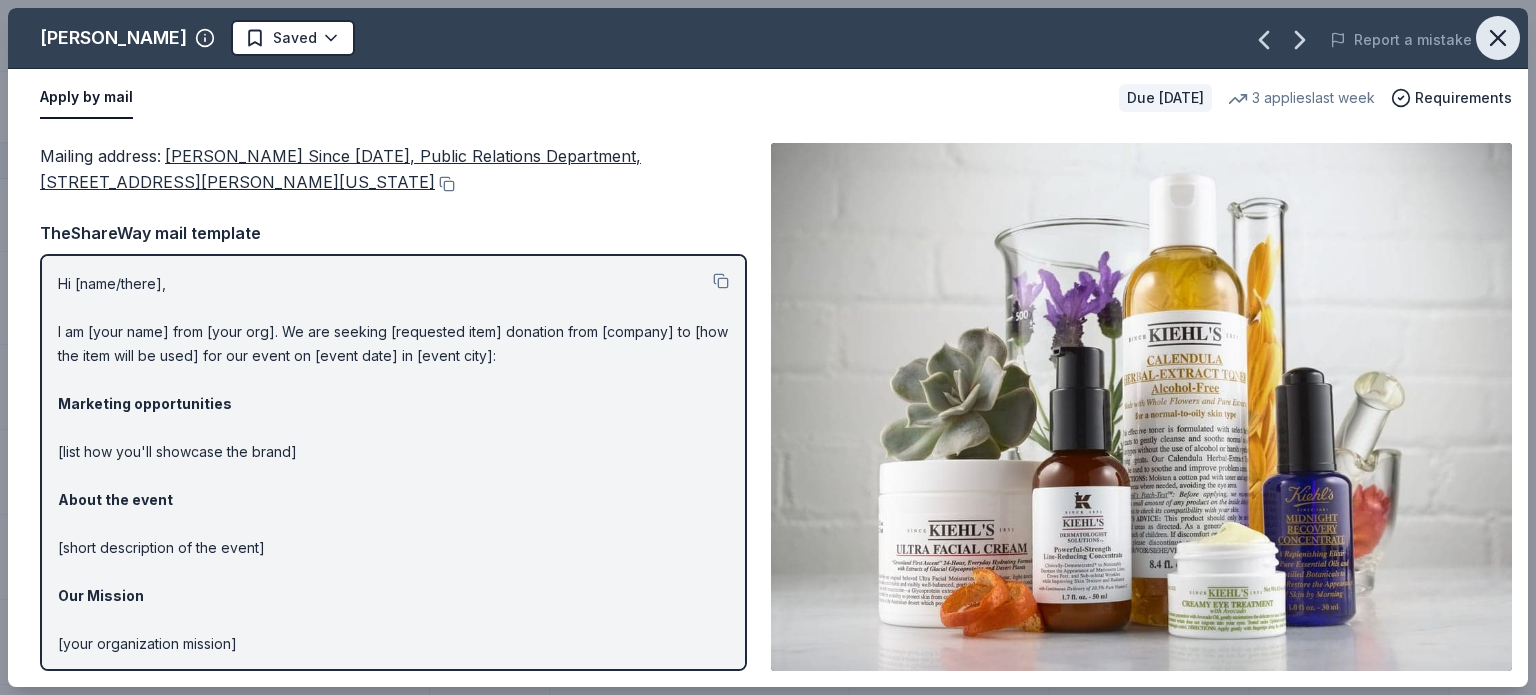 click 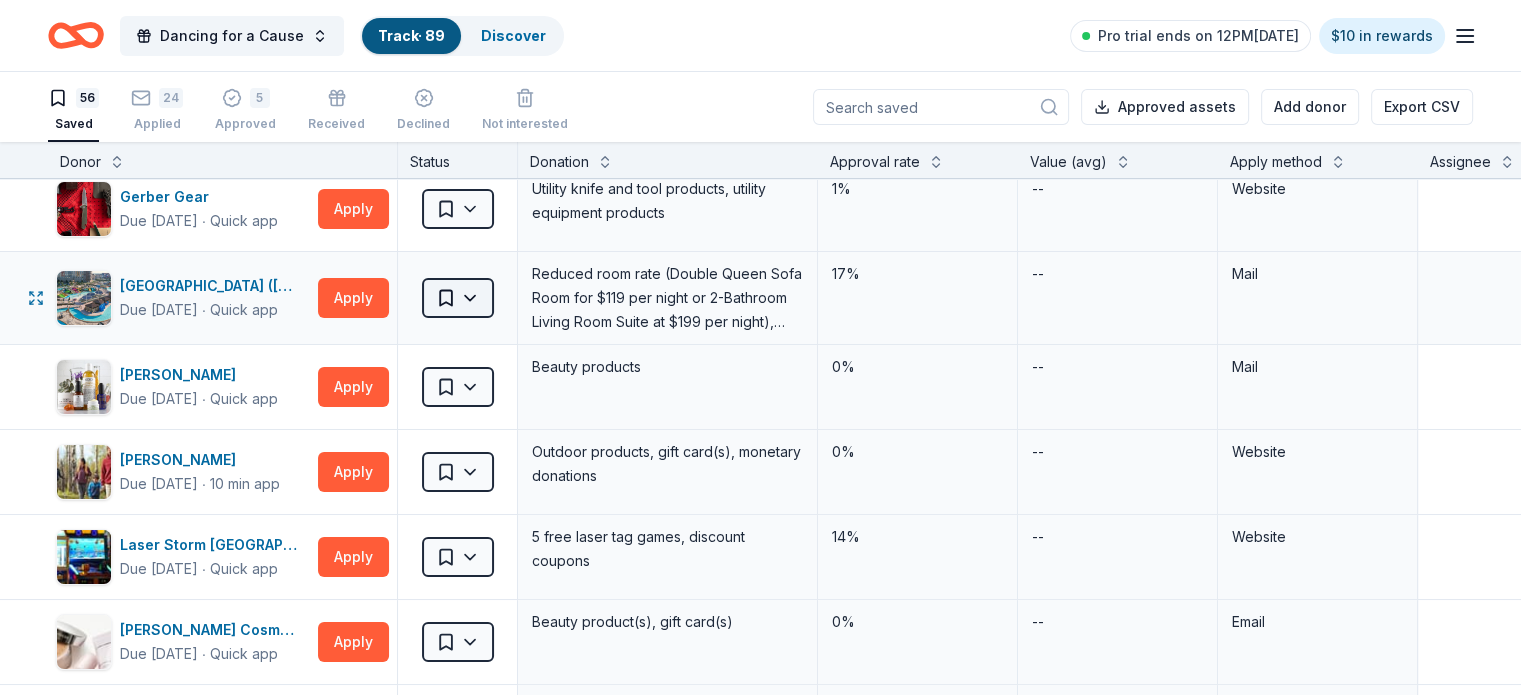click on "Dancing for a Cause Track  · 89 Discover Pro trial ends on 12PM[DATE] $10 in rewards 56 Saved 24 Applied 5 Approved Received Declined Not interested  Approved assets Add donor Export CSV Donor Status Donation Approval rate Value (avg) Apply method Assignee Notes CatGenie Due [DATE] ∙ Quick app Apply Saved Product package, coupons 0% -- Website Garmin Due [DATE] ∙ Quick app Apply Saved Outdoors product(s), monetary support 0% -- Website Gerber Gear Due [DATE] ∙ Quick app Apply Saved Utility knife and tool products, utility equipment products 1% -- Website [GEOGRAPHIC_DATA] ([GEOGRAPHIC_DATA]) Due [DATE] ∙ Quick app Apply Saved Reduced room rate (Double Queen Sofa Room for $119 per night or 2-Bathroom Living Room Suite at $199 per night), reduced waterpark day passes ($20 per pass, limited to a total of 6 passes) 17% -- Mail [PERSON_NAME] Due [DATE] ∙ Quick app Apply Saved Beauty products 0% -- Mail L.L.Bean Due [DATE] ∙ 10 min app Apply Saved Outdoor products, gift card(s), monetary donations 0%" at bounding box center [760, 347] 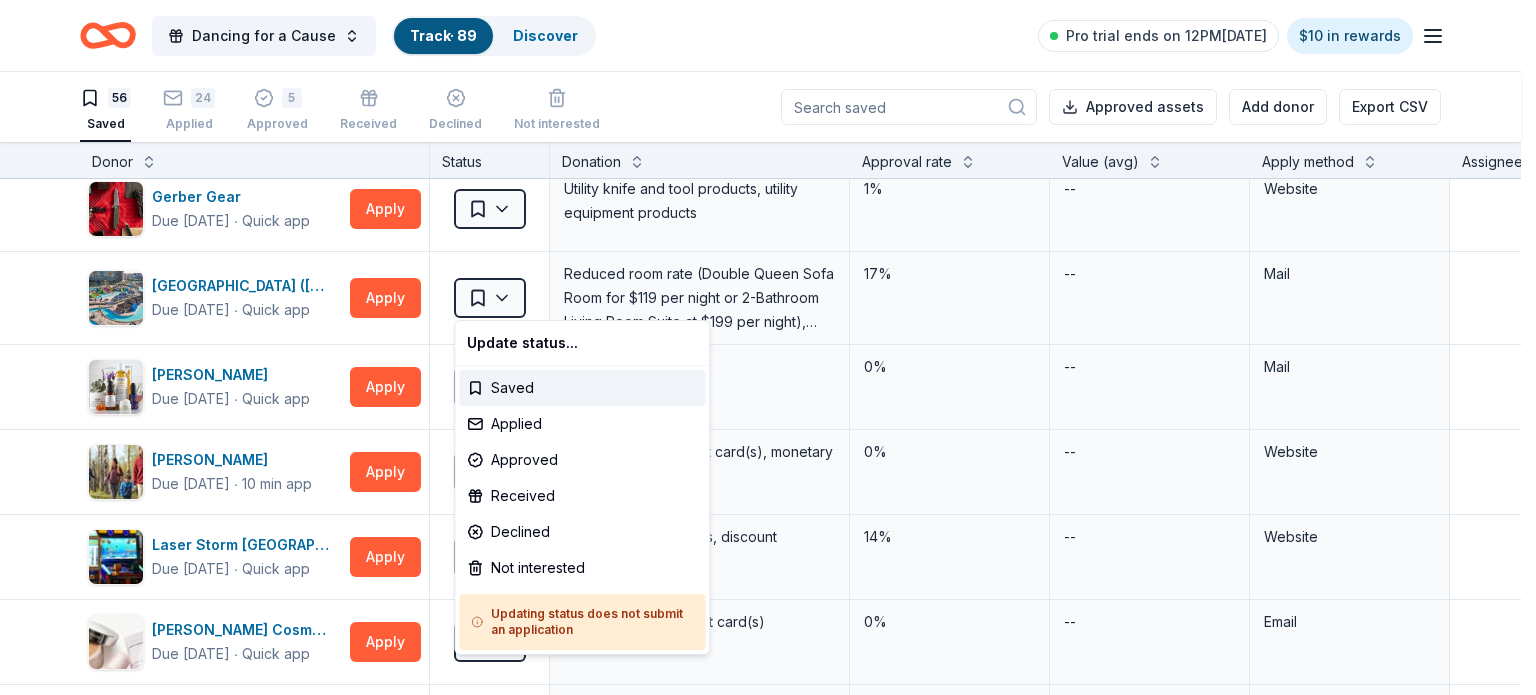click on "Dancing for a Cause Track  · 89 Discover Pro trial ends on 12PM[DATE] $10 in rewards 56 Saved 24 Applied 5 Approved Received Declined Not interested  Approved assets Add donor Export CSV Donor Status Donation Approval rate Value (avg) Apply method Assignee Notes CatGenie Due [DATE] ∙ Quick app Apply Saved Product package, coupons 0% -- Website Garmin Due [DATE] ∙ Quick app Apply Saved Outdoors product(s), monetary support 0% -- Website Gerber Gear Due [DATE] ∙ Quick app Apply Saved Utility knife and tool products, utility equipment products 1% -- Website [GEOGRAPHIC_DATA] ([GEOGRAPHIC_DATA]) Due [DATE] ∙ Quick app Apply Saved Reduced room rate (Double Queen Sofa Room for $119 per night or 2-Bathroom Living Room Suite at $199 per night), reduced waterpark day passes ($20 per pass, limited to a total of 6 passes) 17% -- Mail [PERSON_NAME] Due [DATE] ∙ Quick app Apply Saved Beauty products 0% -- Mail L.L.Bean Due [DATE] ∙ 10 min app Apply Saved Outdoor products, gift card(s), monetary donations 0%" at bounding box center (768, 347) 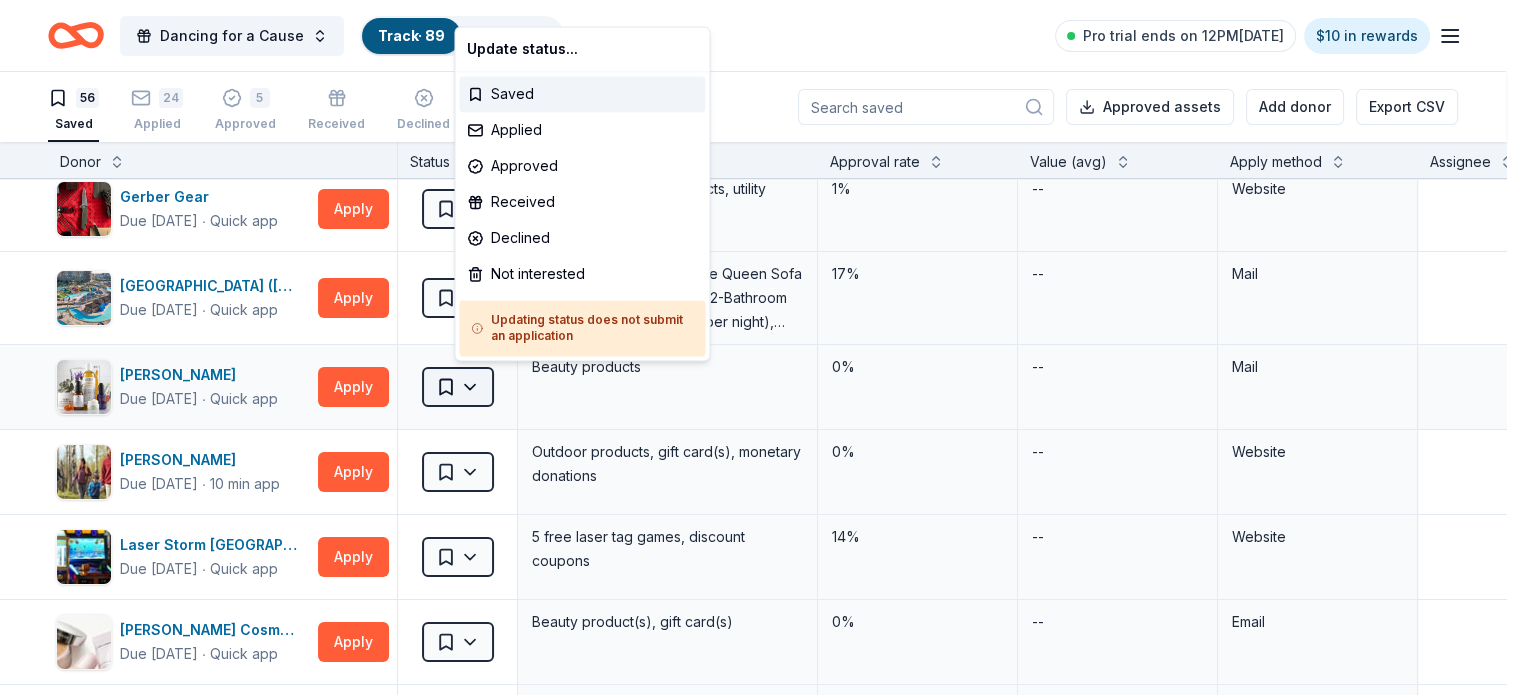 click on "Dancing for a Cause Track  · 89 Discover Pro trial ends on 12PM[DATE] $10 in rewards 56 Saved 24 Applied 5 Approved Received Declined Not interested  Approved assets Add donor Export CSV Donor Status Donation Approval rate Value (avg) Apply method Assignee Notes CatGenie Due [DATE] ∙ Quick app Apply Saved Product package, coupons 0% -- Website Garmin Due [DATE] ∙ Quick app Apply Saved Outdoors product(s), monetary support 0% -- Website Gerber Gear Due [DATE] ∙ Quick app Apply Saved Utility knife and tool products, utility equipment products 1% -- Website [GEOGRAPHIC_DATA] ([GEOGRAPHIC_DATA]) Due [DATE] ∙ Quick app Apply Saved Reduced room rate (Double Queen Sofa Room for $119 per night or 2-Bathroom Living Room Suite at $199 per night), reduced waterpark day passes ($20 per pass, limited to a total of 6 passes) 17% -- Mail [PERSON_NAME] Due [DATE] ∙ Quick app Apply Saved Beauty products 0% -- Mail L.L.Bean Due [DATE] ∙ 10 min app Apply Saved Outdoor products, gift card(s), monetary donations 0%" at bounding box center [760, 347] 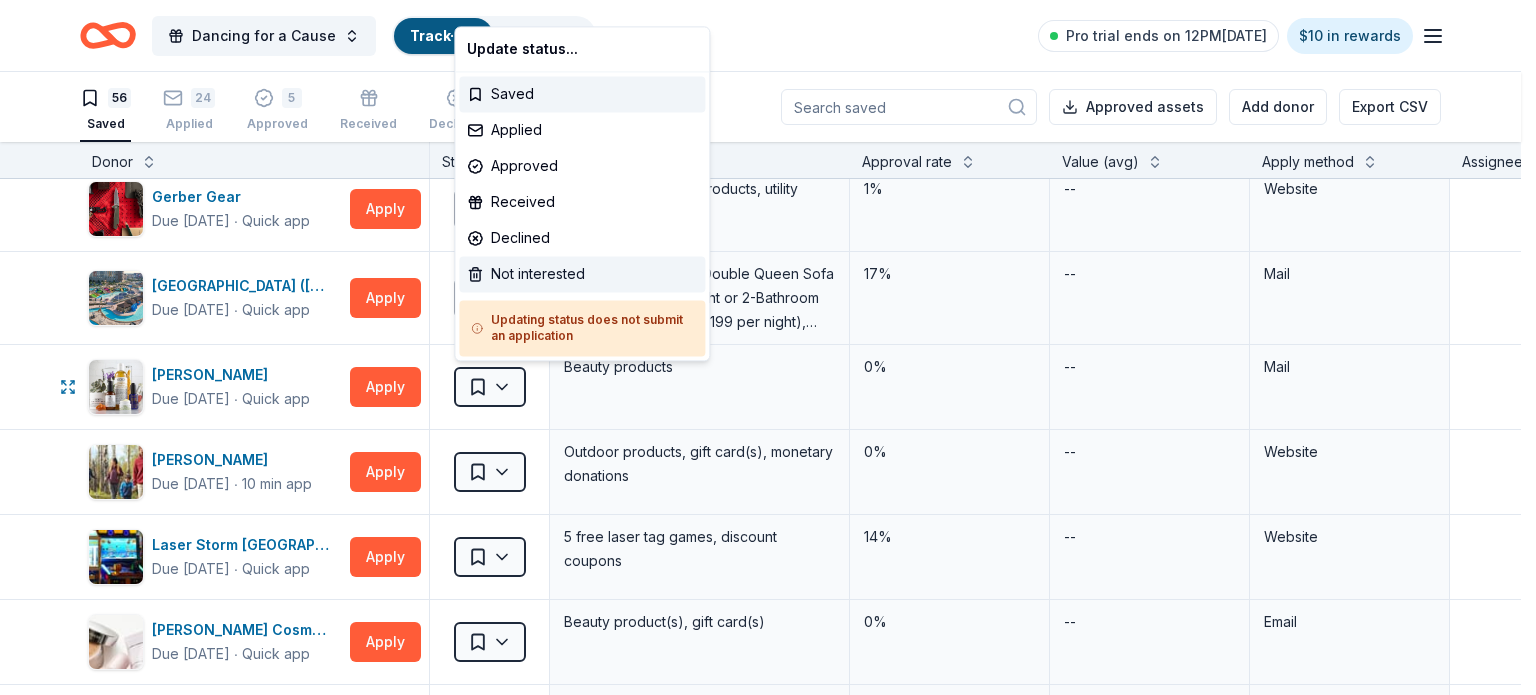 click on "Not interested" at bounding box center [582, 274] 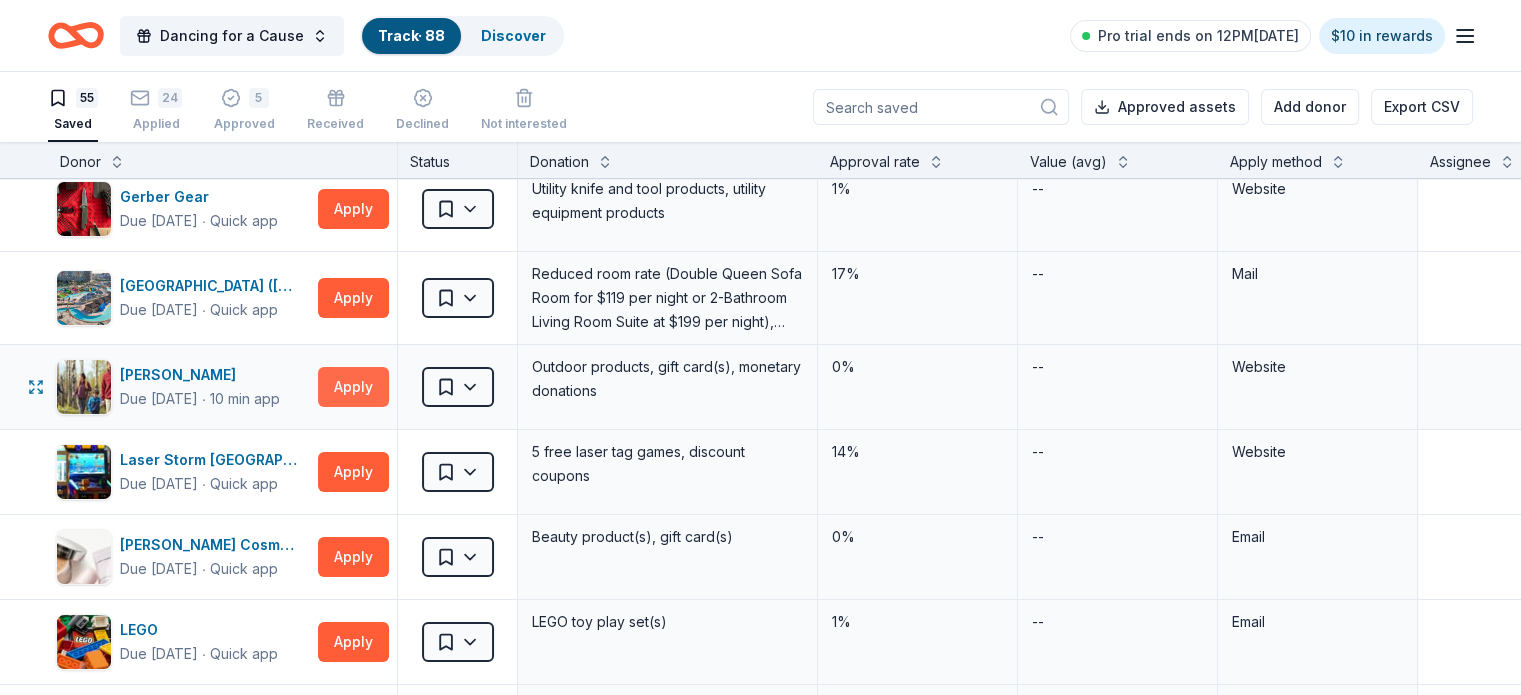 click on "Apply" at bounding box center [353, 387] 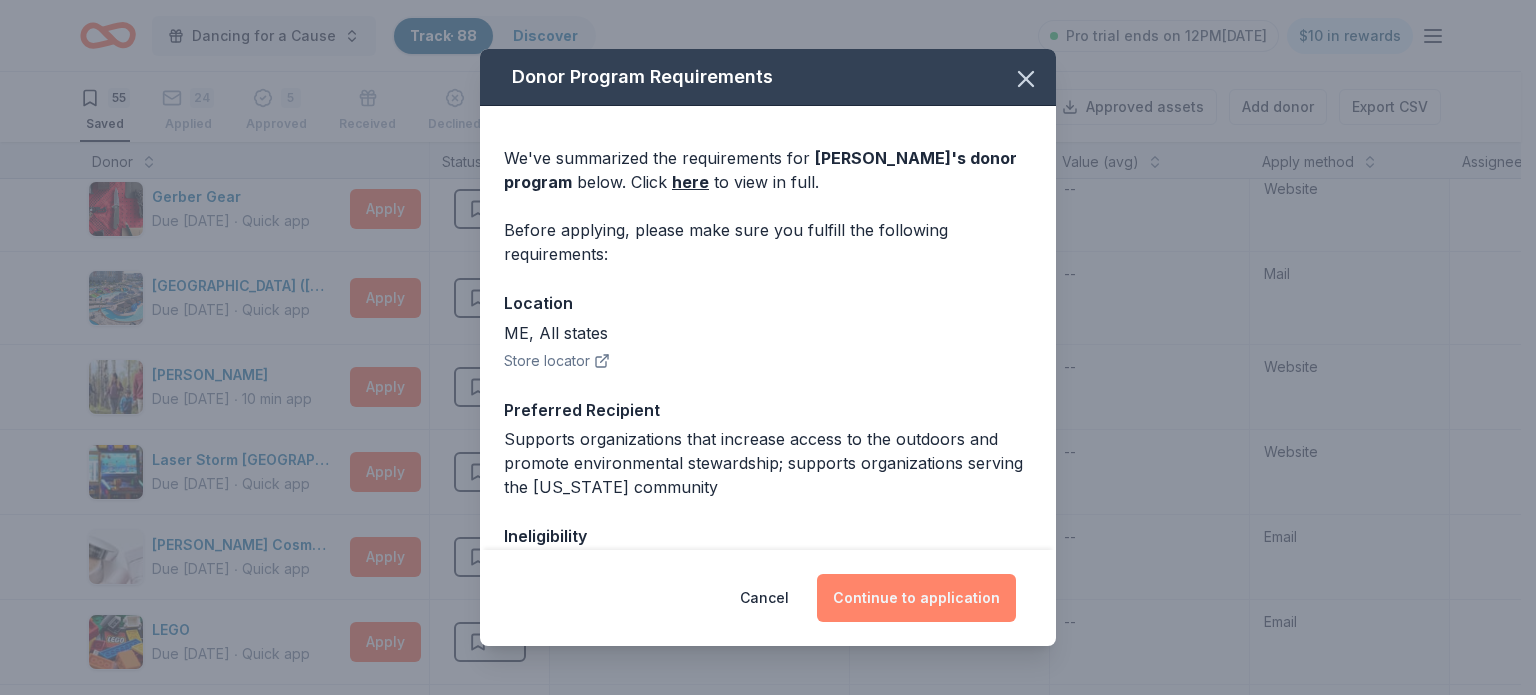 click on "Continue to application" at bounding box center (916, 598) 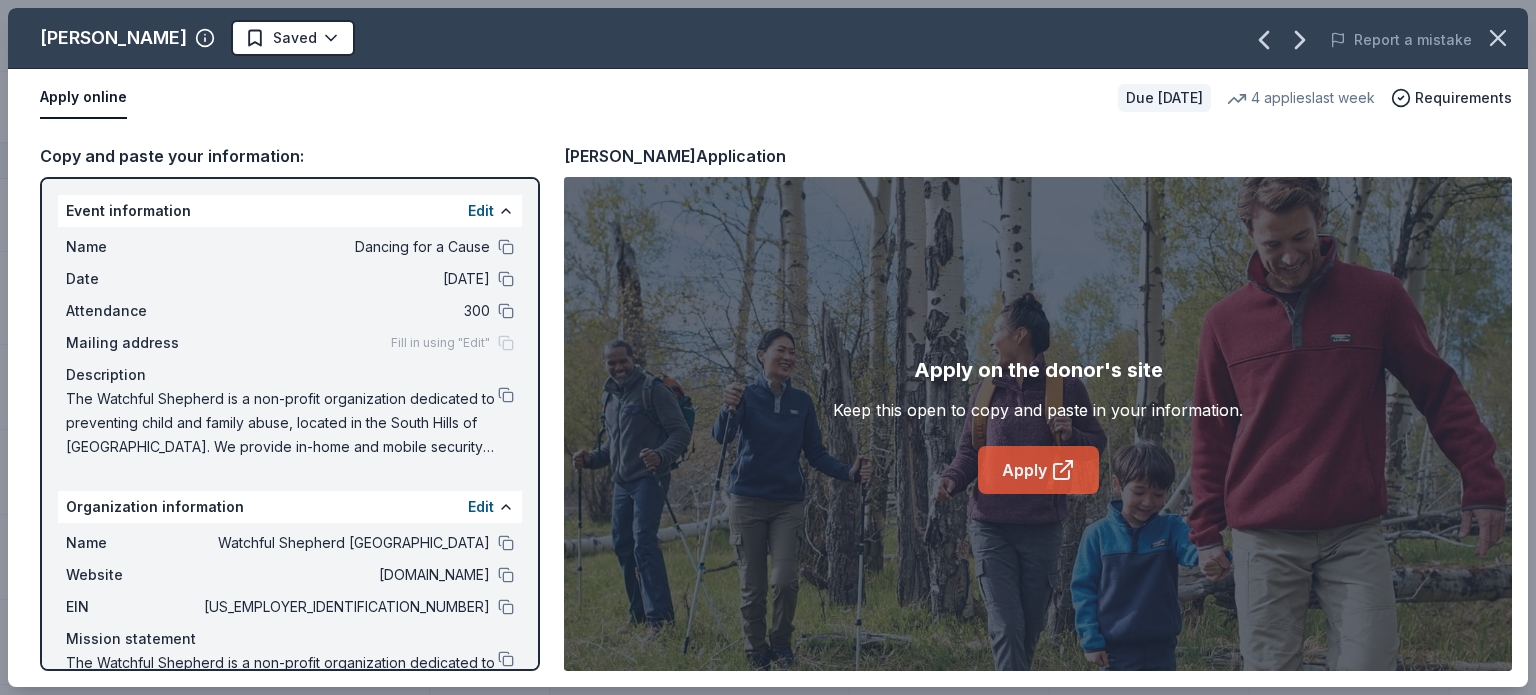 click on "Apply" at bounding box center [1038, 470] 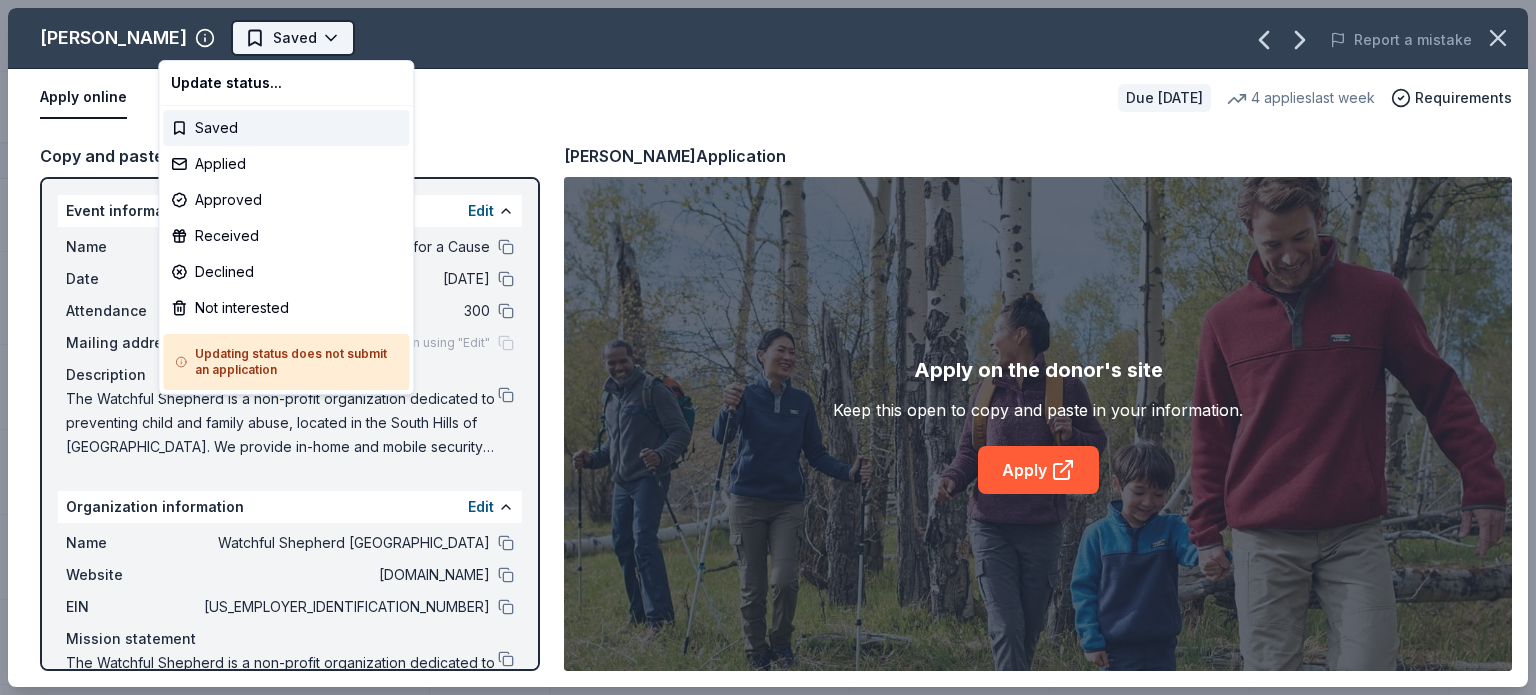 click on "Dancing for a Cause Track  · 88 Discover Pro trial ends on 12PM[DATE] $10 in rewards 55 Saved 24 Applied 5 Approved Received Declined Not interested  Approved assets Add donor Export CSV Donor Status Donation Approval rate Value (avg) Apply method Assignee Notes CatGenie Due [DATE] ∙ Quick app Apply Saved Product package, coupons 0% -- Website Garmin Due [DATE] ∙ Quick app Apply Saved Outdoors product(s), monetary support 0% -- Website Gerber Gear Due [DATE] ∙ Quick app Apply Saved Utility knife and tool products, utility equipment products 1% -- Website [GEOGRAPHIC_DATA] ([GEOGRAPHIC_DATA]) Due [DATE] ∙ Quick app Apply Saved Reduced room rate (Double Queen Sofa Room for $119 per night or 2-Bathroom Living Room Suite at $199 per night), reduced waterpark day passes ($20 per pass, limited to a total of 6 passes) 17% -- Mail L.L.Bean Due [DATE] ∙ 10 min app Apply Saved Outdoor products, gift card(s), monetary donations 0% -- Website Laser Storm Pittsburgh Due [DATE] ∙ Quick app Apply Saved" at bounding box center (768, 347) 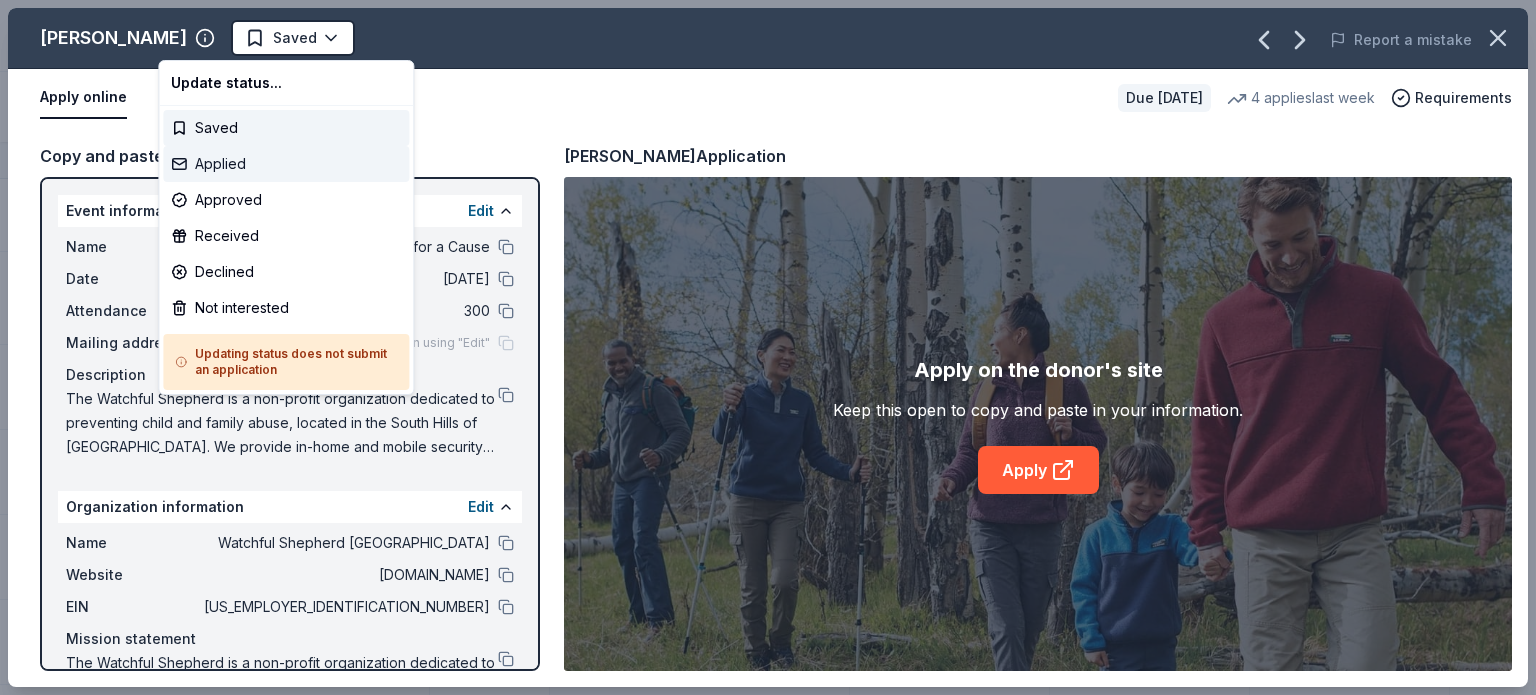 click on "Applied" at bounding box center [286, 164] 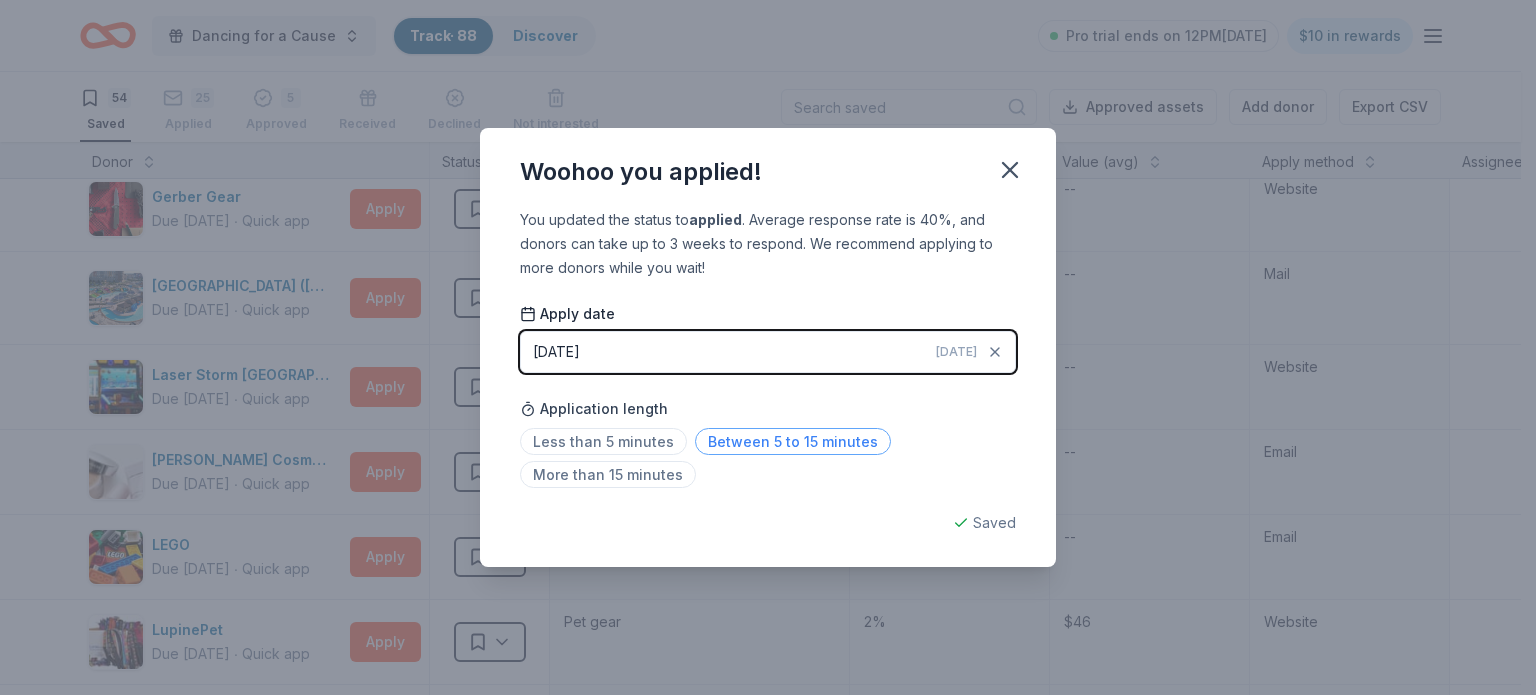 click on "Between 5 to 15 minutes" at bounding box center (793, 441) 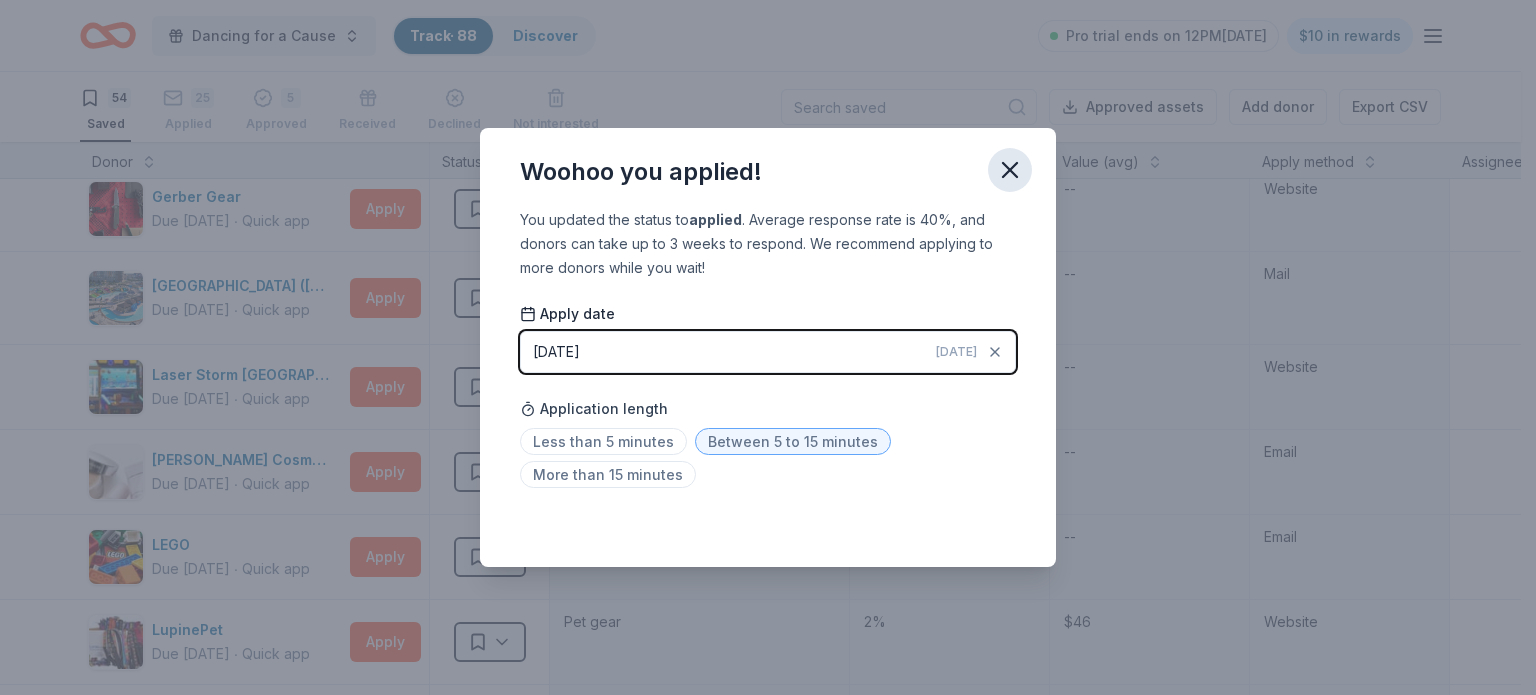 click 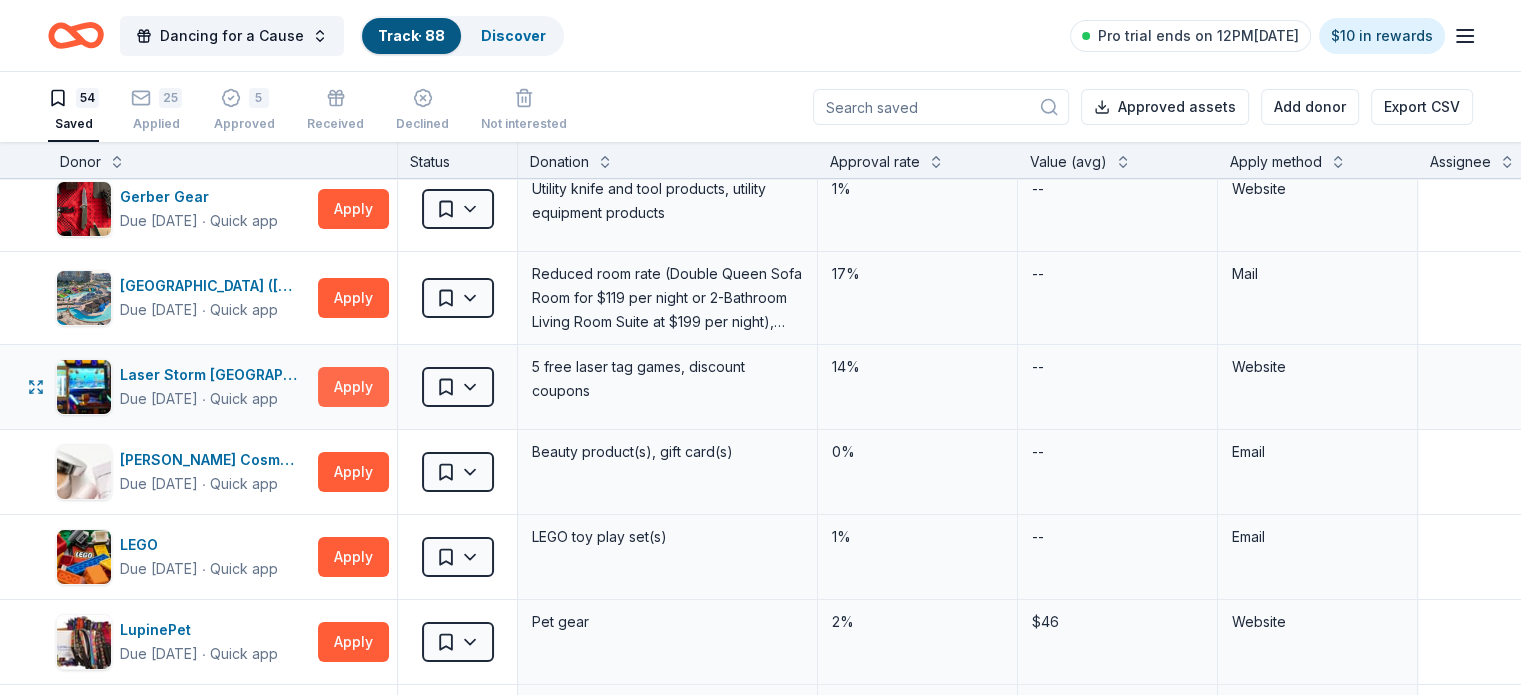 click on "Apply" at bounding box center (353, 387) 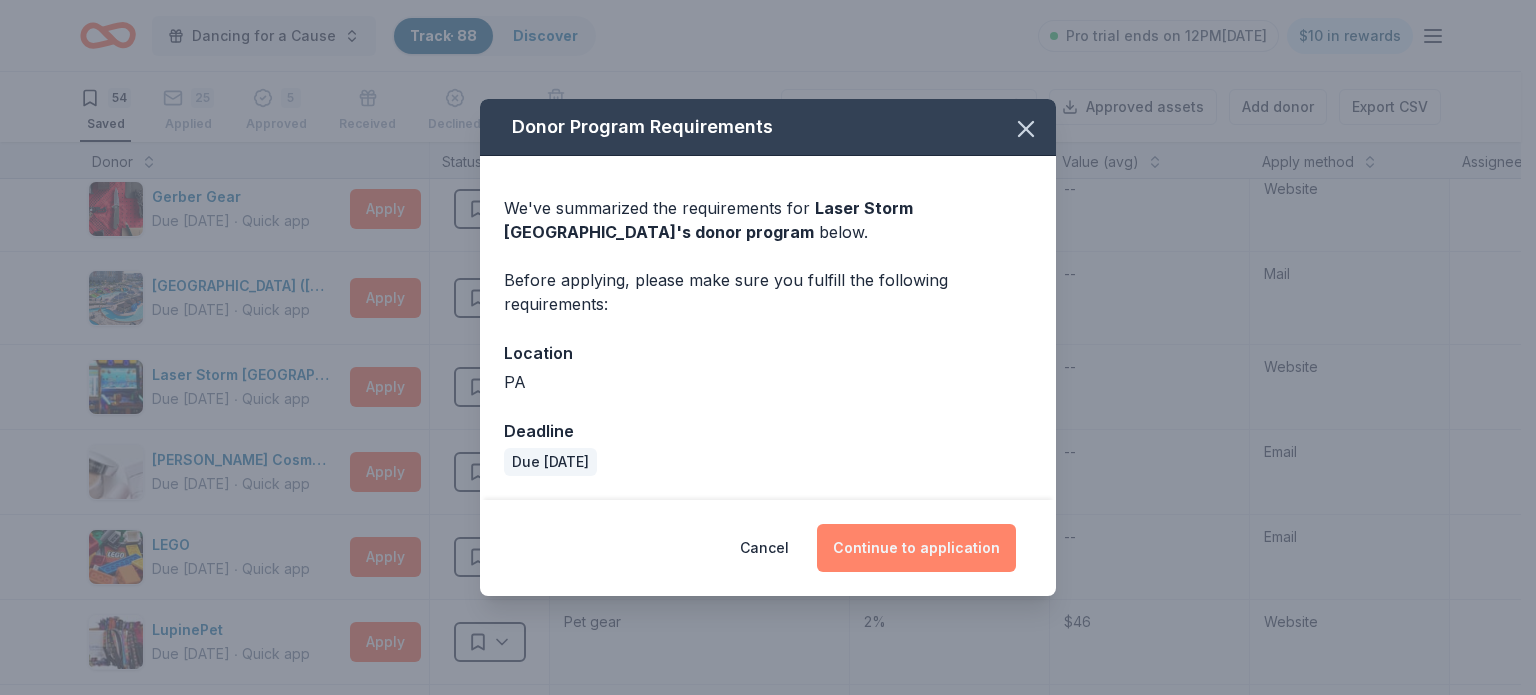 click on "Continue to application" at bounding box center (916, 548) 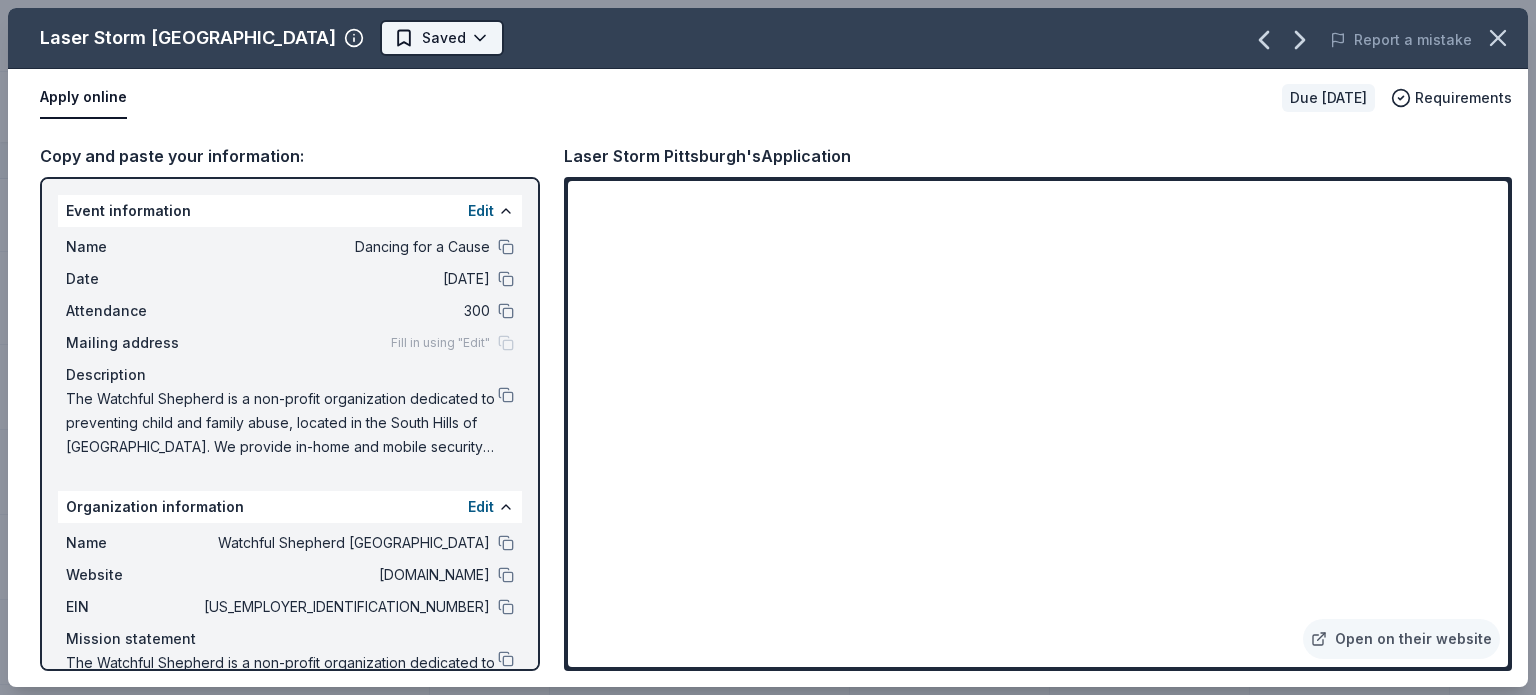 click on "Dancing for a Cause Track  · 88 Discover Pro trial ends on 12PM[DATE] $10 in rewards 54 Saved 25 Applied 5 Approved Received Declined Not interested  Approved assets Add donor Export CSV Donor Status Donation Approval rate Value (avg) Apply method Assignee Notes CatGenie Due [DATE] ∙ Quick app Apply Saved Product package, coupons 0% -- Website Garmin Due [DATE] ∙ Quick app Apply Saved Outdoors product(s), monetary support 0% -- Website Gerber Gear Due [DATE] ∙ Quick app Apply Saved Utility knife and tool products, utility equipment products 1% -- Website [GEOGRAPHIC_DATA] ([GEOGRAPHIC_DATA]) Due [DATE] ∙ Quick app Apply Saved Reduced room rate (Double Queen Sofa Room for $119 per night or 2-Bathroom Living Room Suite at $199 per night), reduced waterpark day passes ($20 per pass, limited to a total of 6 passes) 17% -- Mail Laser Storm [GEOGRAPHIC_DATA] Due [DATE] ∙ Quick app Apply Saved 5 free laser tag games, discount coupons 14% -- Website [PERSON_NAME] Cosmetics Due [DATE] ∙ Quick app Apply 9" at bounding box center [768, 347] 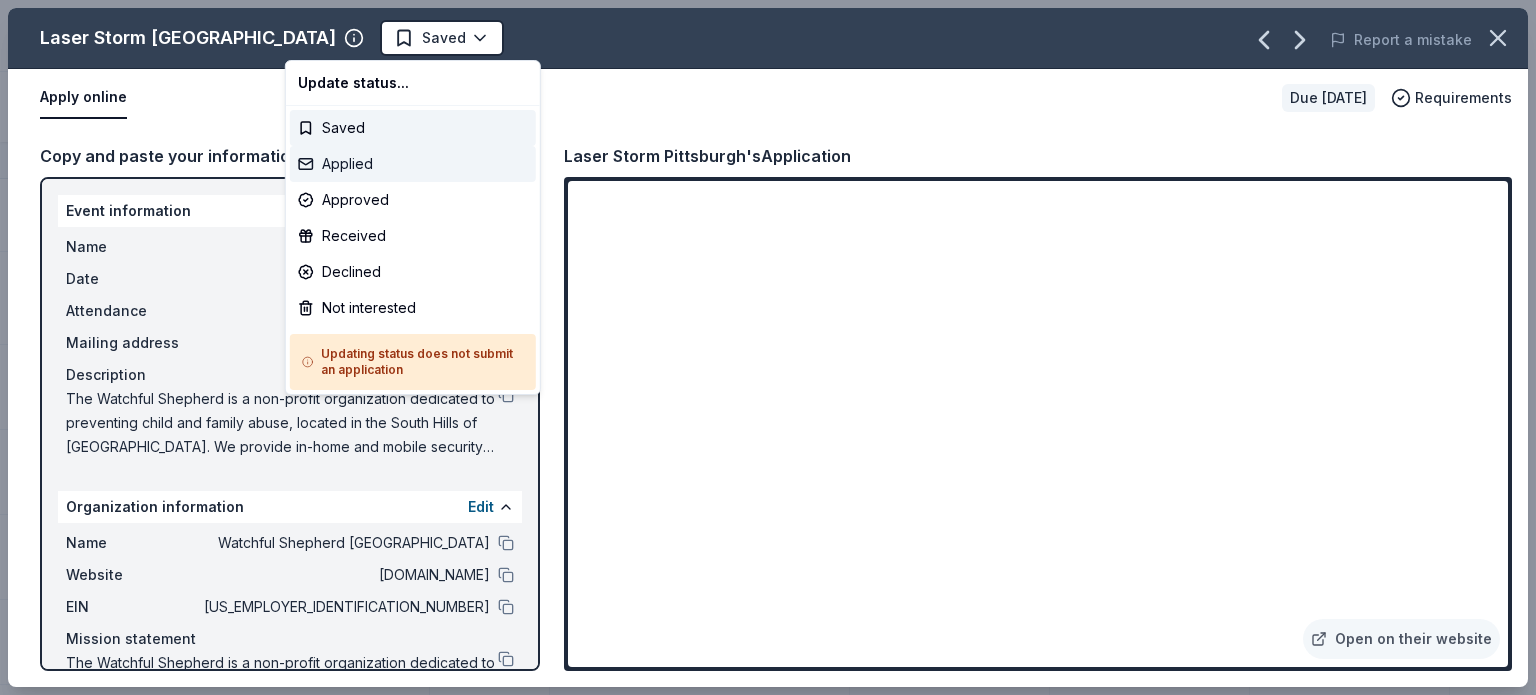 click on "Applied" at bounding box center (413, 164) 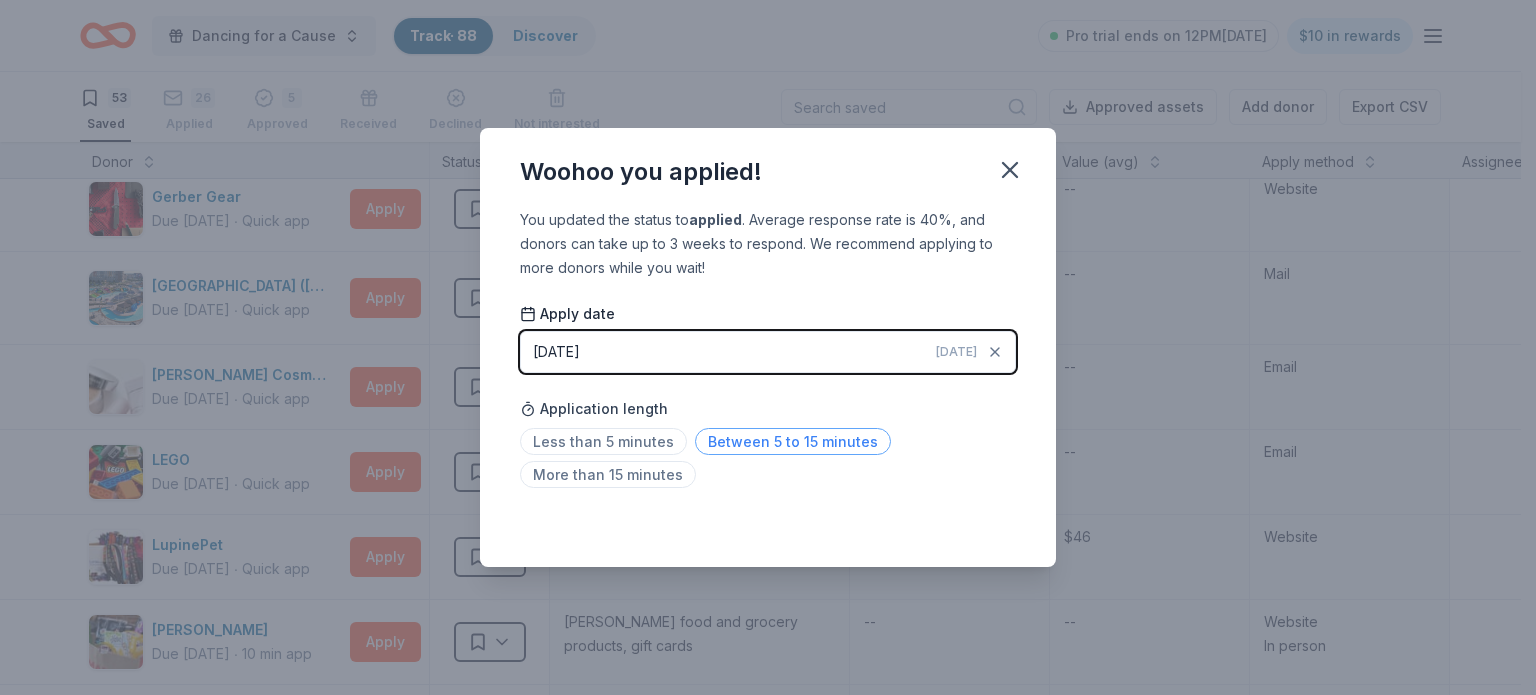 click on "Between 5 to 15 minutes" at bounding box center (793, 441) 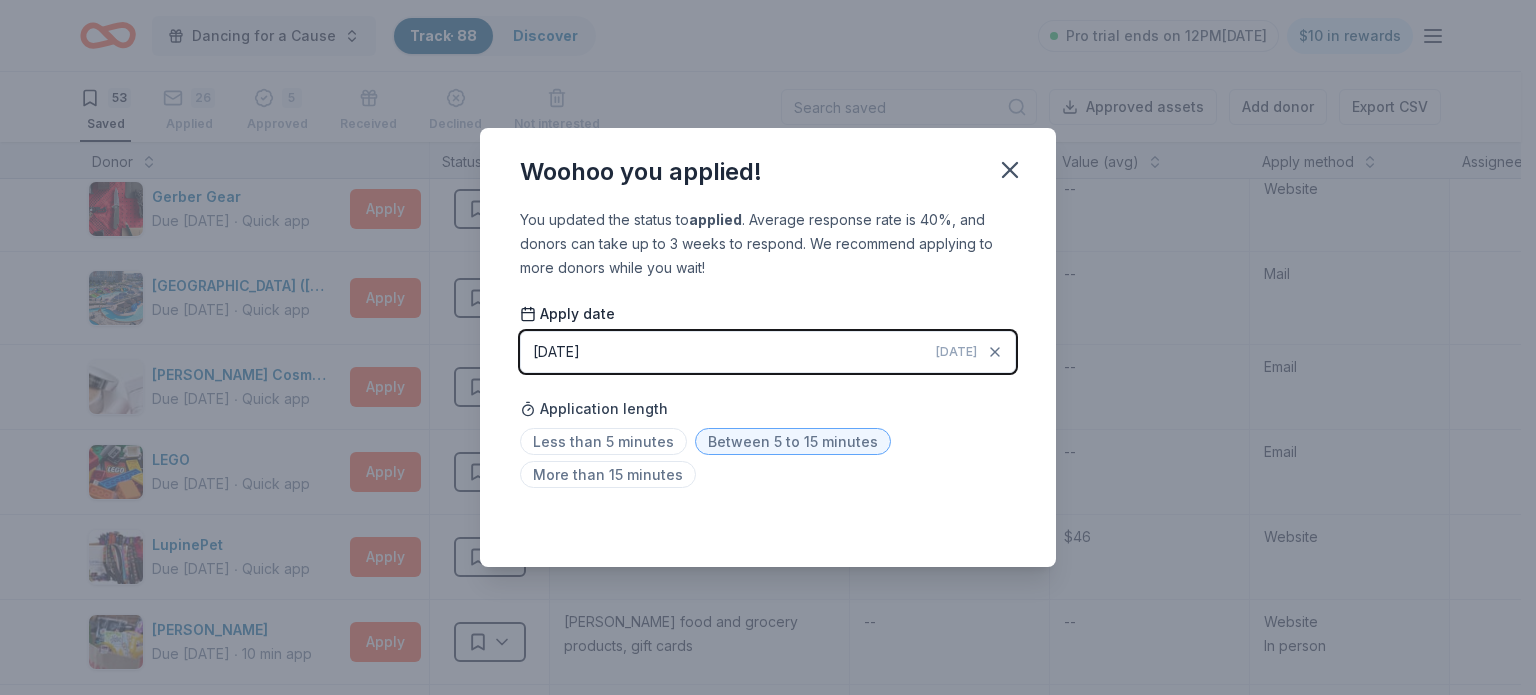 click on "Between 5 to 15 minutes" at bounding box center (793, 441) 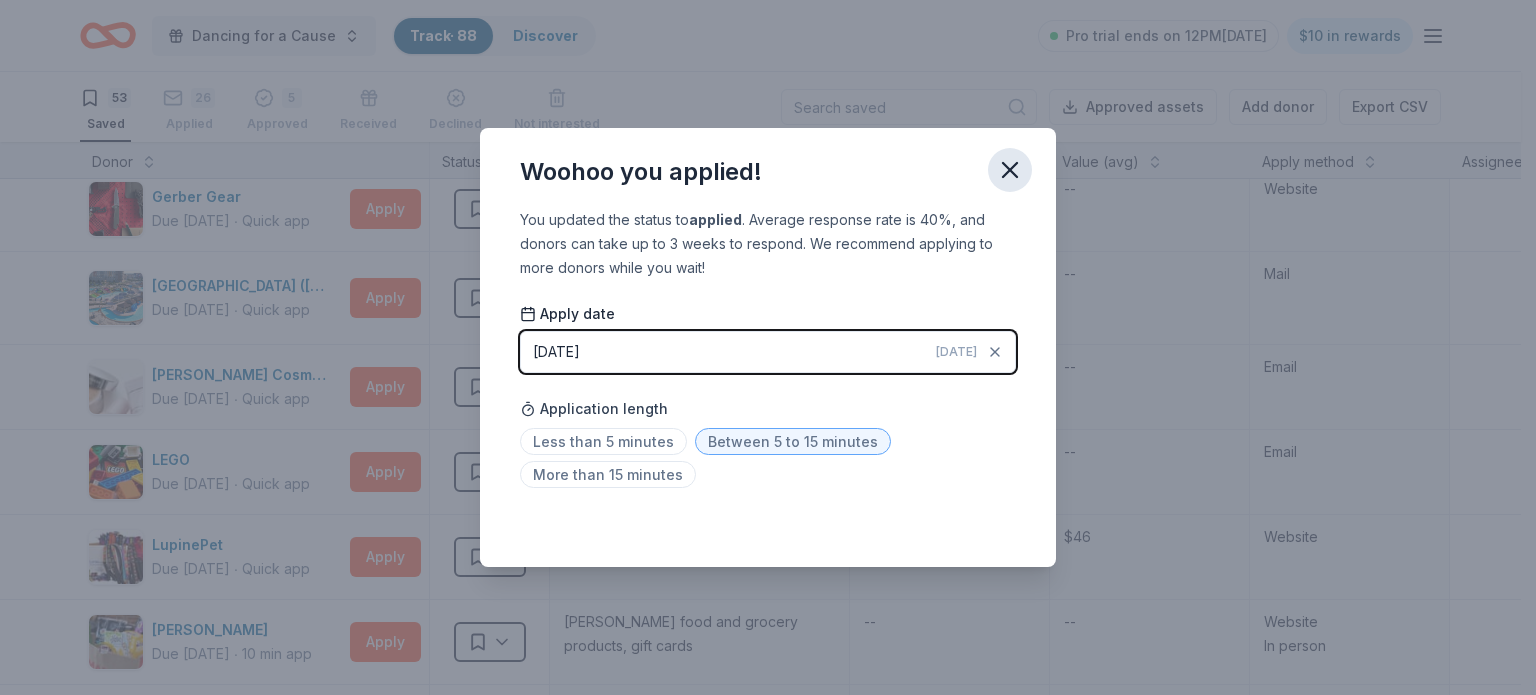 click 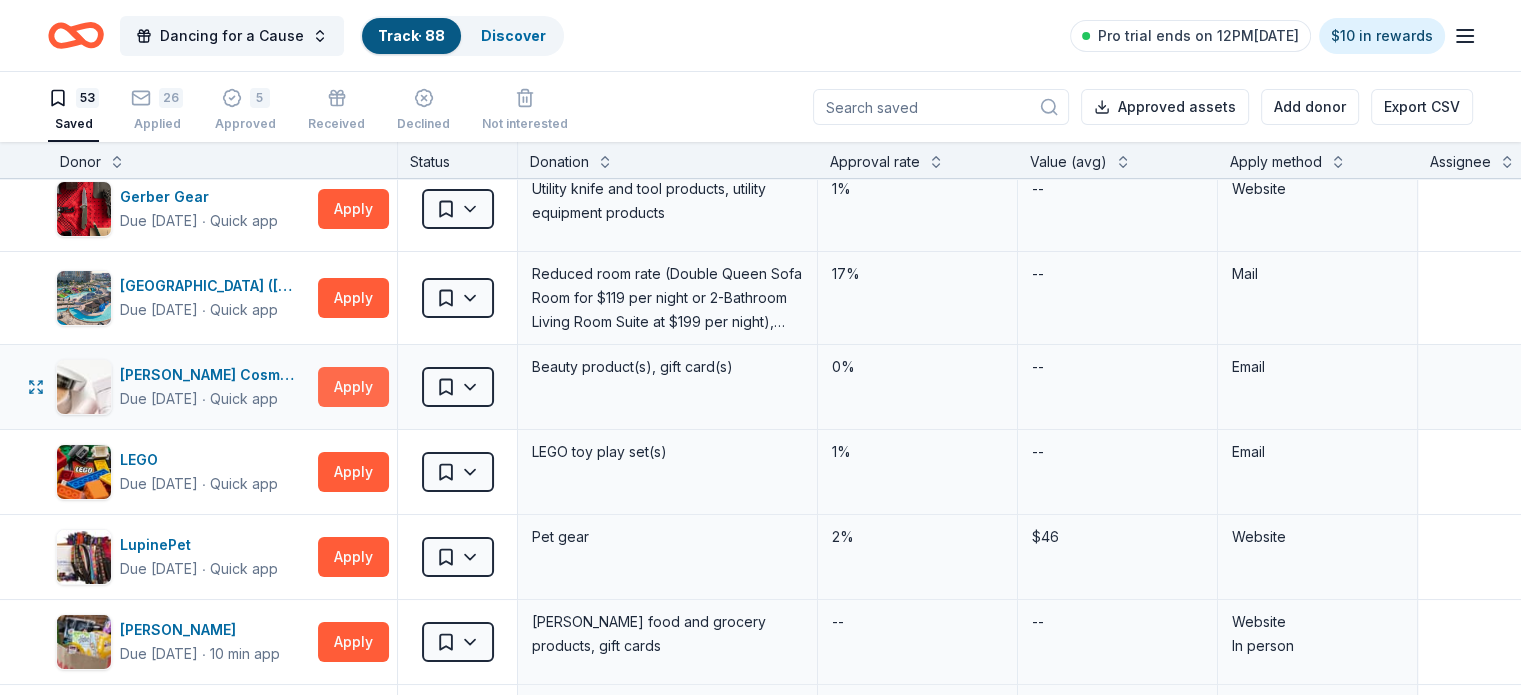 click on "Apply" at bounding box center (353, 387) 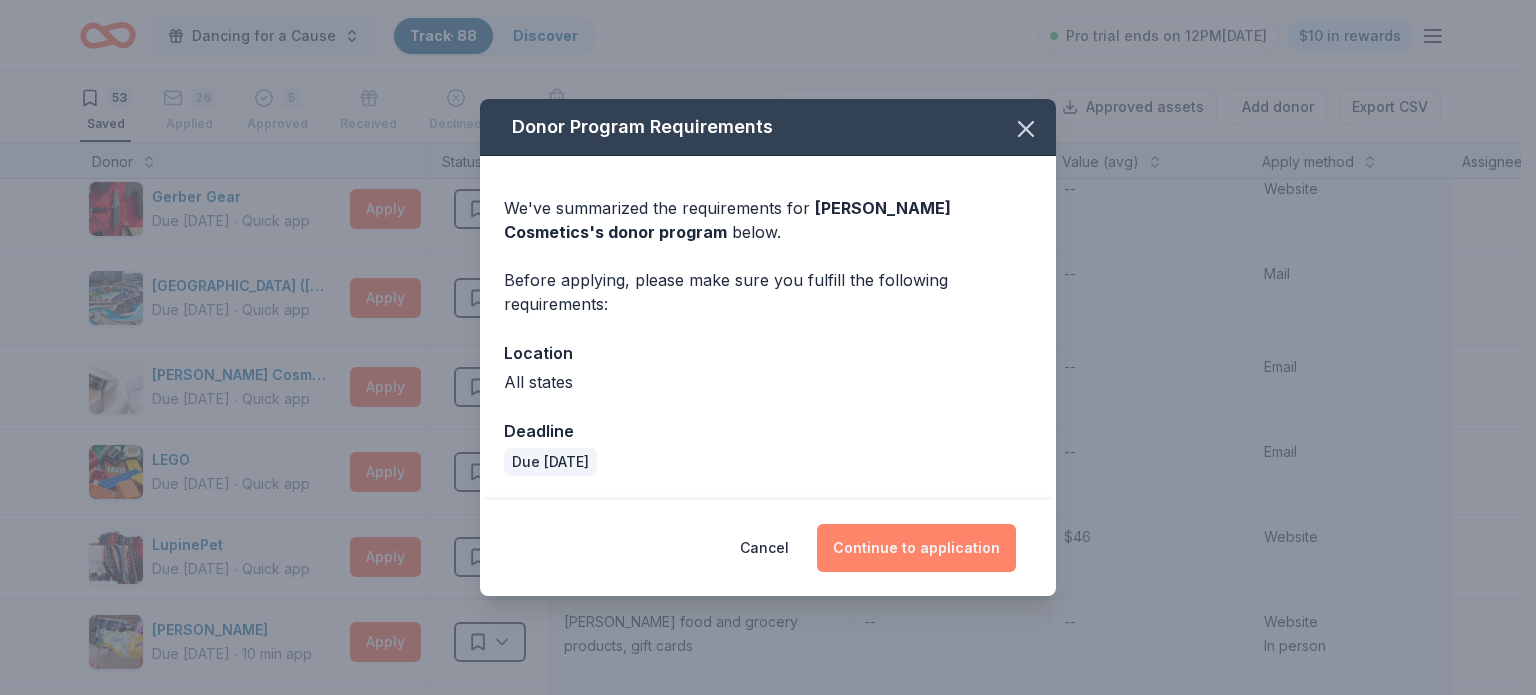 click on "Continue to application" at bounding box center [916, 548] 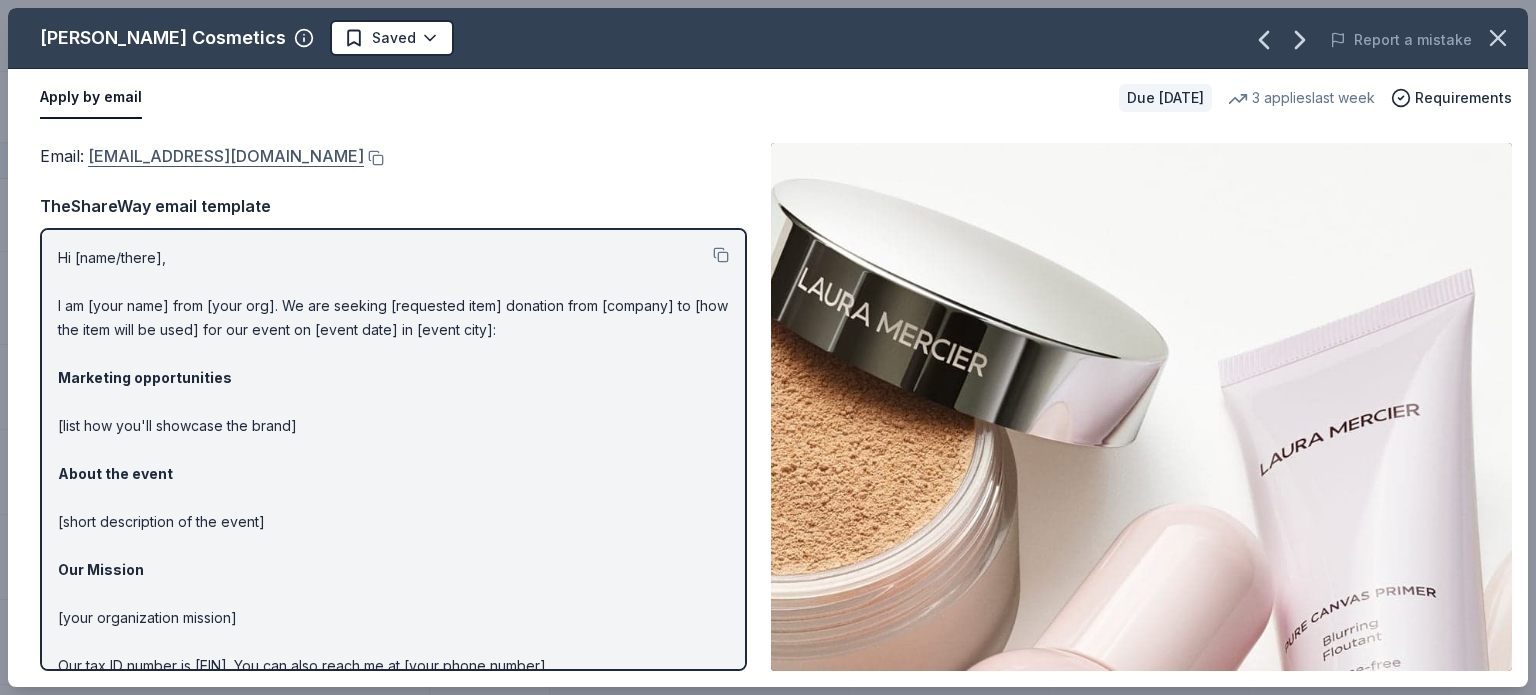 click on "[EMAIL_ADDRESS][DOMAIN_NAME]" at bounding box center (226, 156) 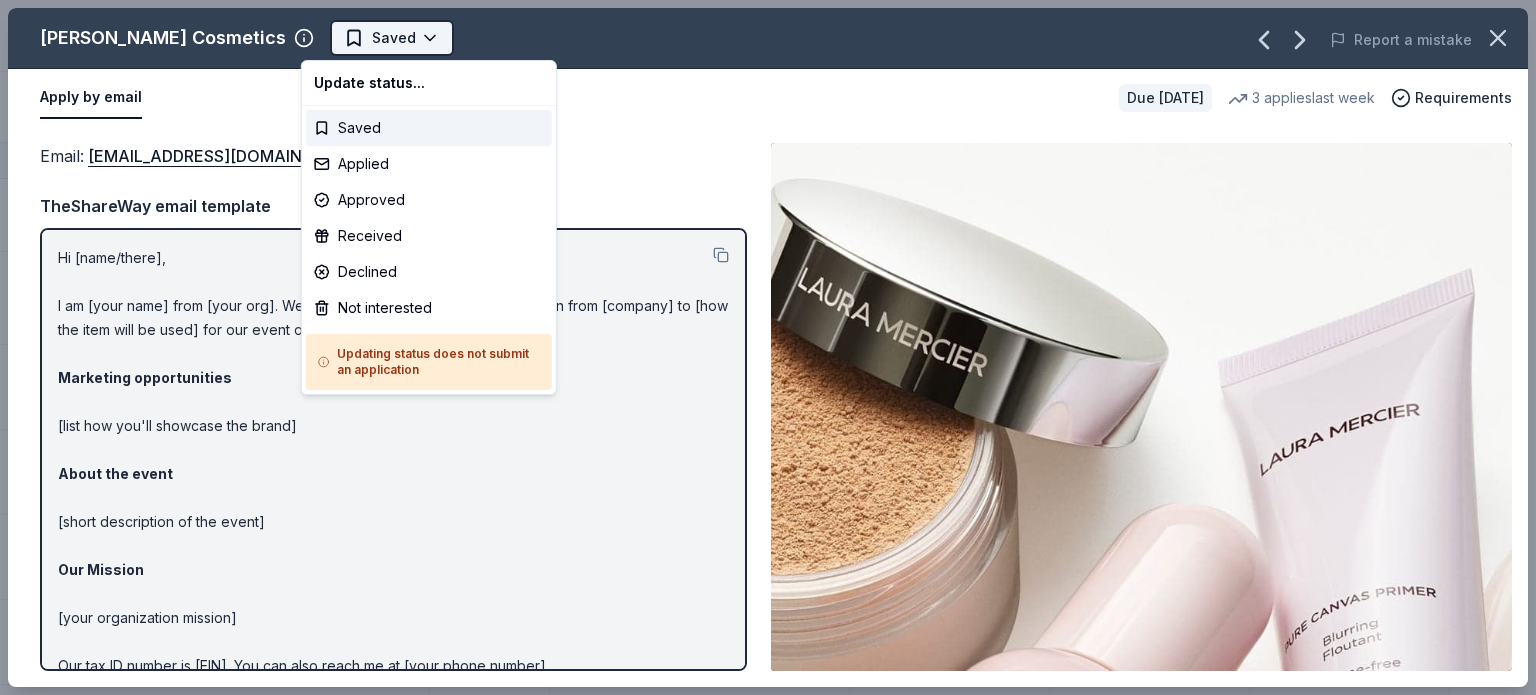 click on "Dancing for a Cause Track  · 88 Discover Pro trial ends on 12PM[DATE] $10 in rewards 53 Saved 26 Applied 5 Approved Received Declined Not interested  Approved assets Add donor Export CSV Donor Status Donation Approval rate Value (avg) Apply method Assignee Notes CatGenie Due [DATE] ∙ Quick app Apply Saved Product package, coupons 0% -- Website Garmin Due [DATE] ∙ Quick app Apply Saved Outdoors product(s), monetary support 0% -- Website Gerber Gear Due [DATE] ∙ Quick app Apply Saved Utility knife and tool products, utility equipment products 1% -- Website [GEOGRAPHIC_DATA] ([GEOGRAPHIC_DATA]) Due [DATE] ∙ Quick app Apply Saved Reduced room rate (Double Queen Sofa Room for $119 per night or 2-Bathroom Living Room Suite at $199 per night), reduced waterpark day passes ($20 per pass, limited to a total of 6 passes) 17% -- Mail [PERSON_NAME] Cosmetics Due [DATE] ∙ Quick app Apply Saved Beauty product(s), gift card(s) 0% -- Email LEGO Due [DATE] ∙ Quick app Apply Saved LEGO toy play set(s) 1% 9" at bounding box center [768, 347] 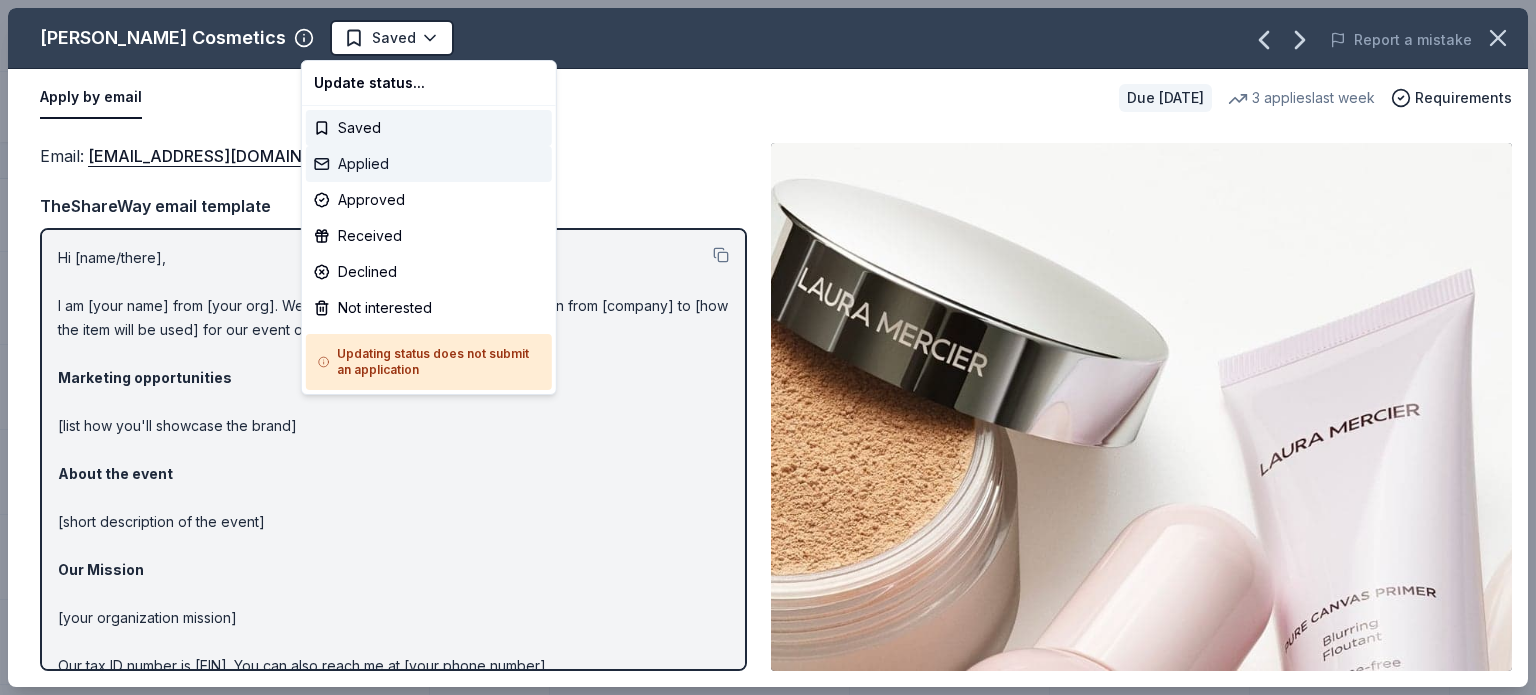 click on "Applied" at bounding box center (429, 164) 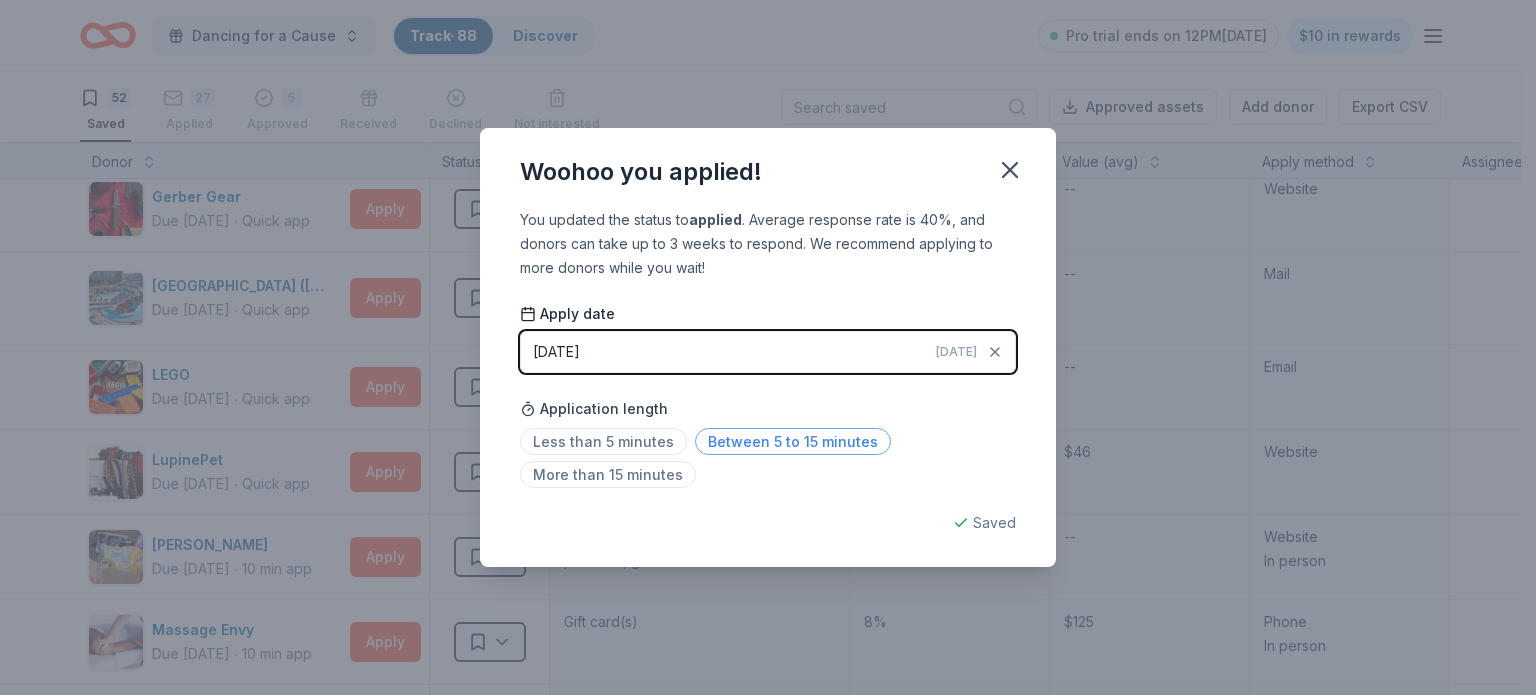click on "Between 5 to 15 minutes" at bounding box center [793, 441] 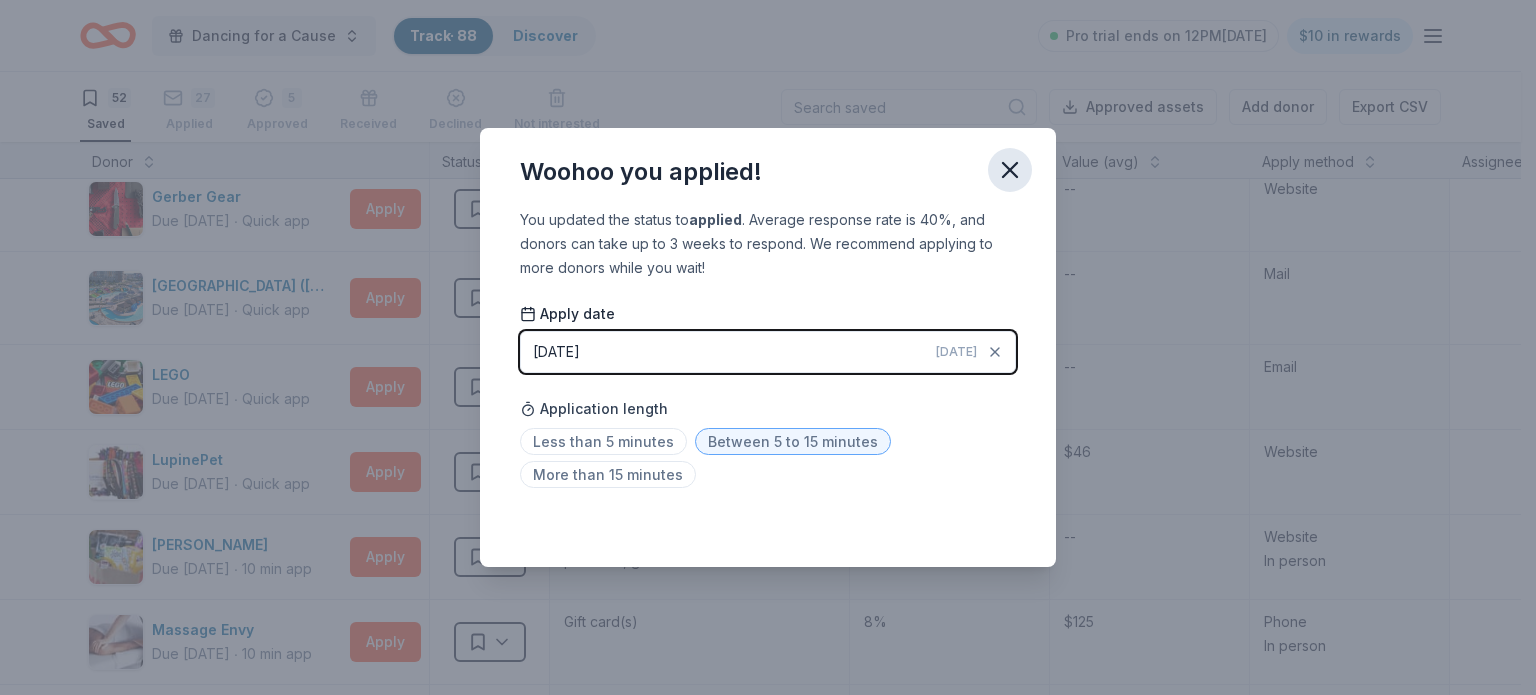 click 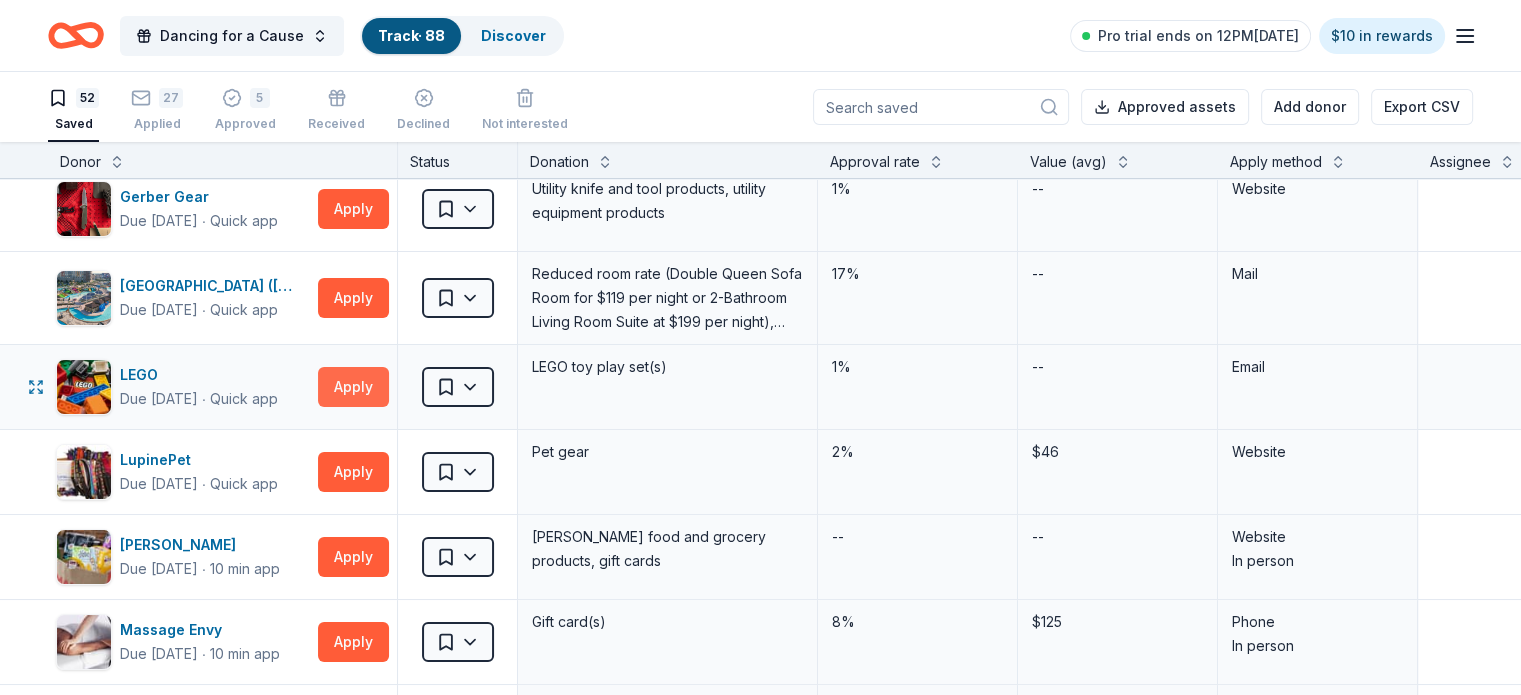 click on "Apply" at bounding box center [353, 387] 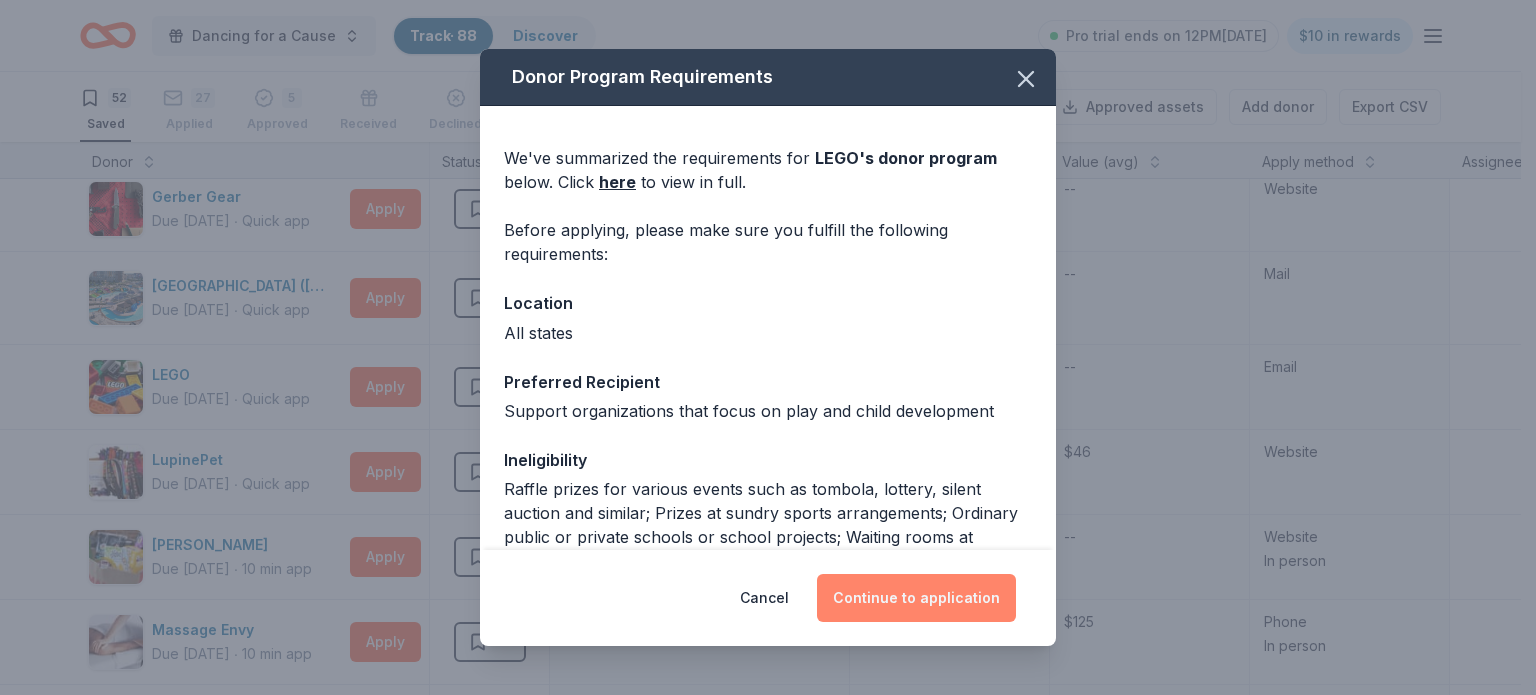 click on "Continue to application" at bounding box center [916, 598] 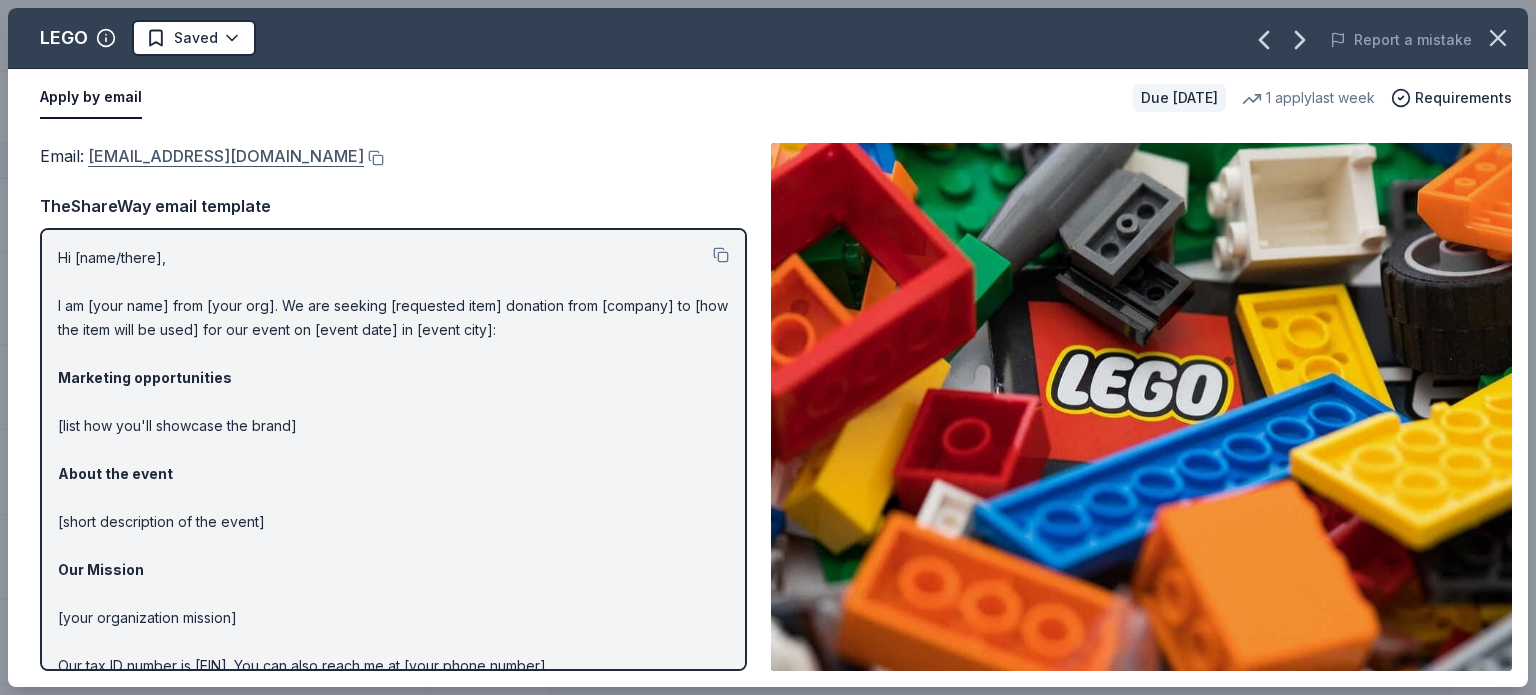 click on "[EMAIL_ADDRESS][DOMAIN_NAME]" at bounding box center (226, 156) 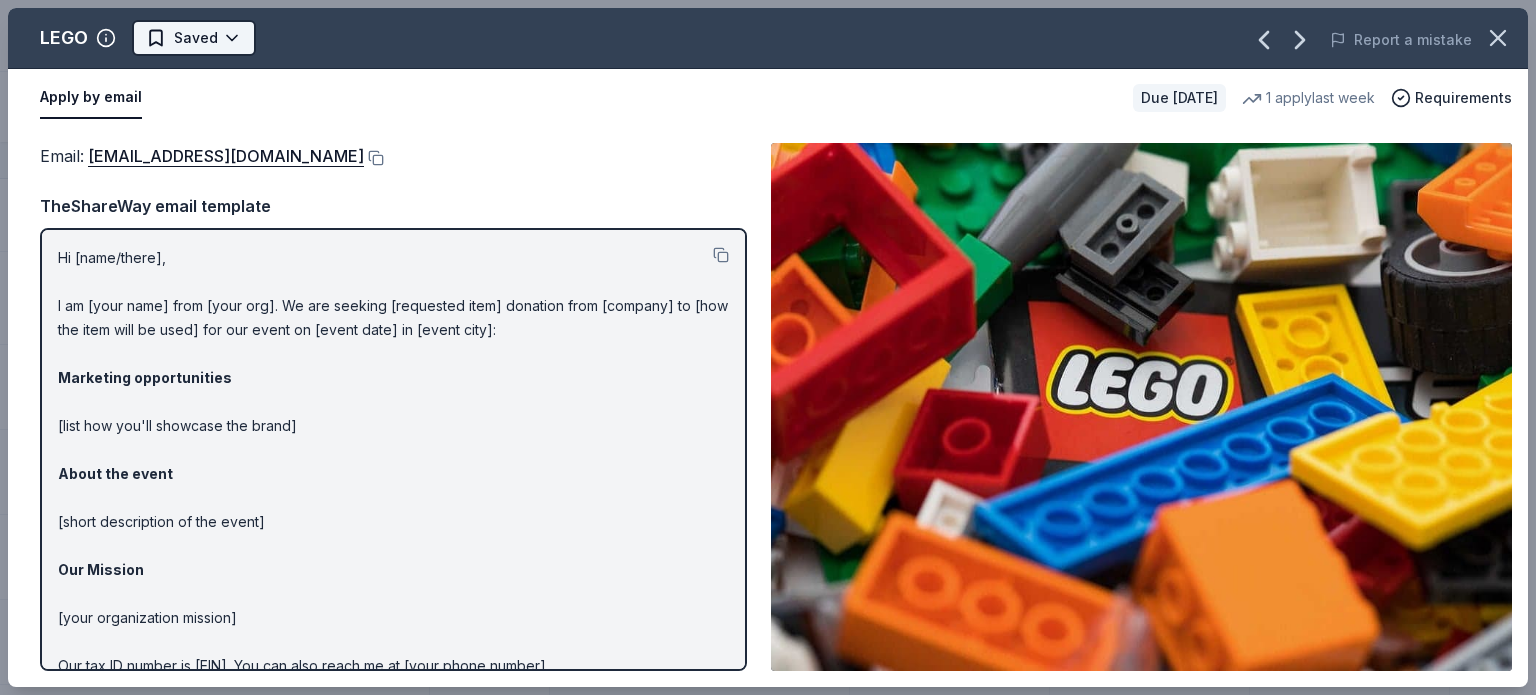 click on "Dancing for a Cause Track  · 88 Discover Pro trial ends on 12PM[DATE] $10 in rewards 52 Saved 27 Applied 5 Approved Received Declined Not interested  Approved assets Add donor Export CSV Donor Status Donation Approval rate Value (avg) Apply method Assignee Notes CatGenie Due [DATE] ∙ Quick app Apply Saved Product package, coupons 0% -- Website Garmin Due [DATE] ∙ Quick app Apply Saved Outdoors product(s), monetary support 0% -- Website Gerber Gear Due [DATE] ∙ Quick app Apply Saved Utility knife and tool products, utility equipment products 1% -- Website [GEOGRAPHIC_DATA] ([GEOGRAPHIC_DATA]) Due [DATE] ∙ Quick app Apply Saved Reduced room rate (Double Queen Sofa Room for $119 per night or 2-Bathroom Living Room Suite at $199 per night), reduced waterpark day passes ($20 per pass, limited to a total of 6 passes) 17% -- Mail LEGO Due [DATE] ∙ Quick app Apply Saved LEGO toy play set(s) 1% -- Email LupinePet Due [DATE] ∙ Quick app Apply Saved Pet gear 2% $46 Website [PERSON_NAME] Due [DATE] --" at bounding box center (768, 347) 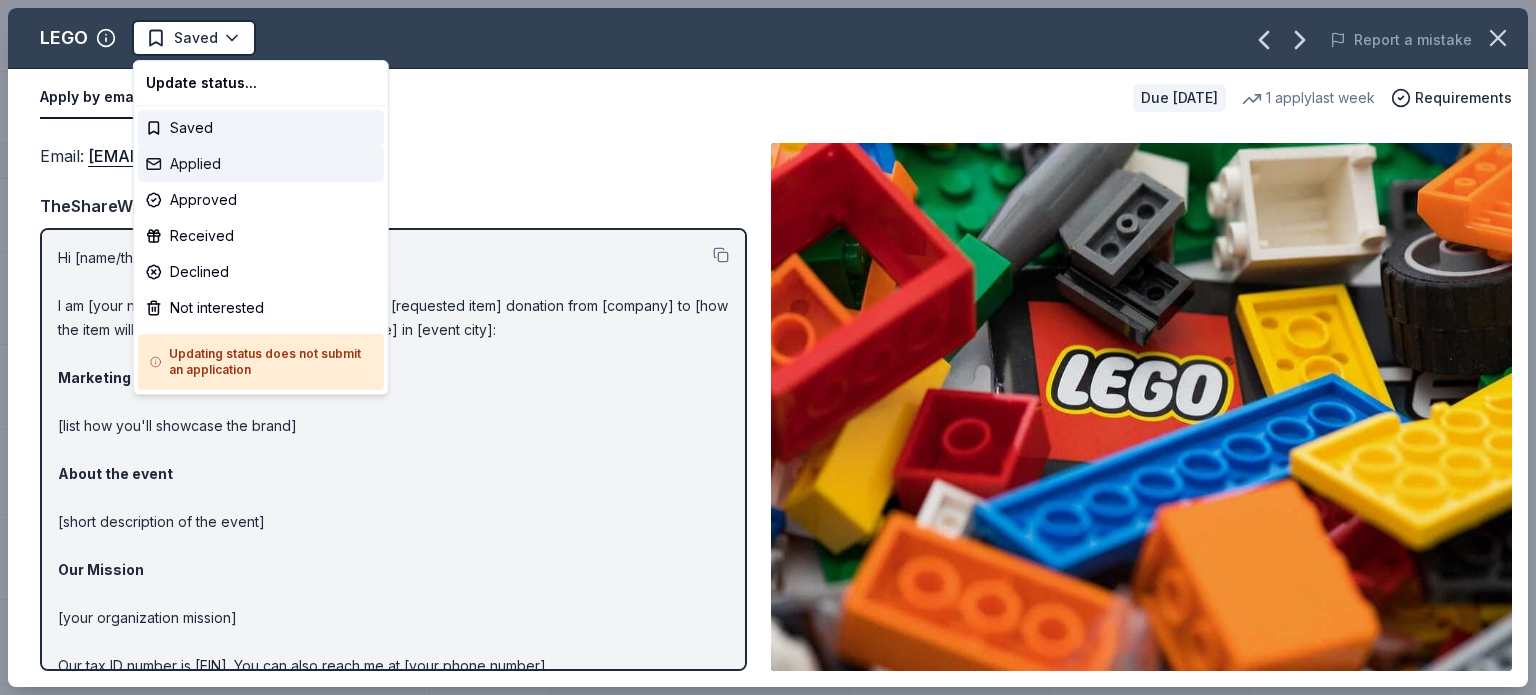 click on "Applied" at bounding box center (261, 164) 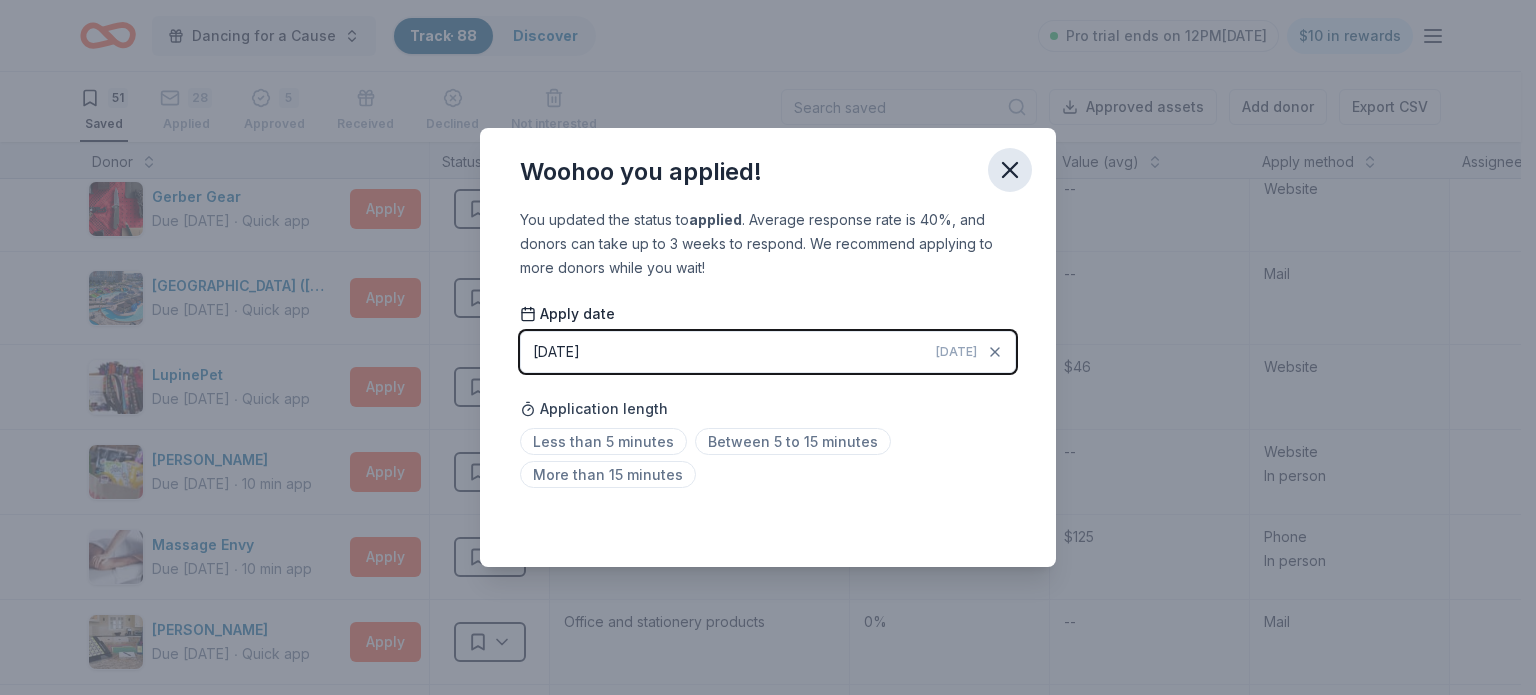 click 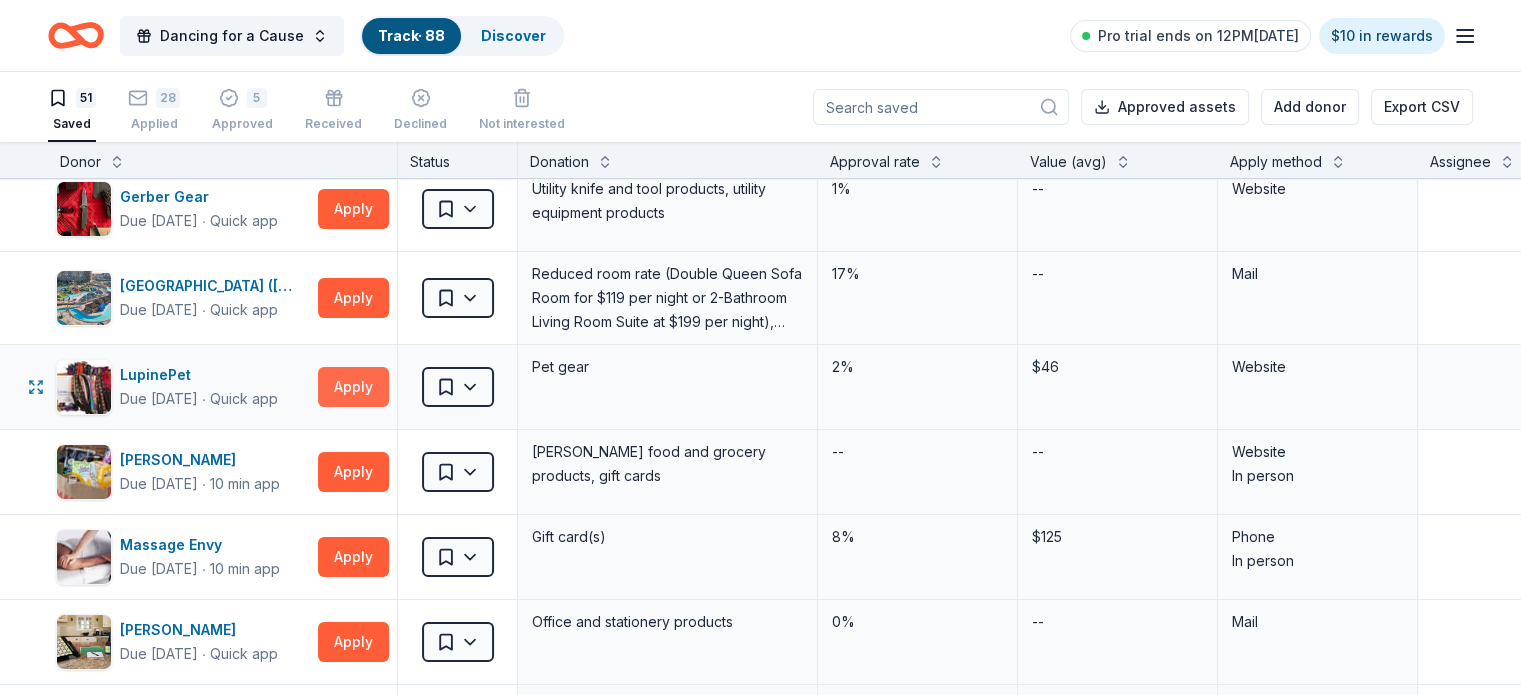 click on "Apply" at bounding box center (353, 387) 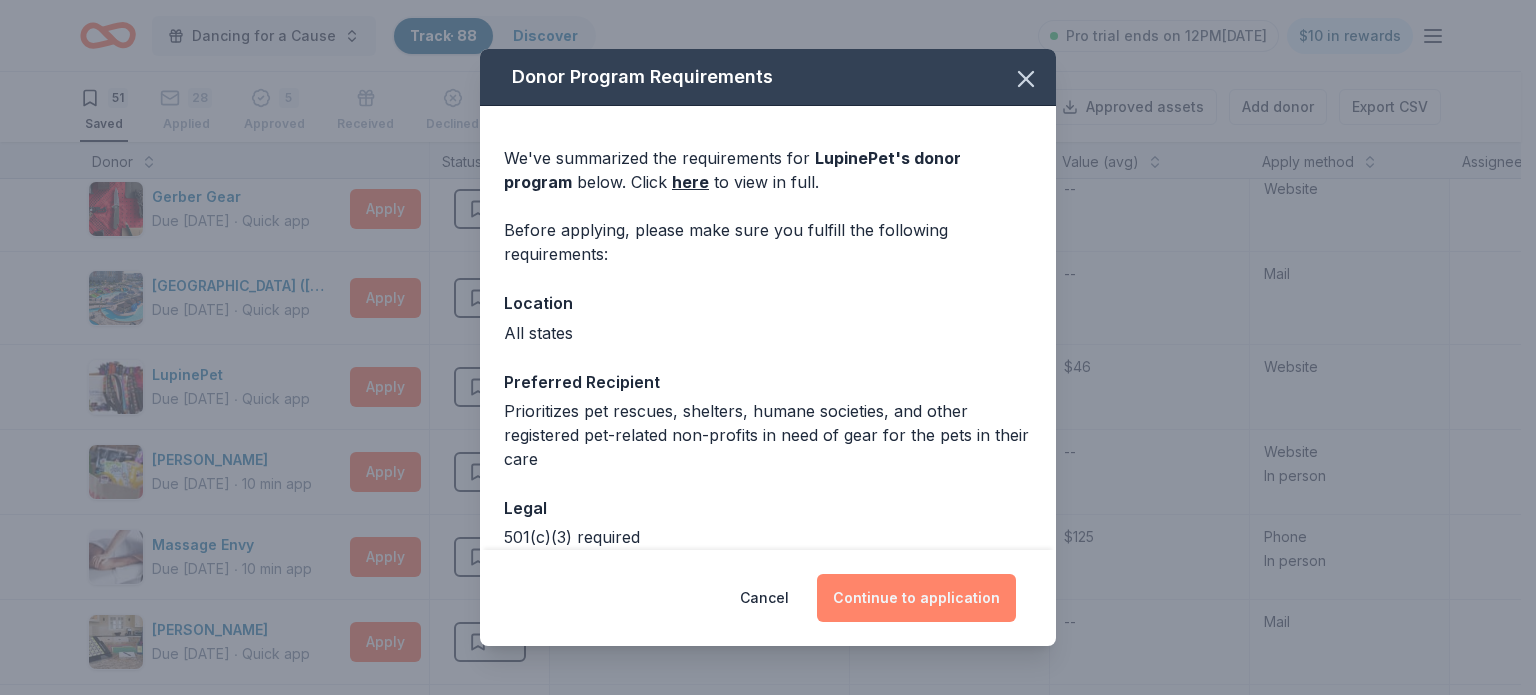 click on "Continue to application" at bounding box center [916, 598] 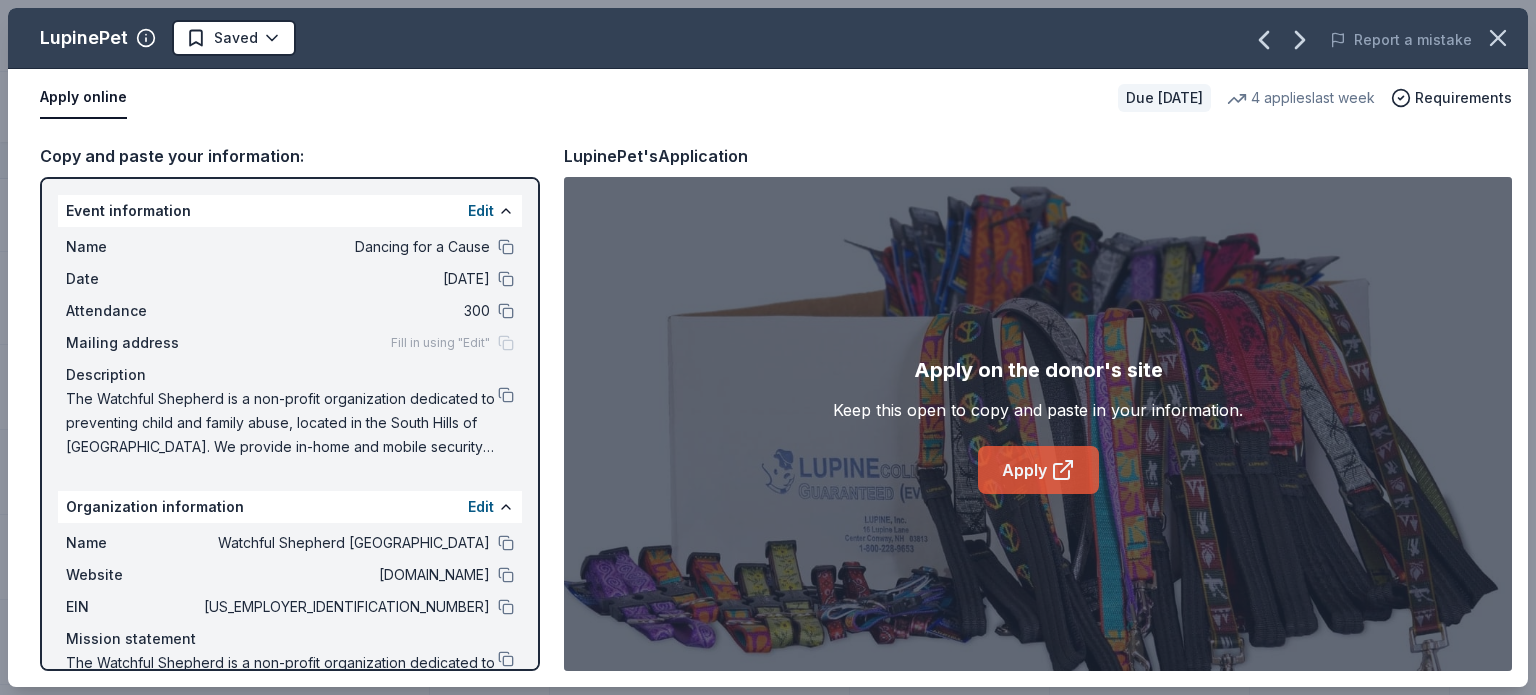 click 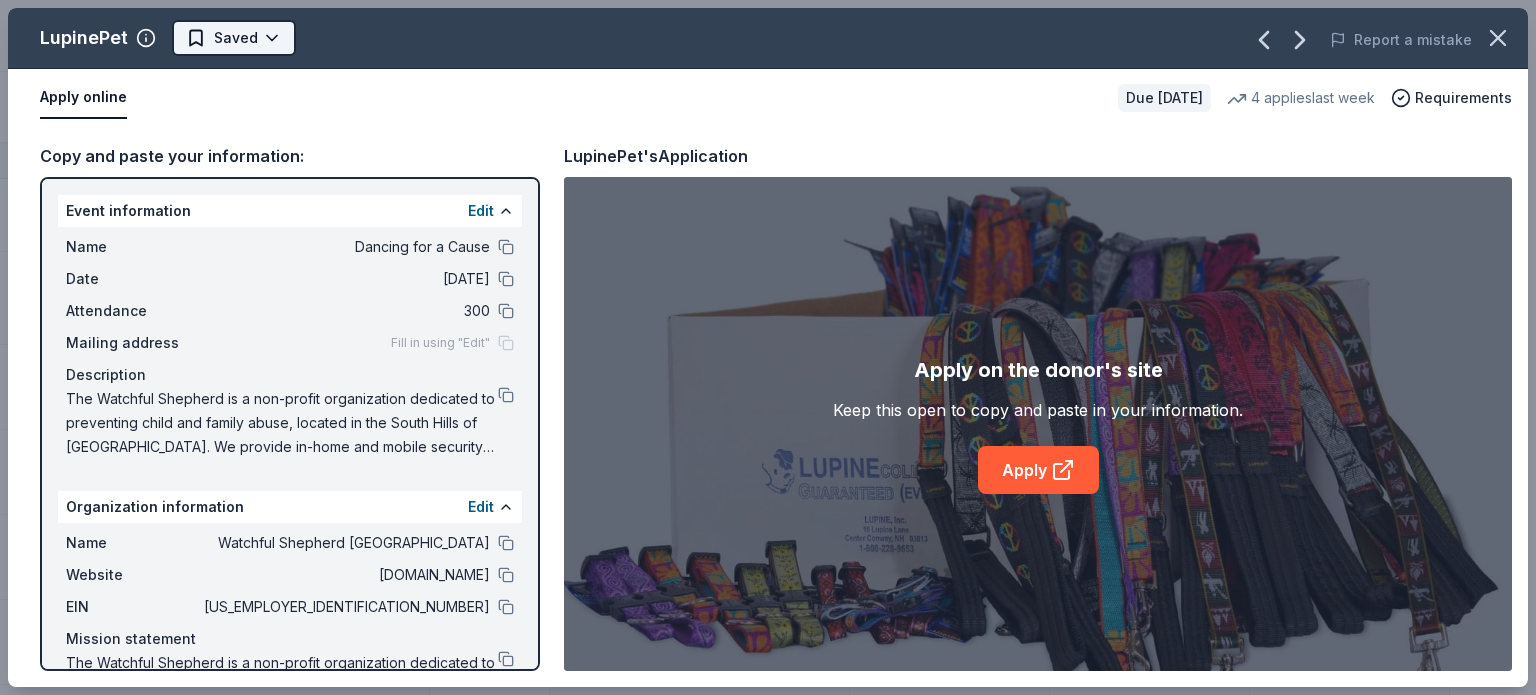 click on "LupinePet Saved Report a mistake" at bounding box center (768, 38) 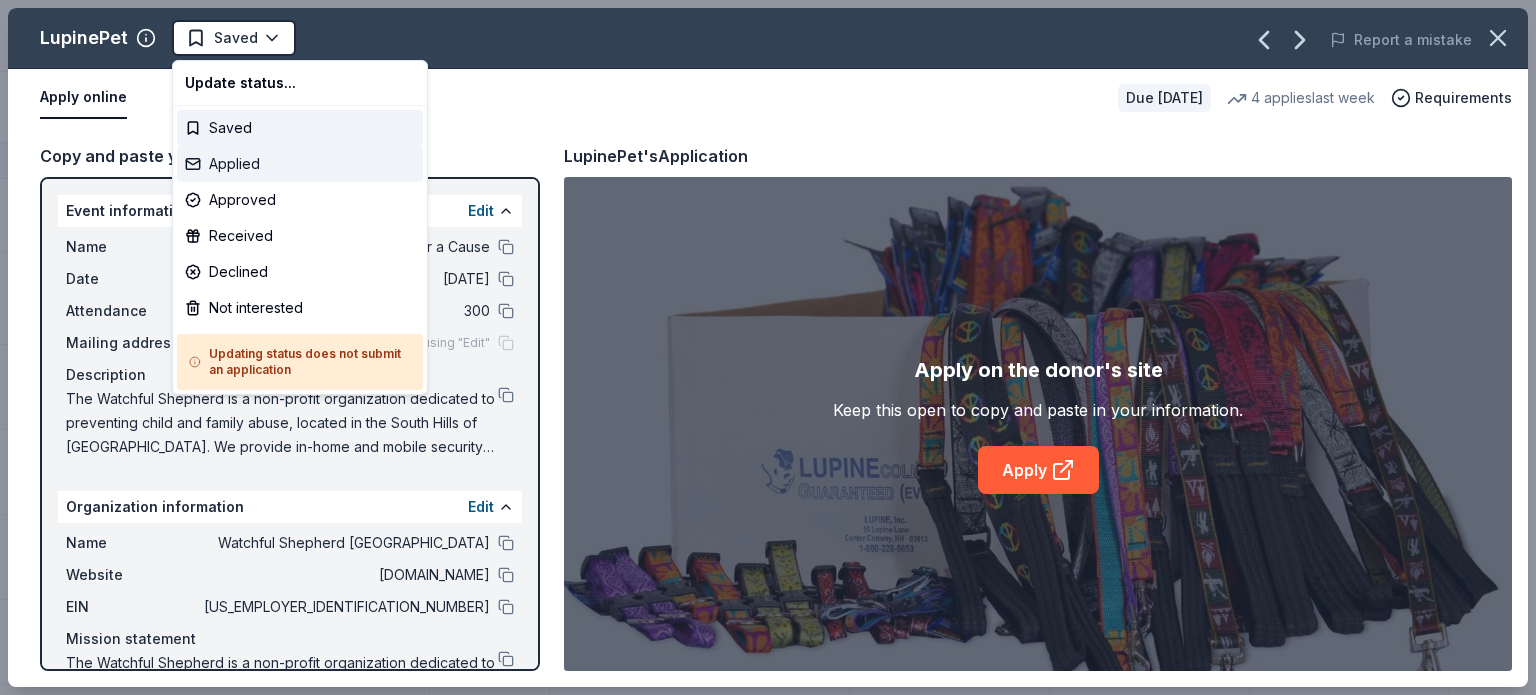 click on "Applied" at bounding box center (300, 164) 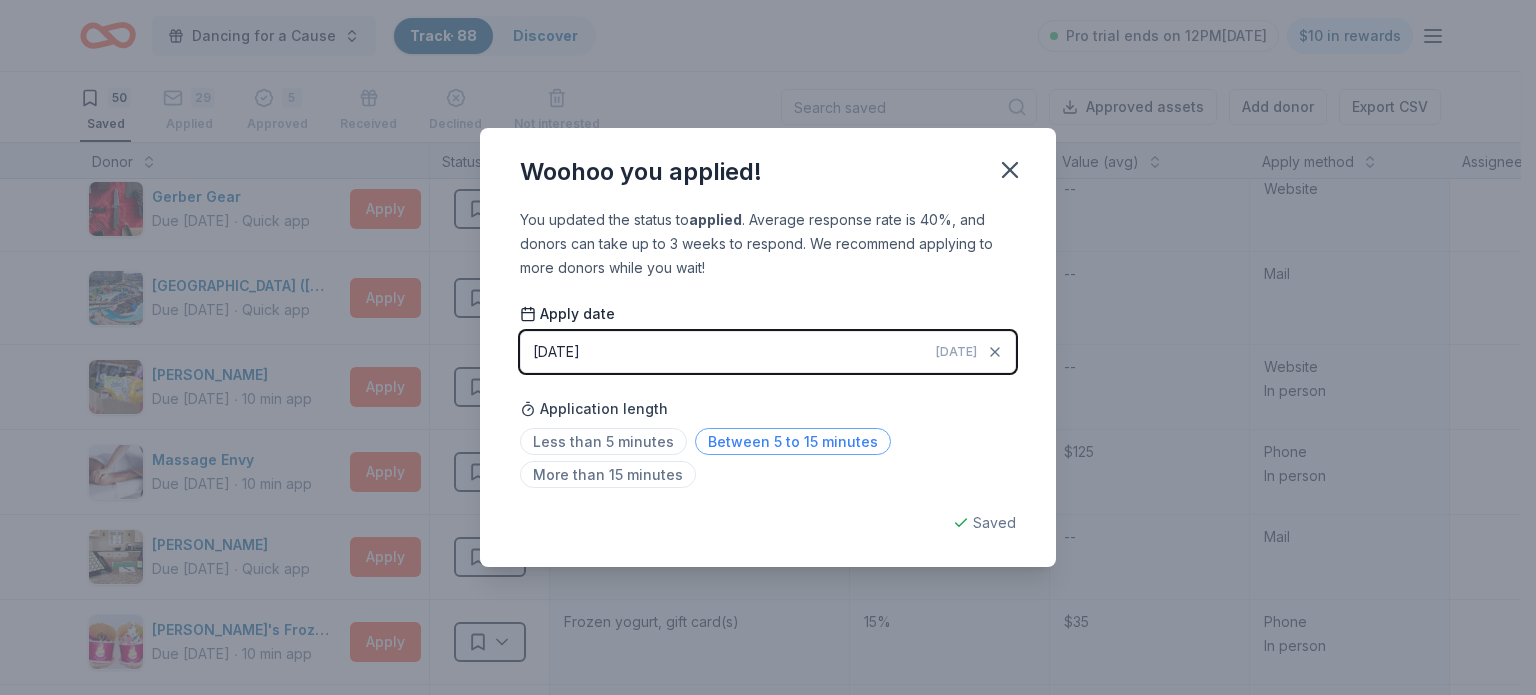 click on "Between 5 to 15 minutes" at bounding box center (793, 441) 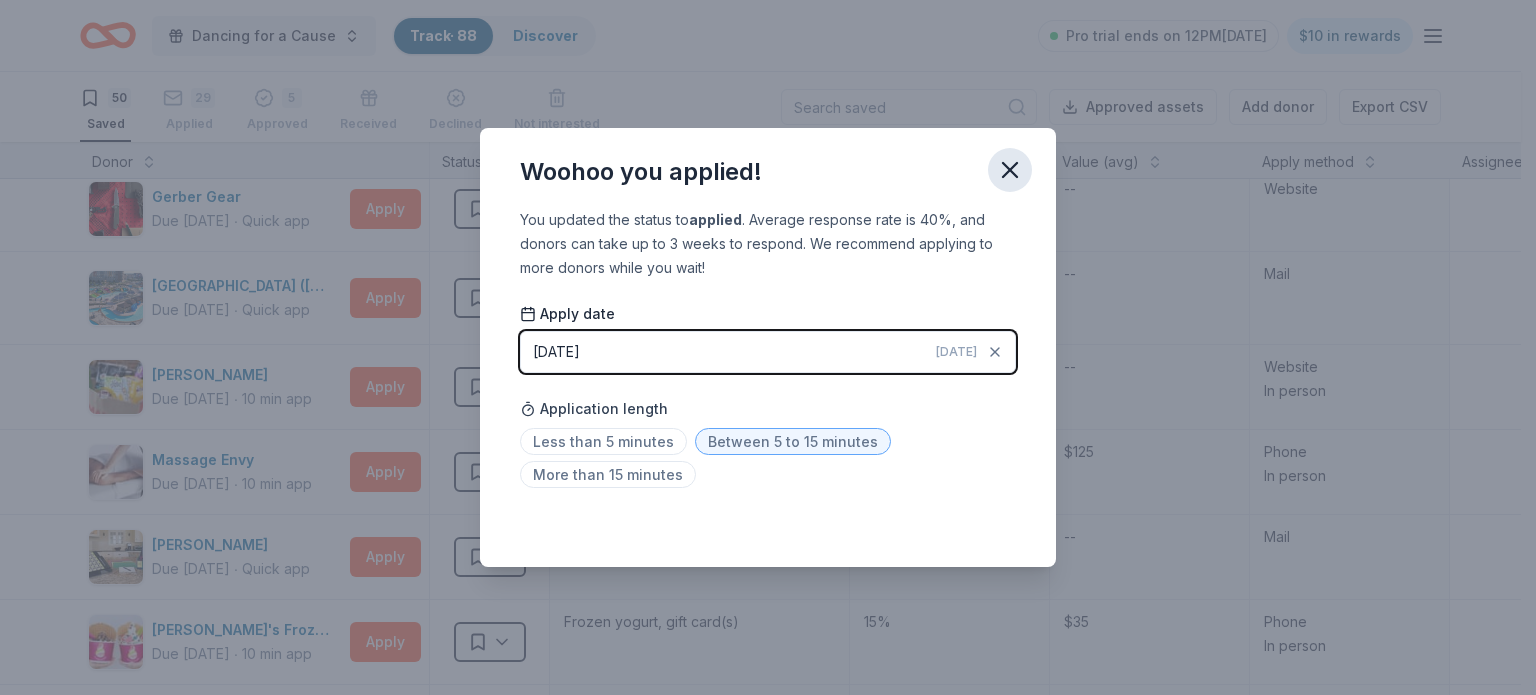 click 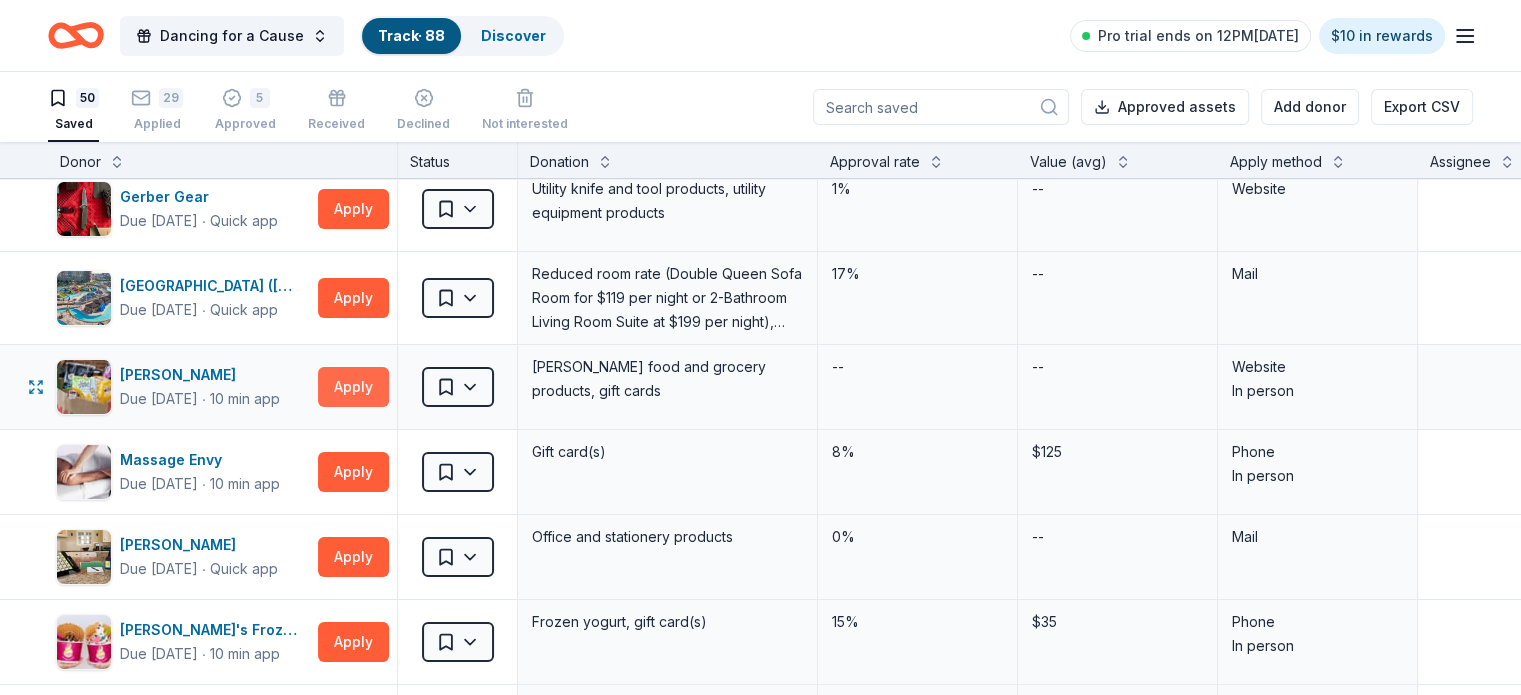 click on "Apply" at bounding box center [353, 387] 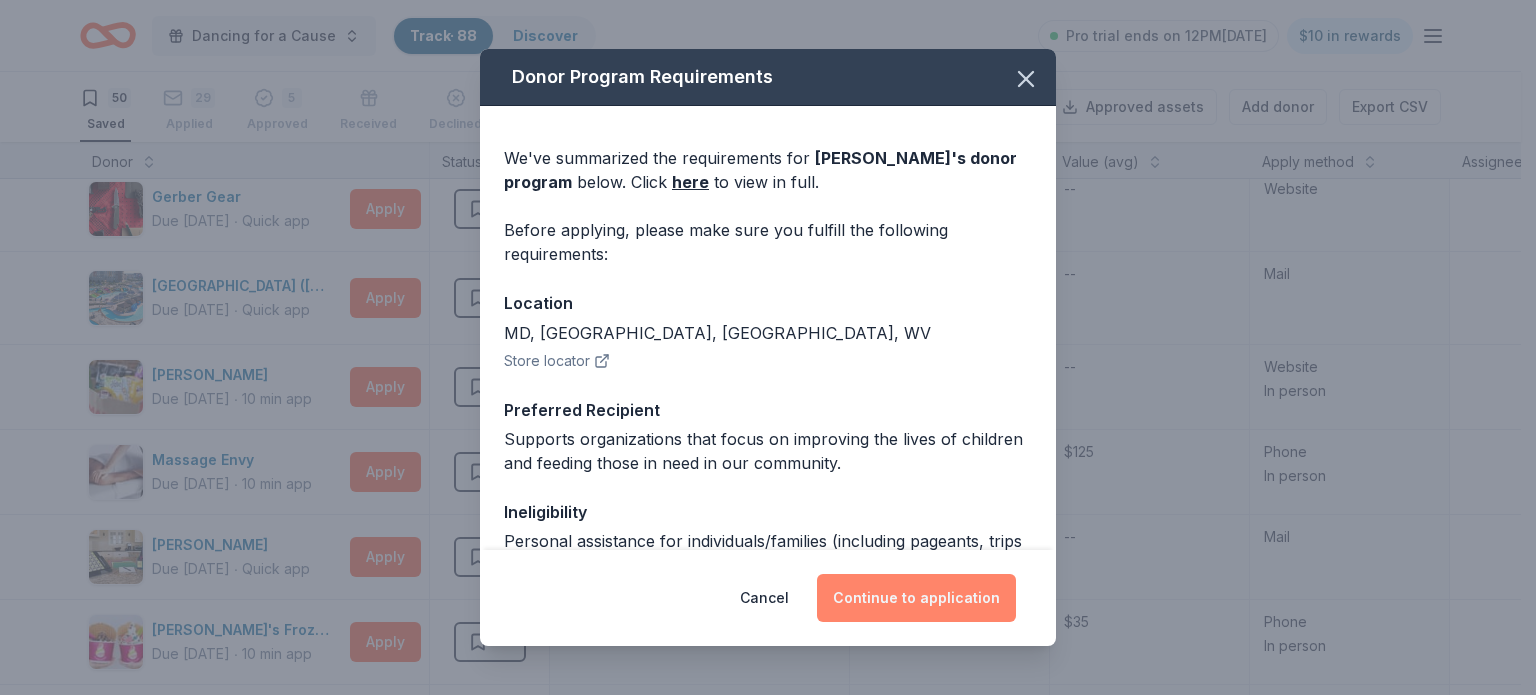 click on "Continue to application" at bounding box center (916, 598) 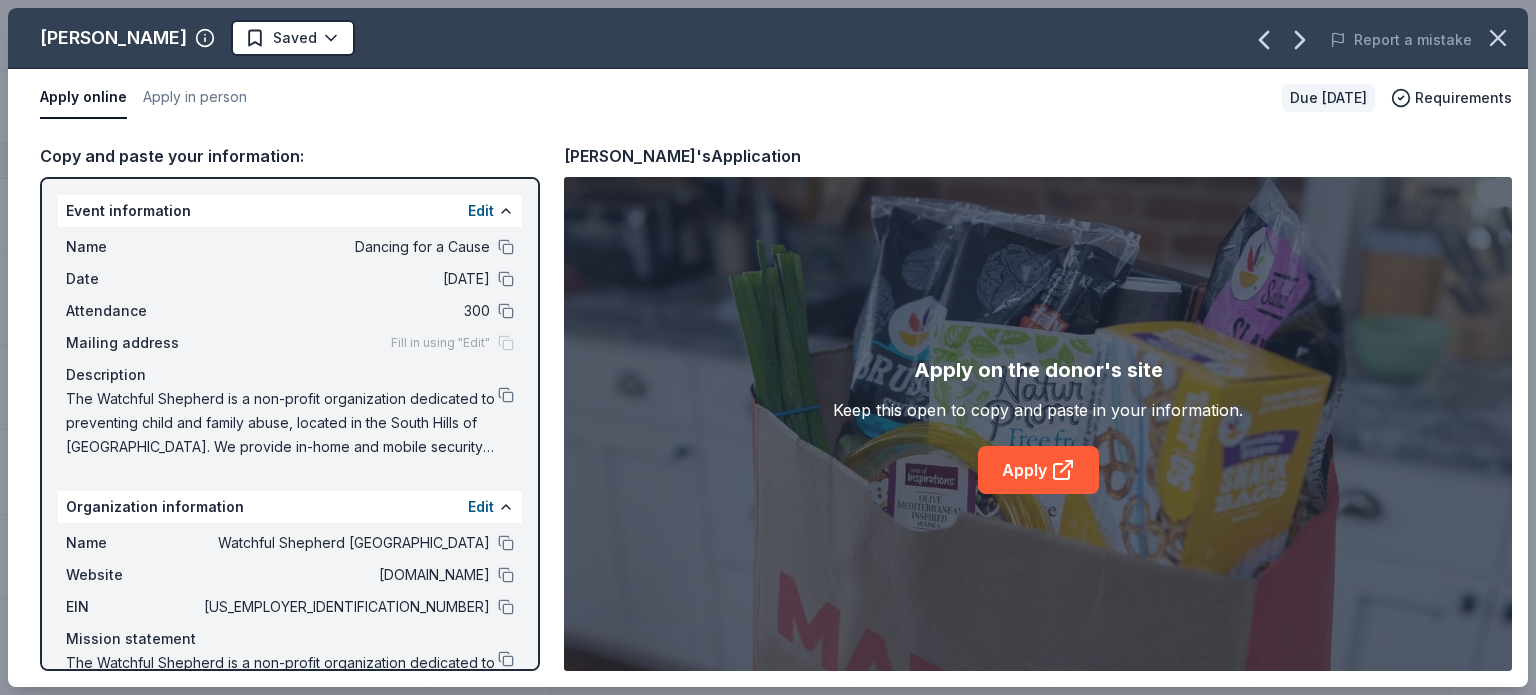 click on "Apply on the donor's site Keep this open to copy and paste in your information. Apply" at bounding box center [1038, 424] 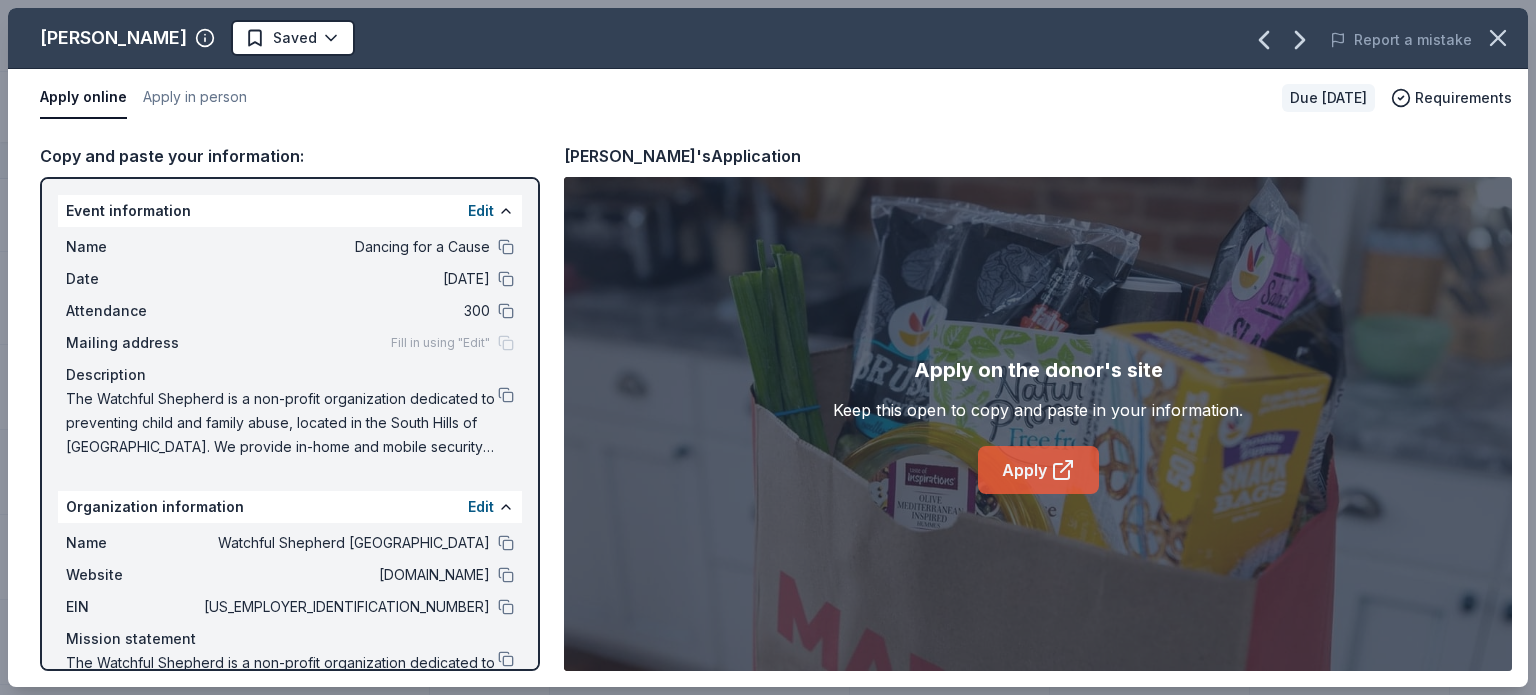 click on "Apply" at bounding box center (1038, 470) 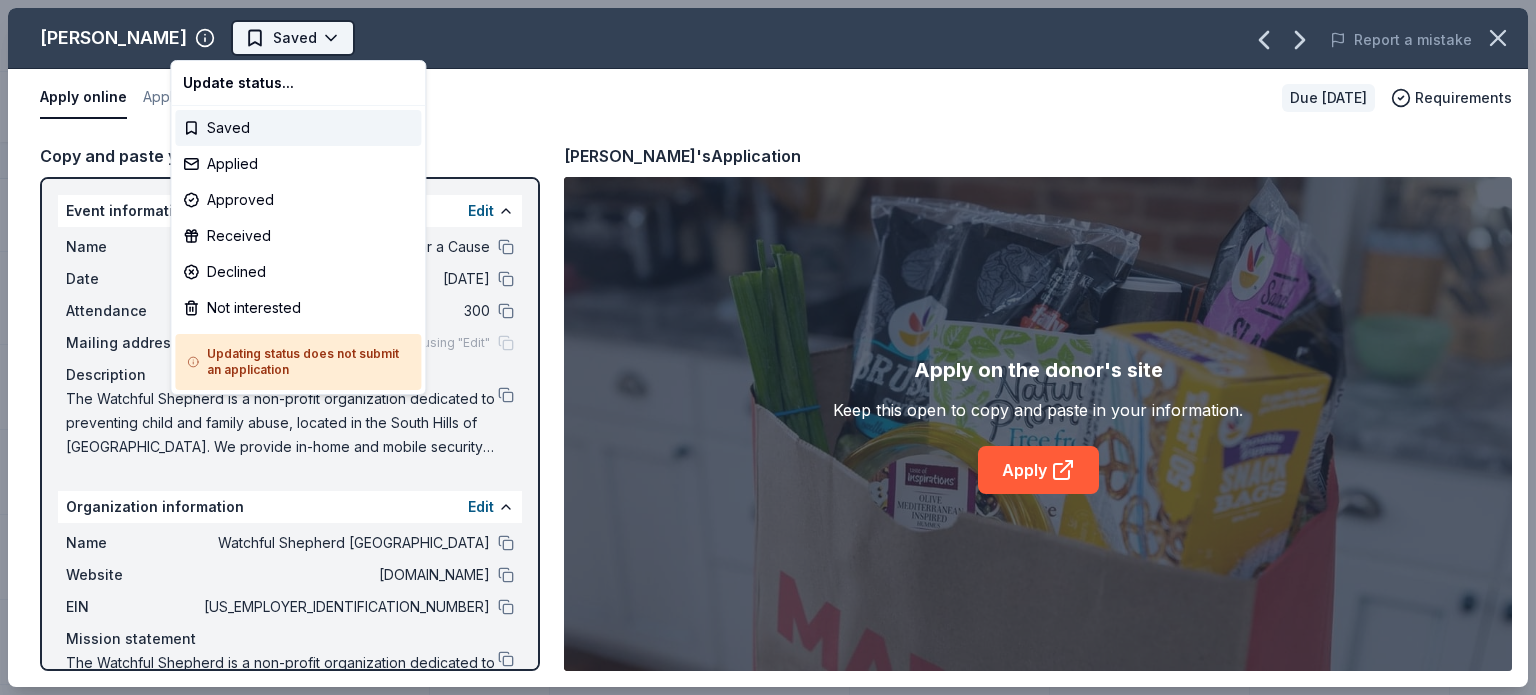 click on "Dancing for a Cause Track  · 88 Discover Pro trial ends on 12PM[DATE] $10 in rewards 50 Saved 29 Applied 5 Approved Received Declined Not interested  Approved assets Add donor Export CSV Donor Status Donation Approval rate Value (avg) Apply method Assignee Notes CatGenie Due [DATE] ∙ Quick app Apply Saved Product package, coupons 0% -- Website Garmin Due [DATE] ∙ Quick app Apply Saved Outdoors product(s), monetary support 0% -- Website Gerber Gear Due [DATE] ∙ Quick app Apply Saved Utility knife and tool products, utility equipment products 1% -- Website [GEOGRAPHIC_DATA] ([GEOGRAPHIC_DATA]) Due [DATE] ∙ Quick app Apply Saved Reduced room rate (Double Queen Sofa Room for $119 per night or 2-Bathroom Living Room Suite at $199 per night), reduced waterpark day passes ($20 per pass, limited to a total of 6 passes) 17% -- Mail [PERSON_NAME] Due [DATE] ∙ 10 min app Apply Saved [PERSON_NAME] food and grocery products, gift cards  -- -- Website In person Massage Envy Due [DATE] ∙ 10 min app Apply Saved 8%" at bounding box center [768, 347] 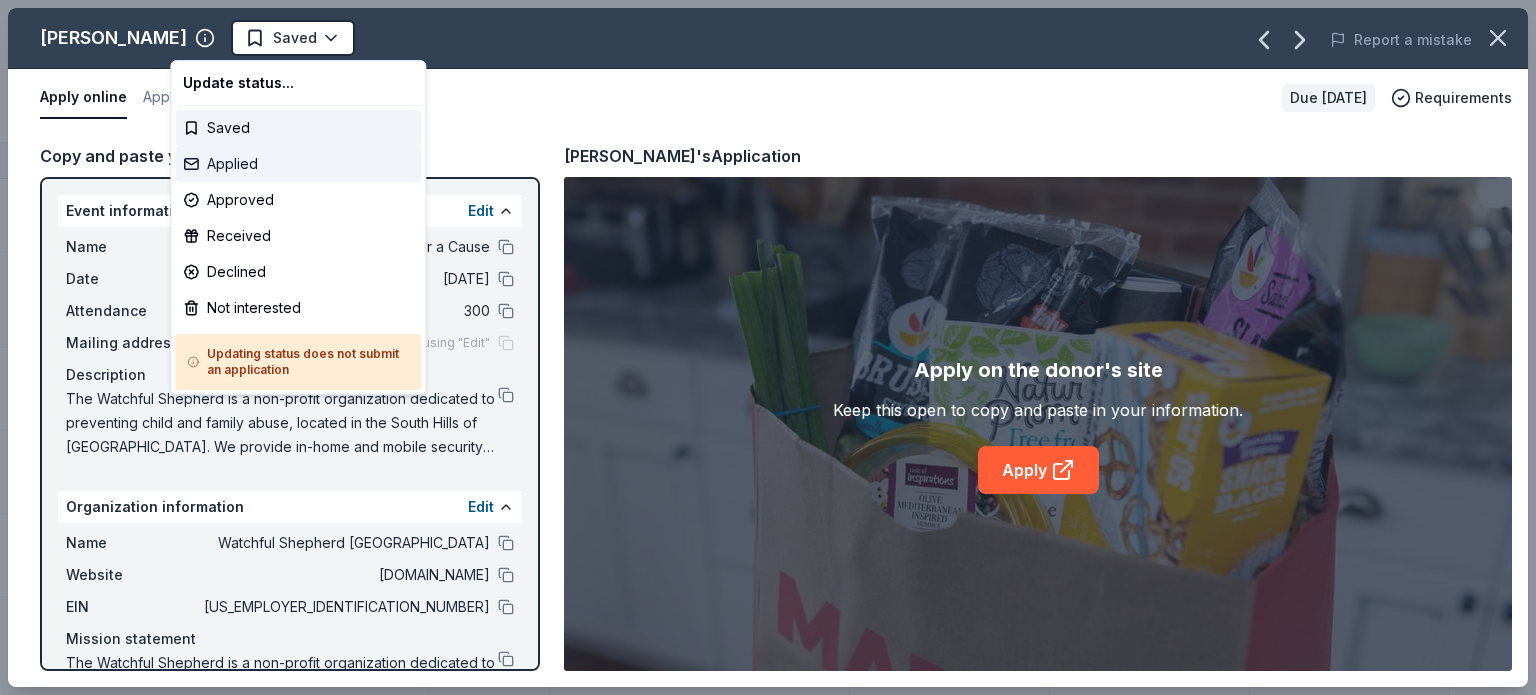 click on "Applied" at bounding box center (298, 164) 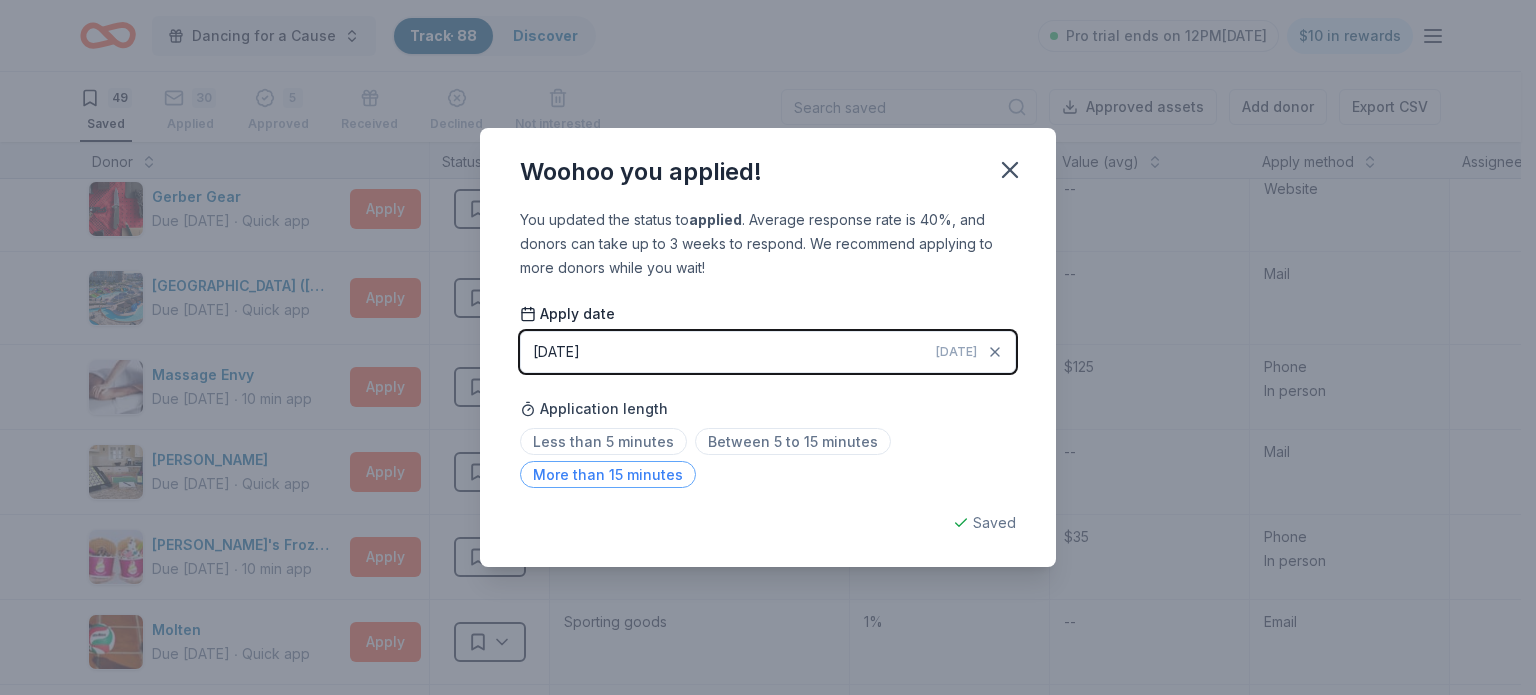 click on "More than 15 minutes" at bounding box center (608, 474) 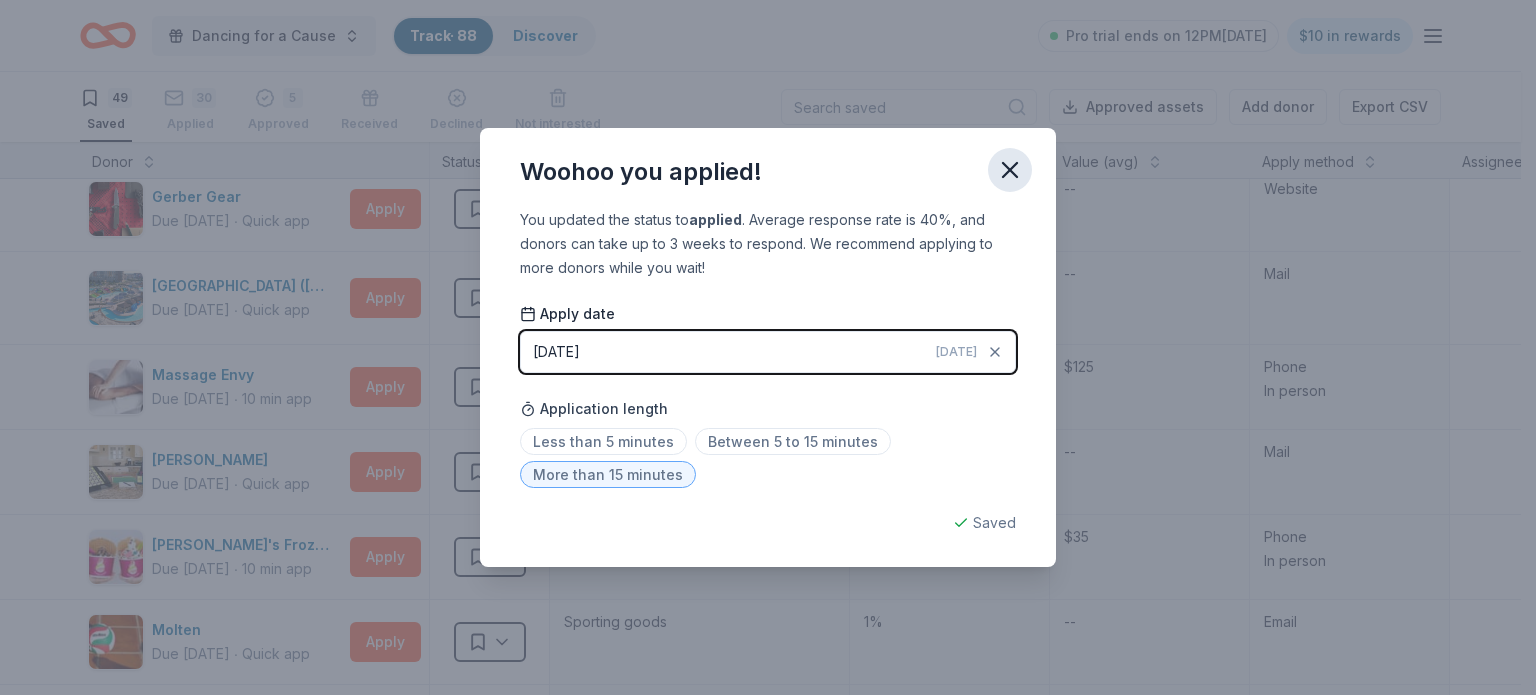 click 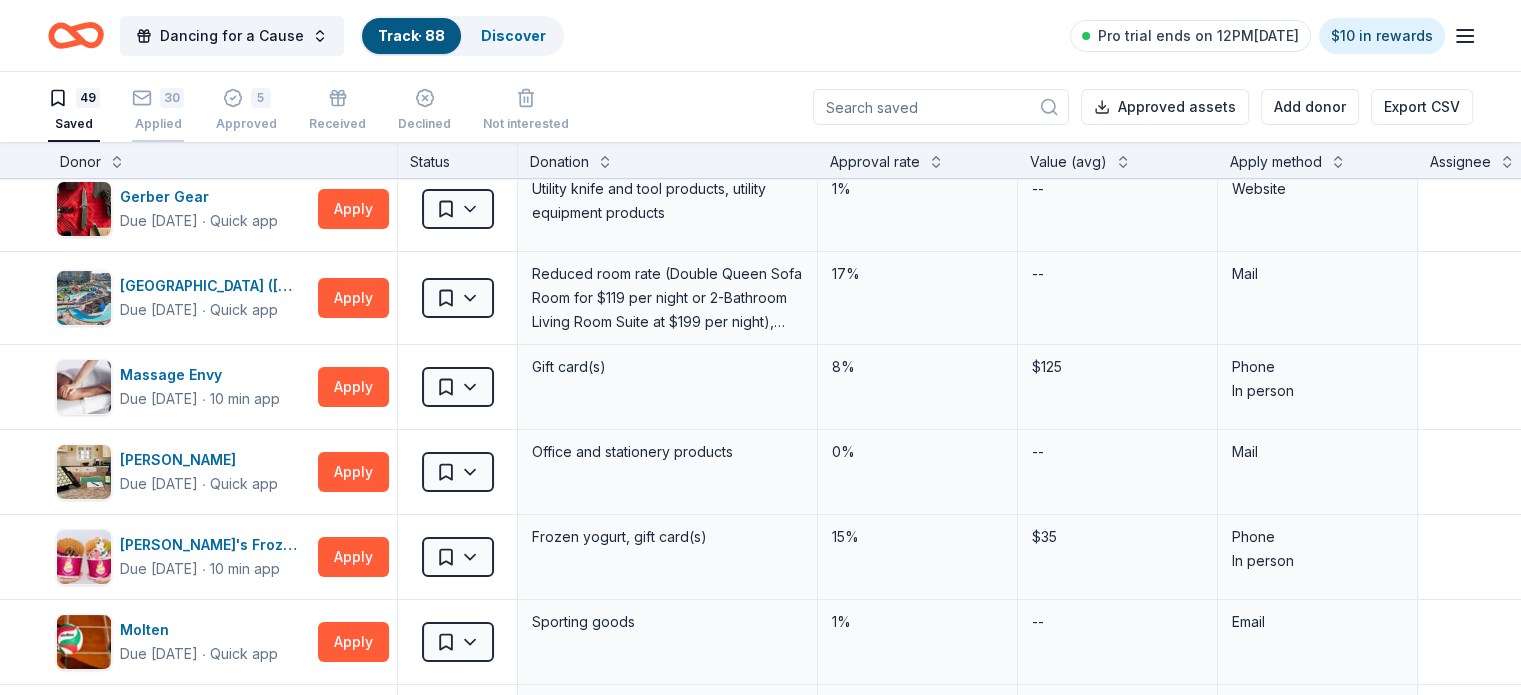 click on "Applied" at bounding box center (158, 113) 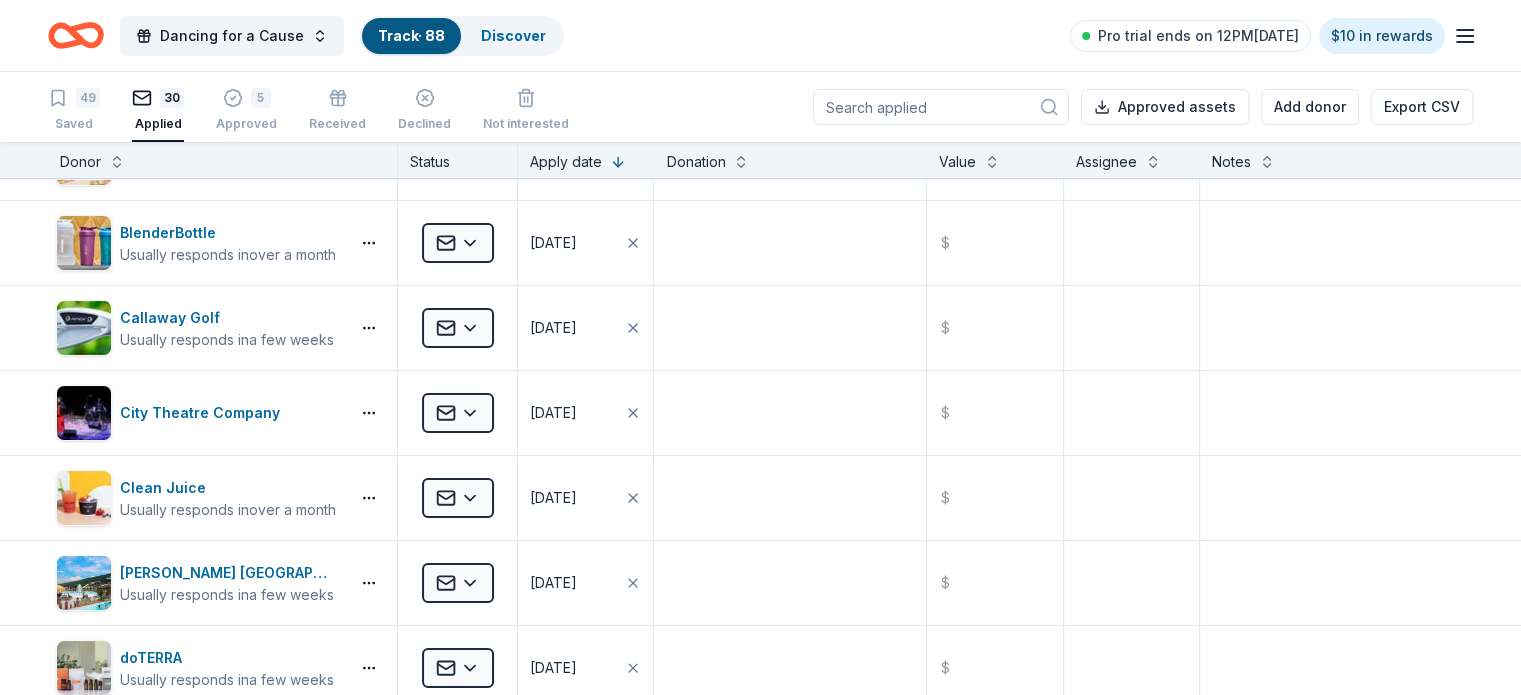 scroll, scrollTop: 0, scrollLeft: 0, axis: both 